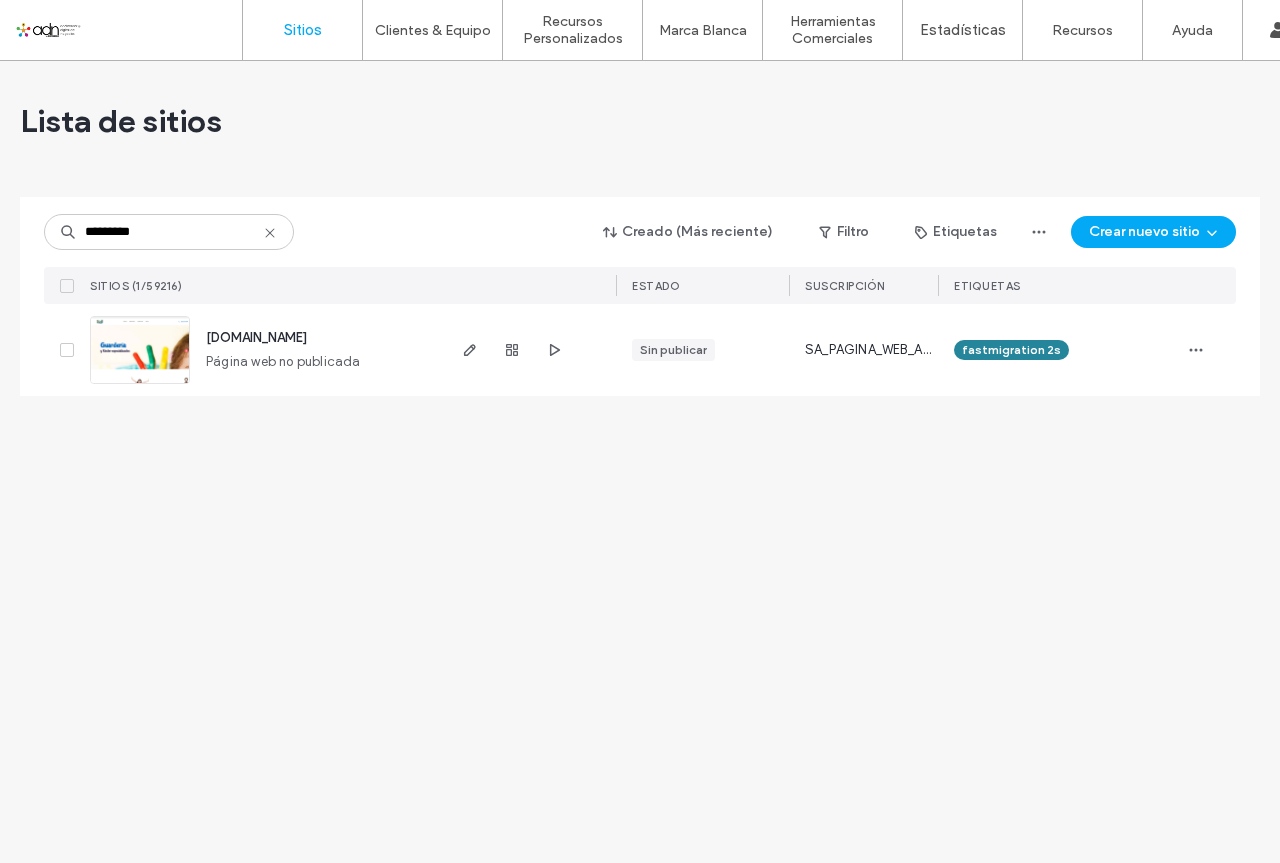 scroll, scrollTop: 0, scrollLeft: 0, axis: both 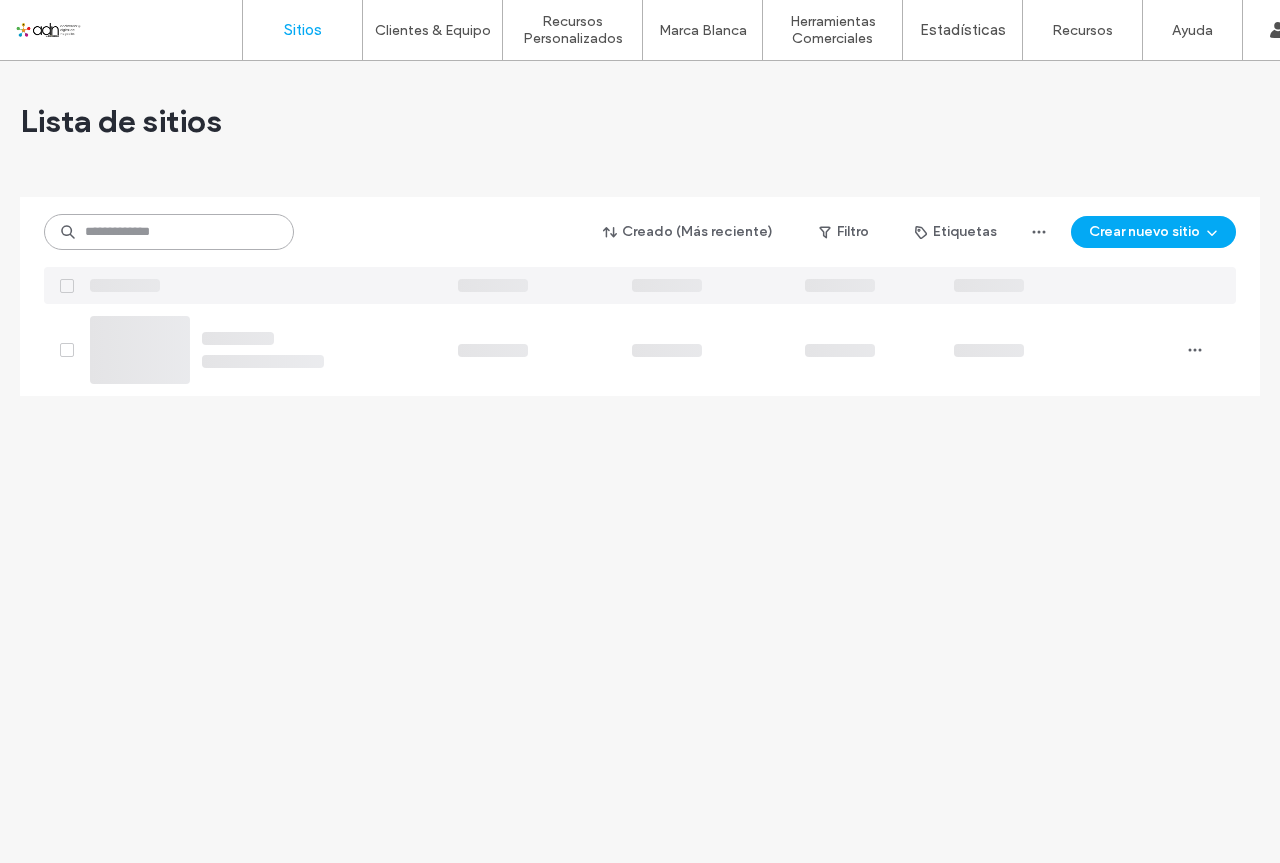 click at bounding box center (169, 232) 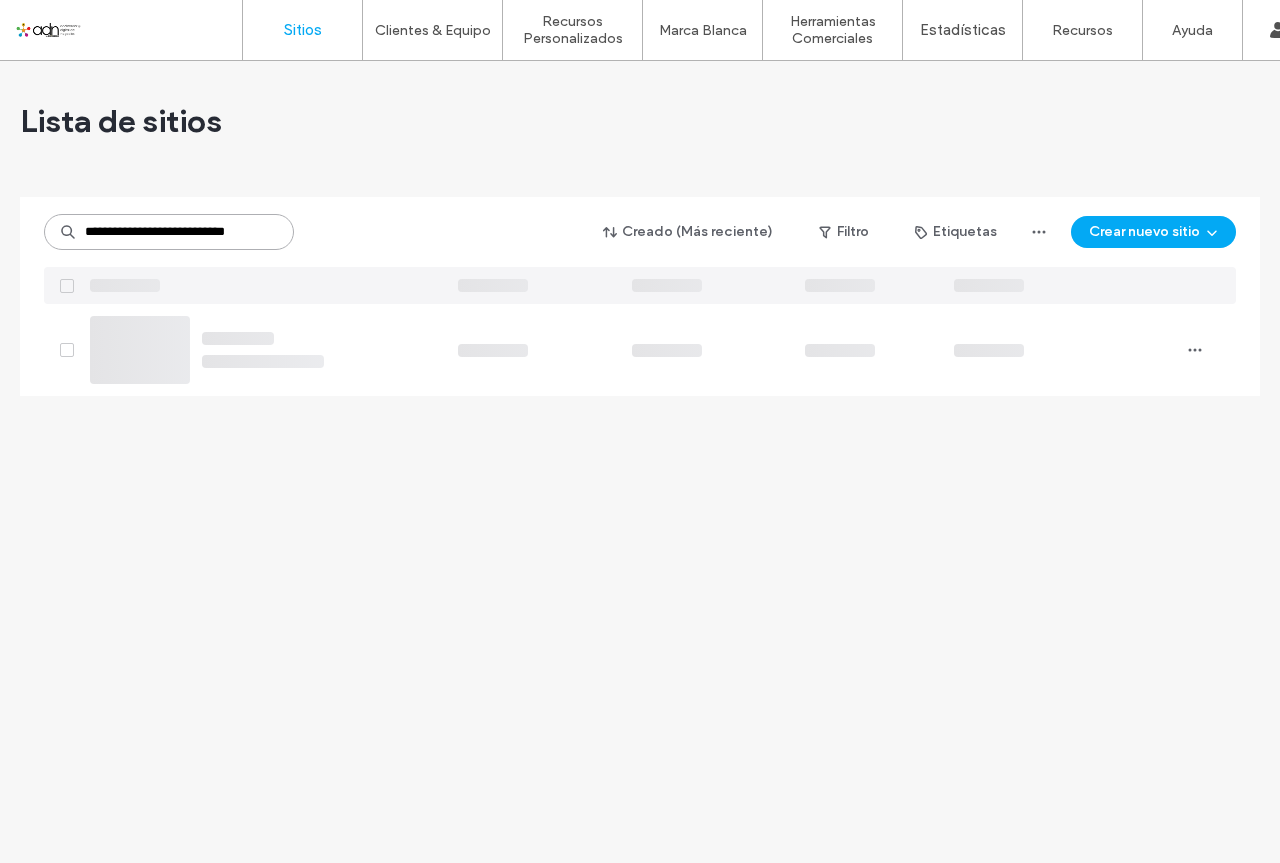scroll, scrollTop: 0, scrollLeft: 31, axis: horizontal 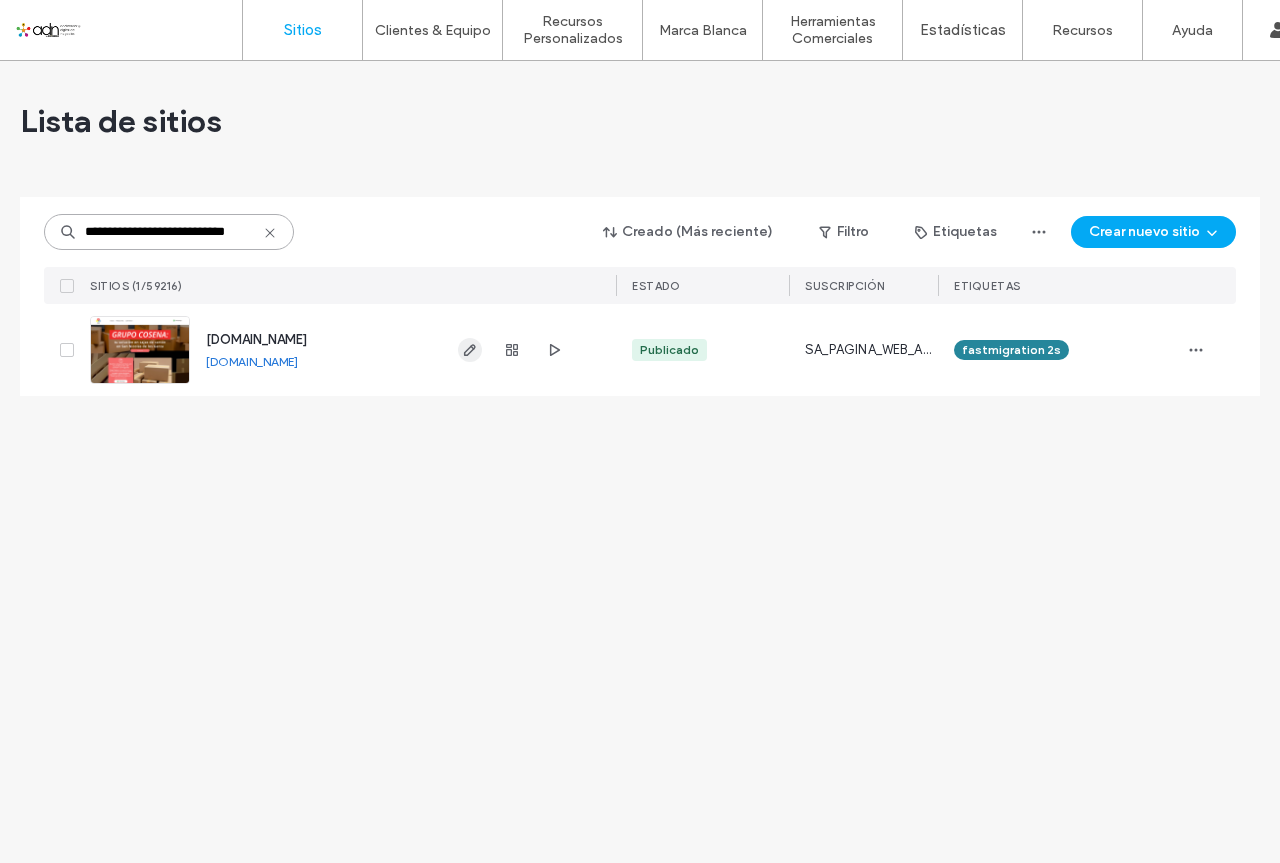 type on "**********" 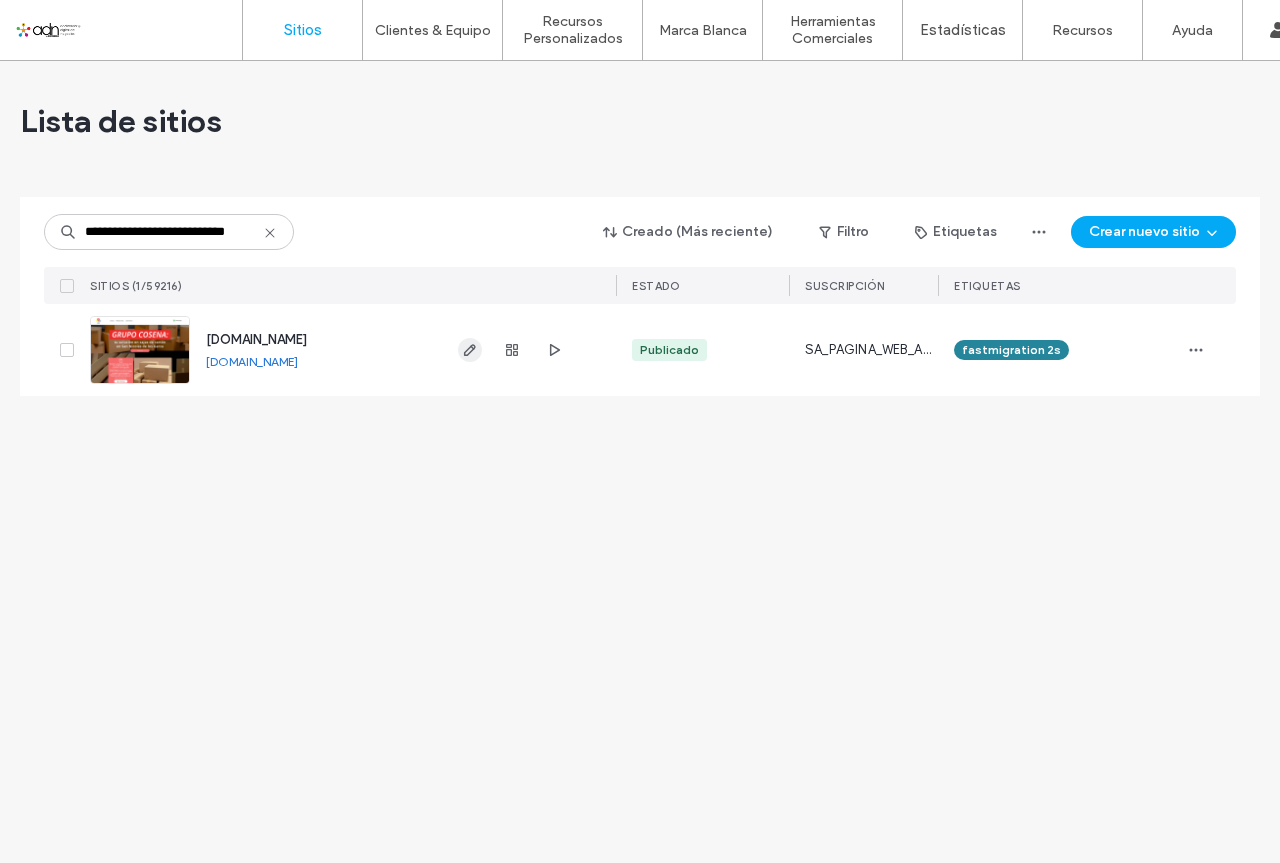 click 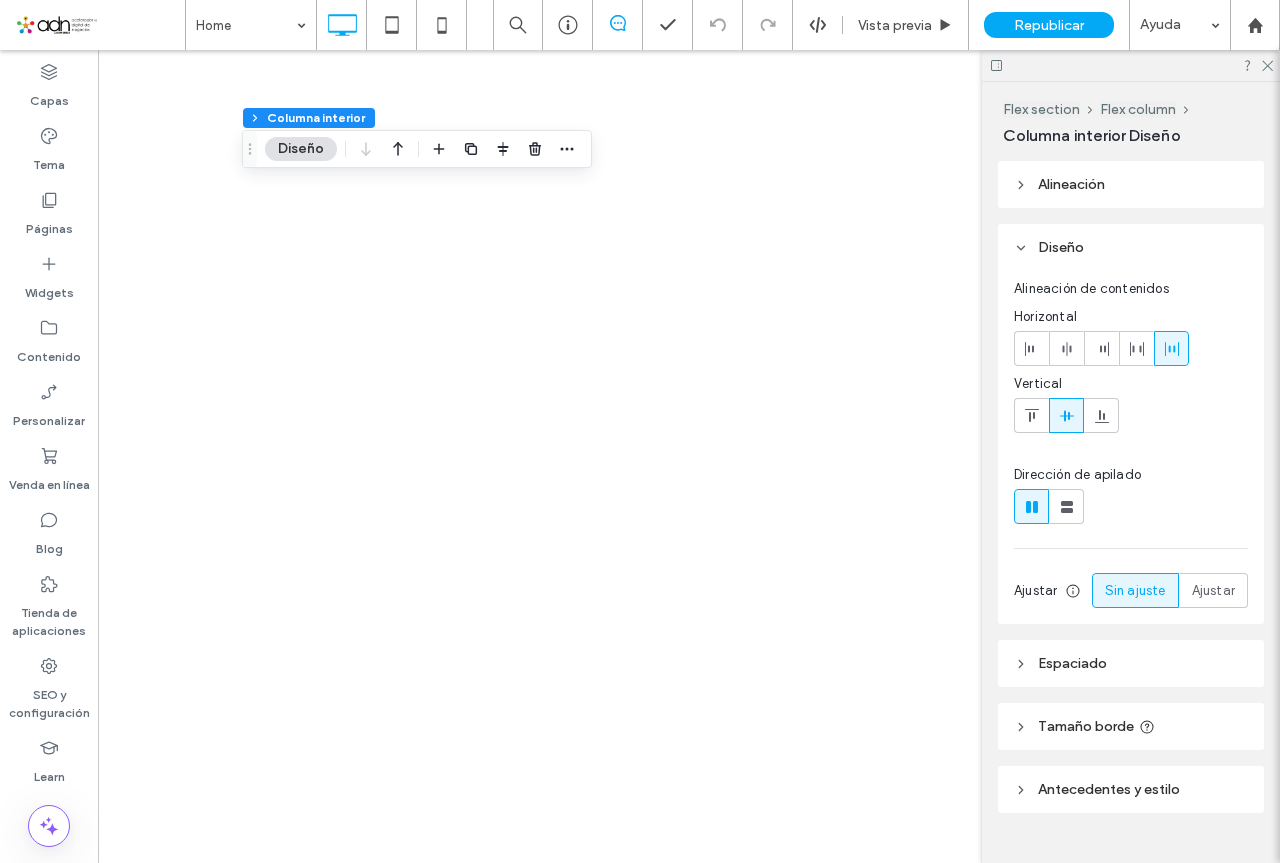 scroll, scrollTop: 0, scrollLeft: 0, axis: both 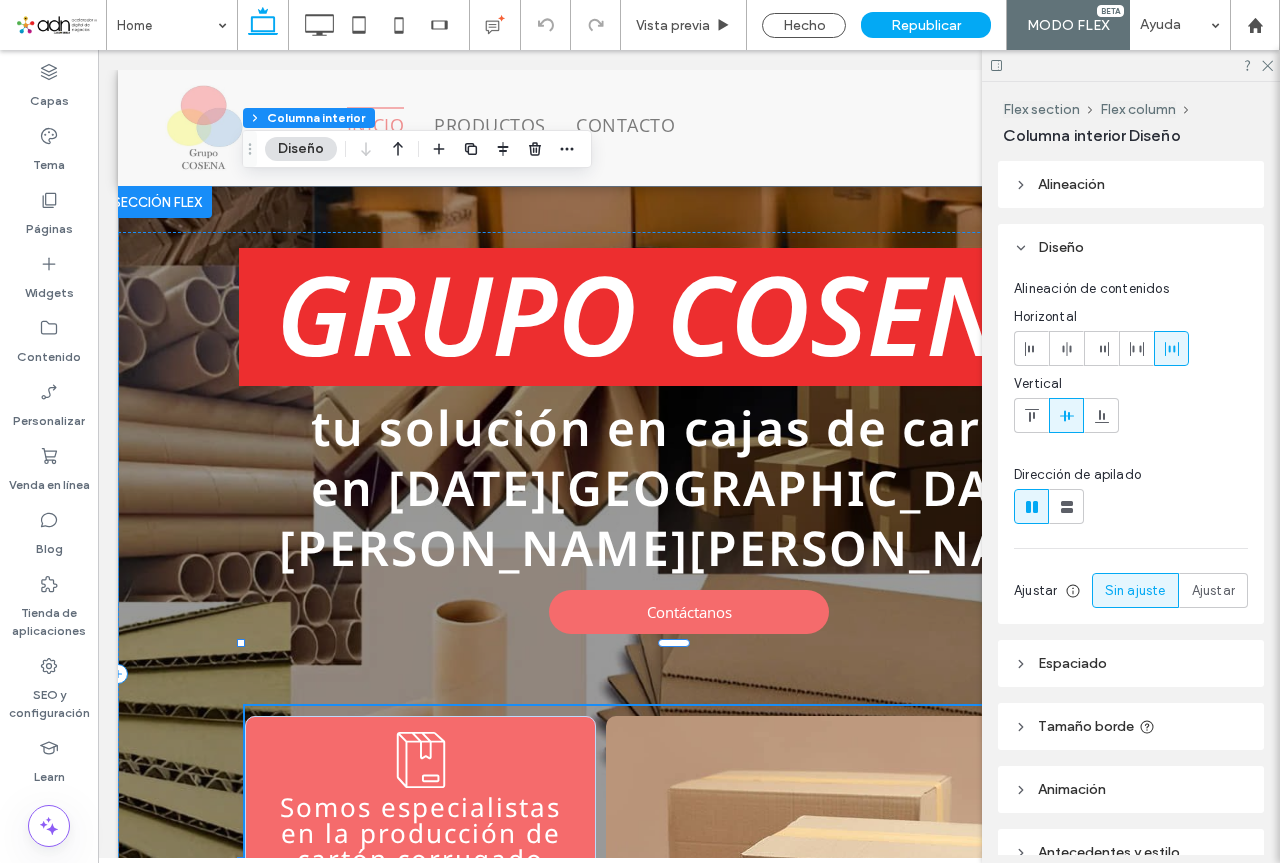 click on "cartón corrugado, tarimas de plástico, separadores, cajas a la medida" at bounding box center (411, 964) 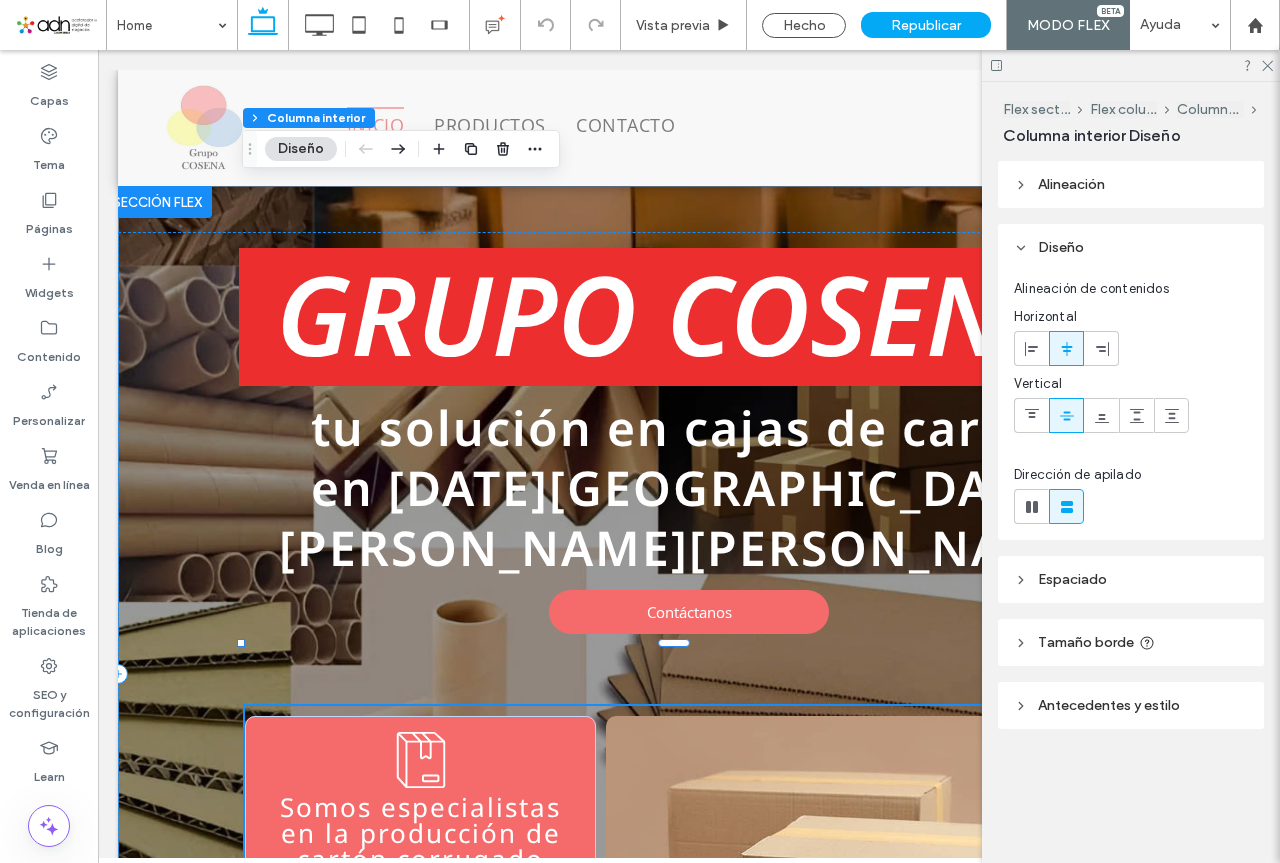 type on "**" 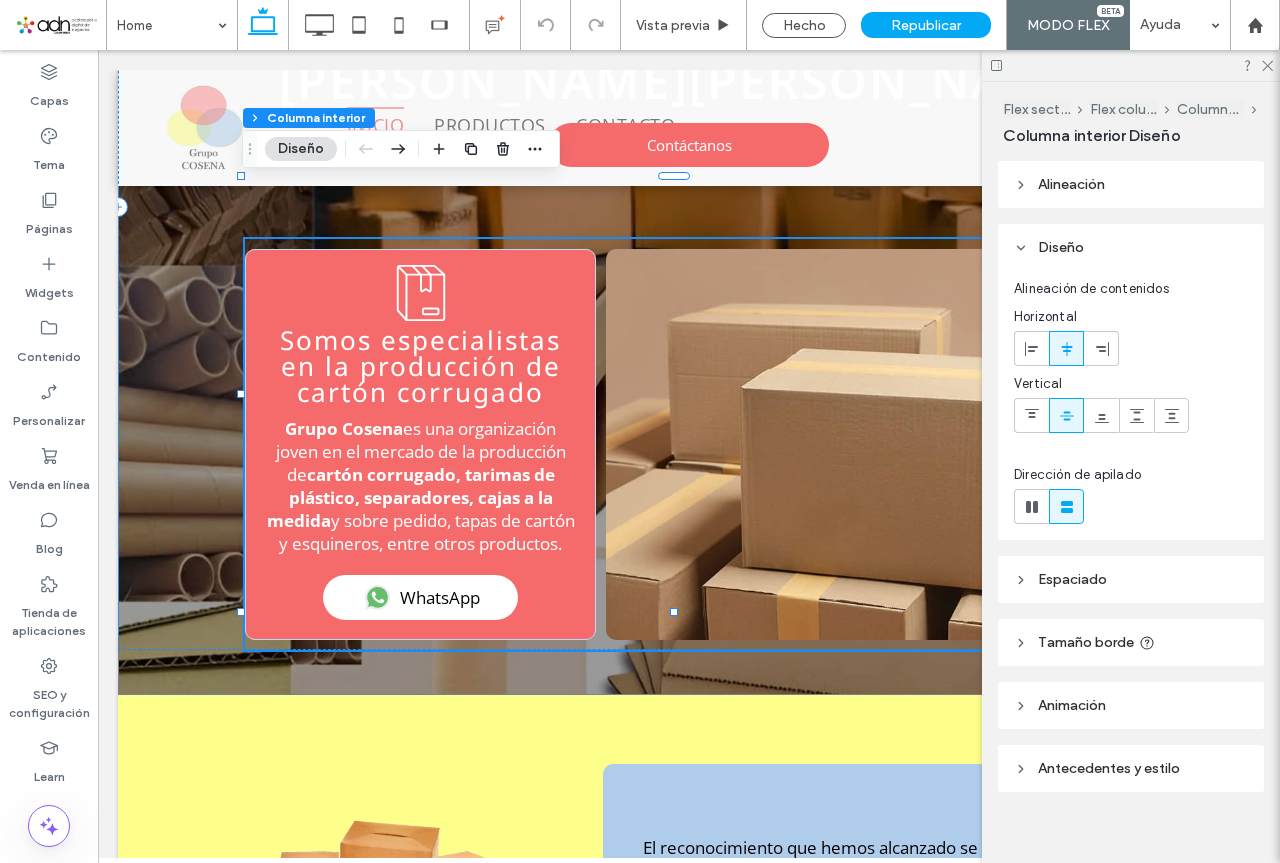 scroll, scrollTop: 0, scrollLeft: 0, axis: both 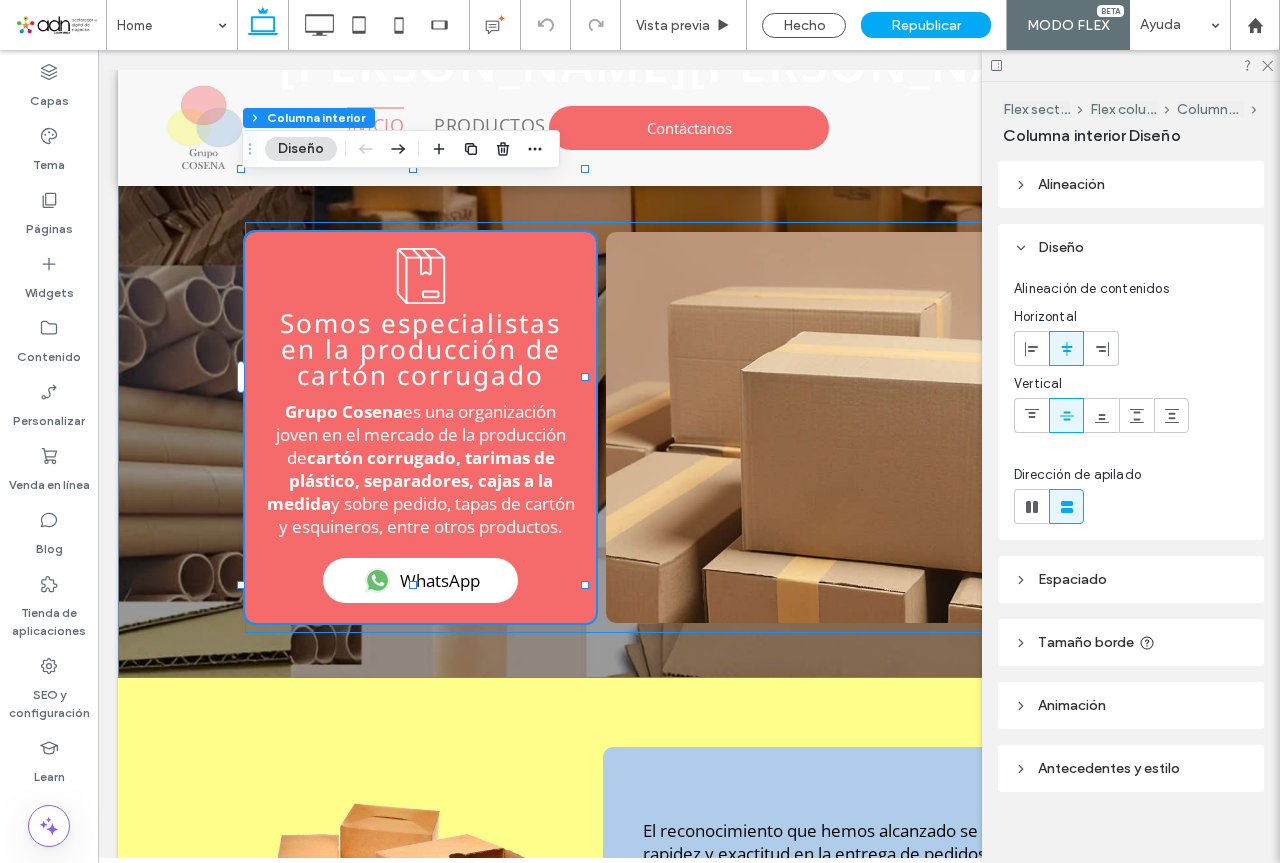 click on "cartón corrugado, tarimas de plástico, separadores, cajas a la medida" at bounding box center (411, 480) 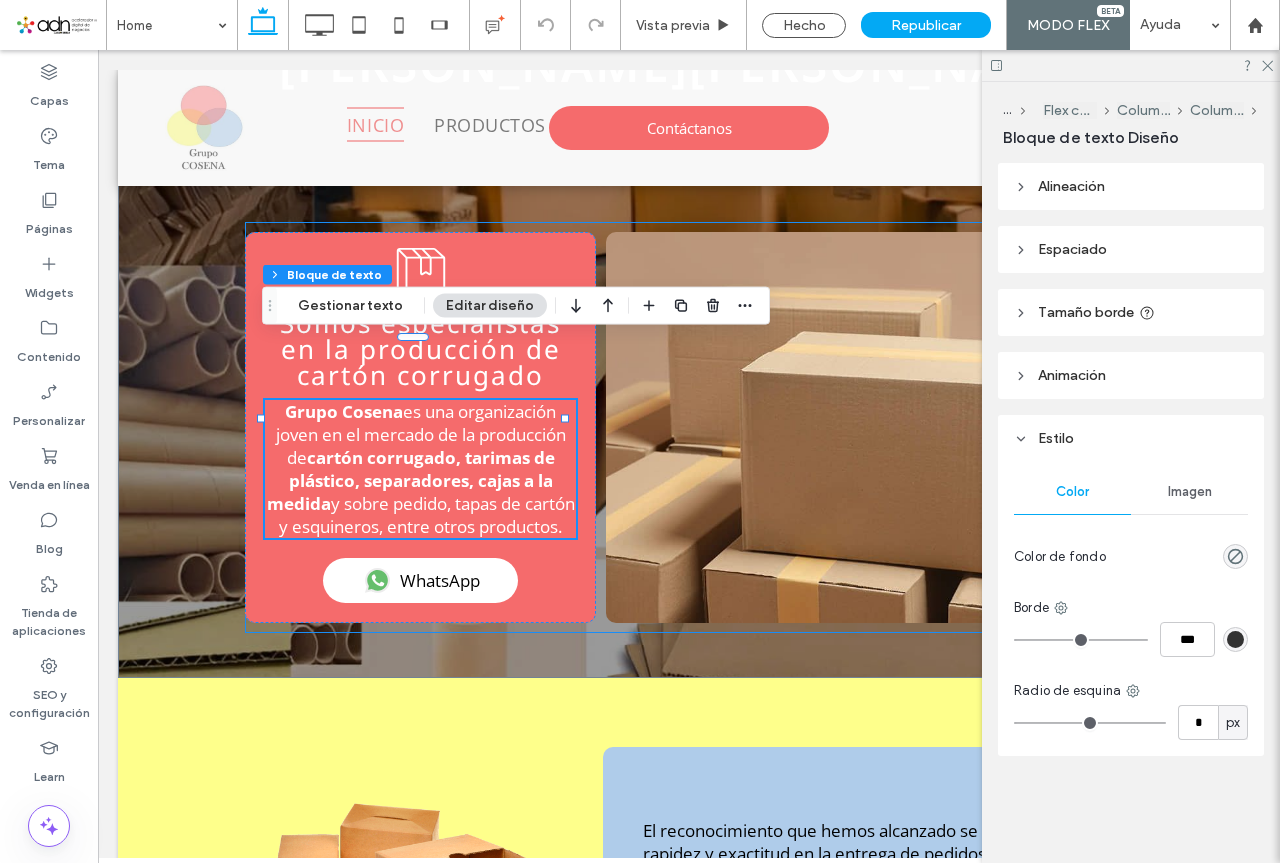 click on "cartón corrugado, tarimas de plástico, separadores, cajas a la medida" at bounding box center [411, 480] 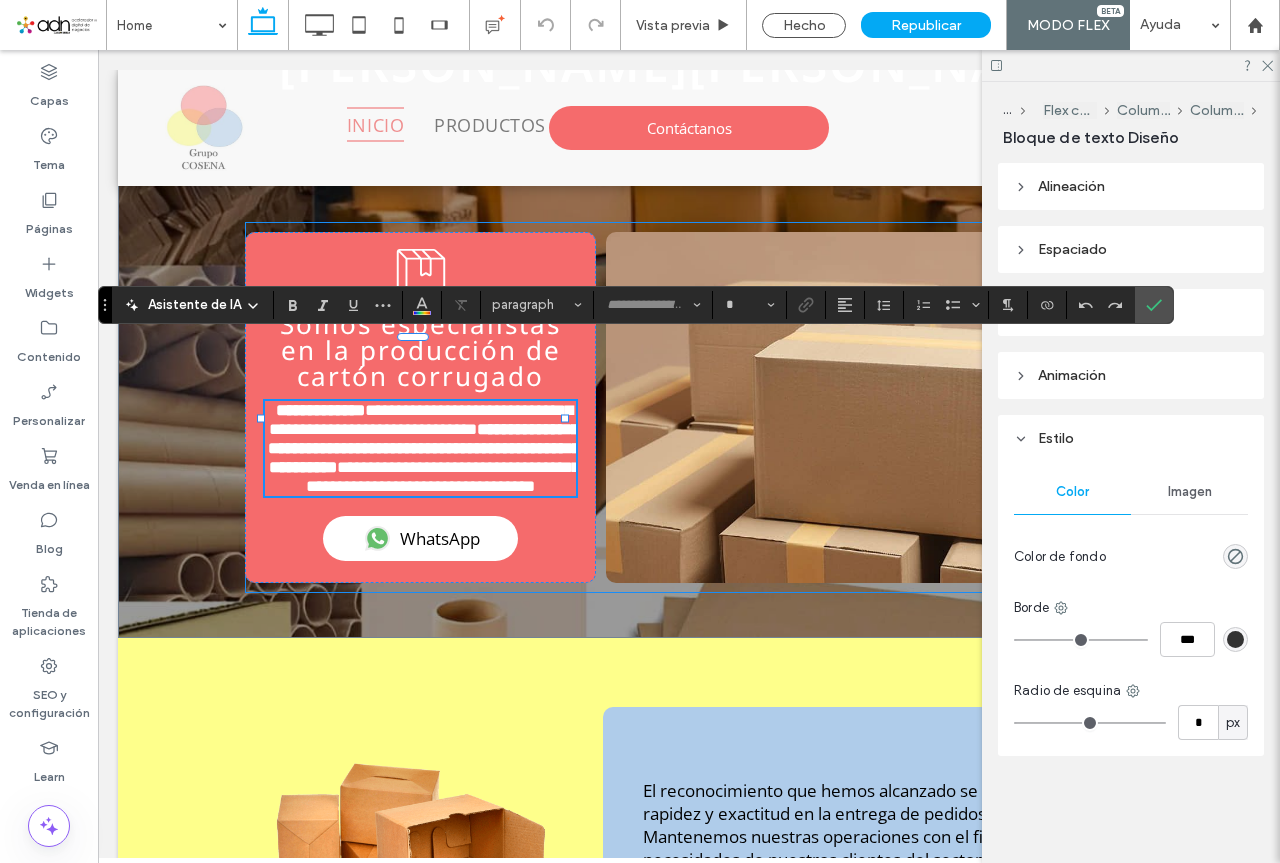 type on "*********" 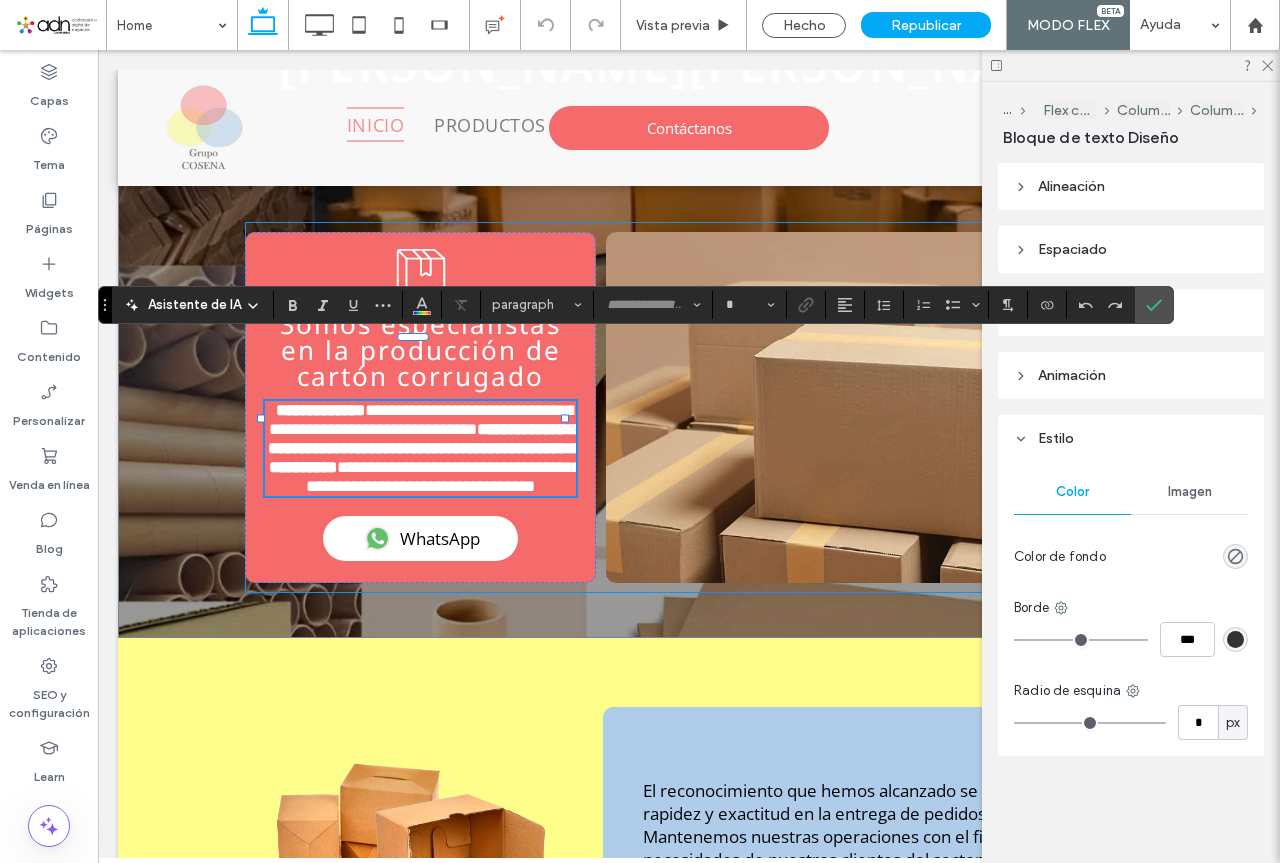 type on "**" 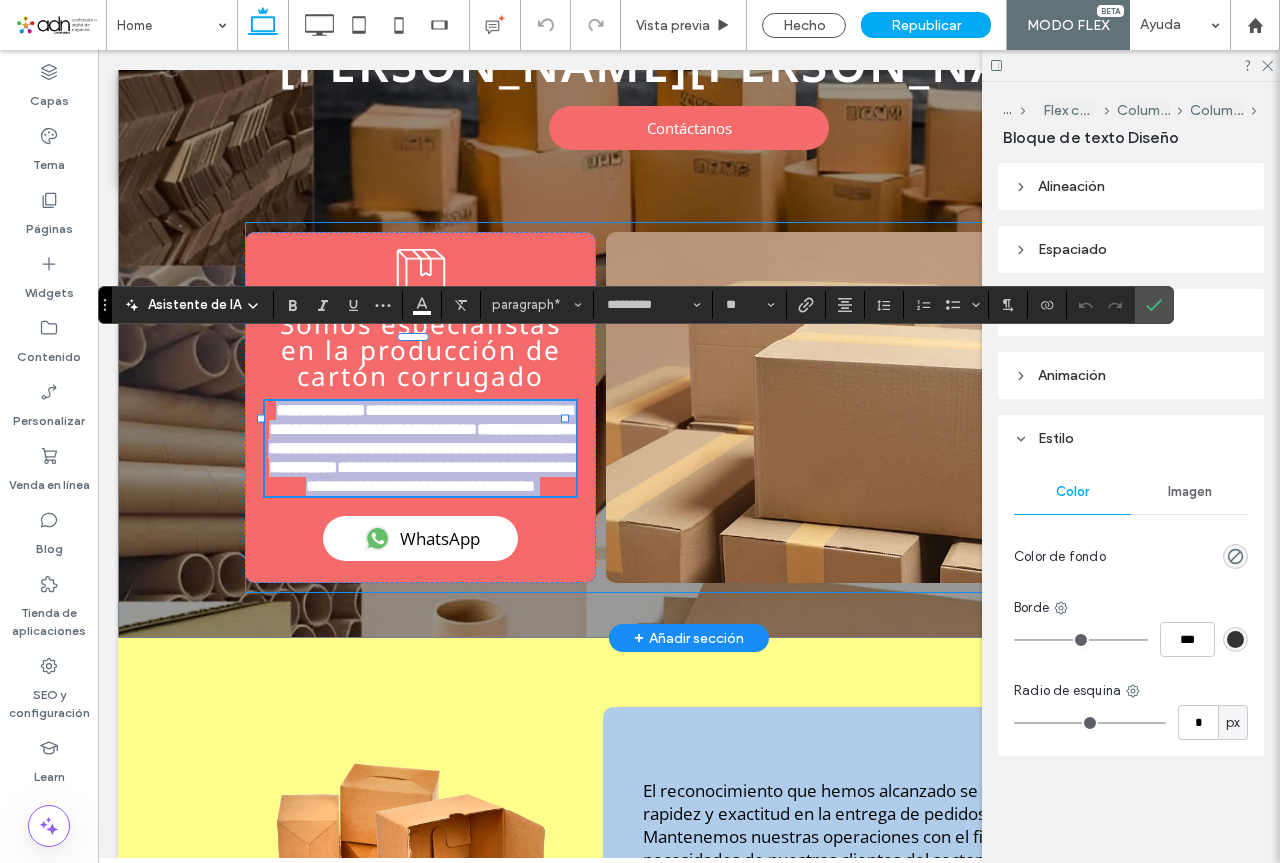 click on "**********" at bounding box center (424, 448) 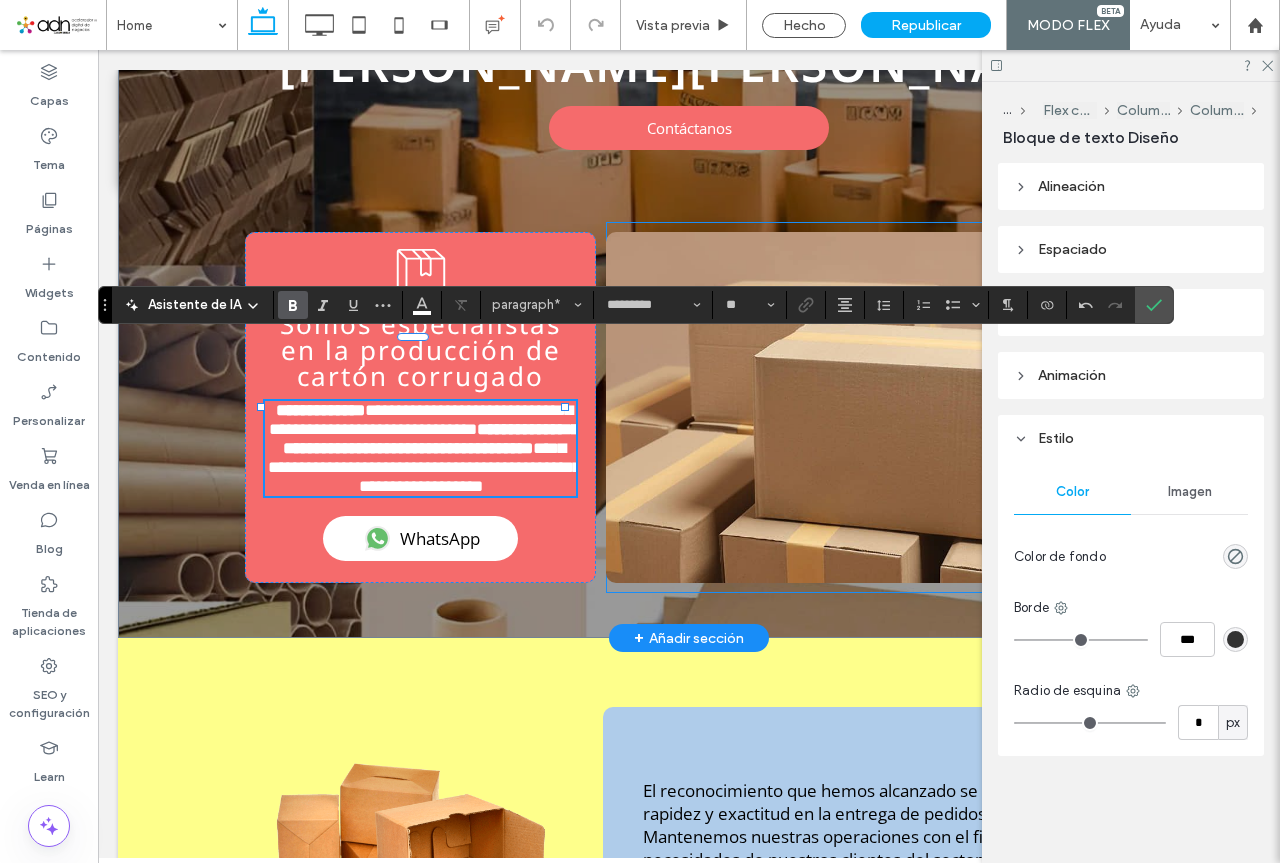 type 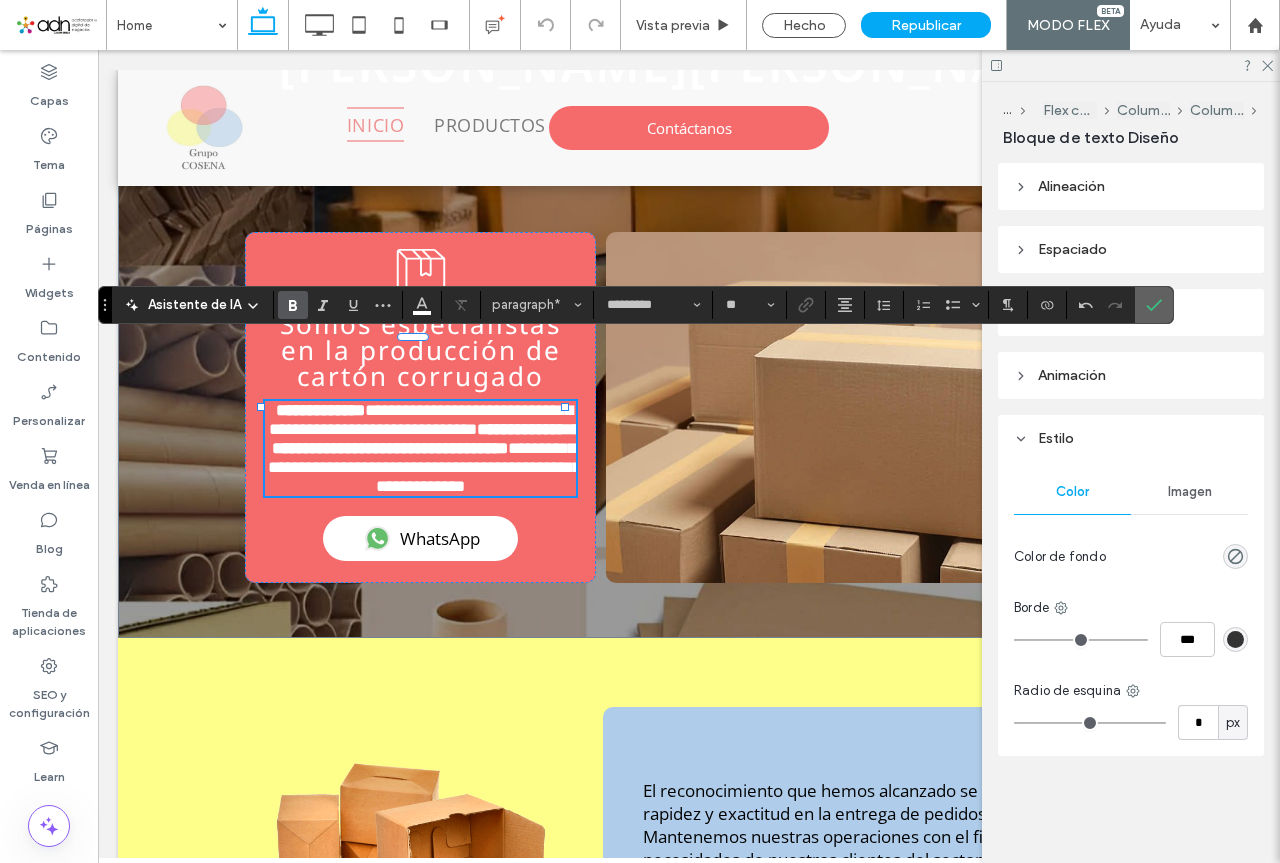 click 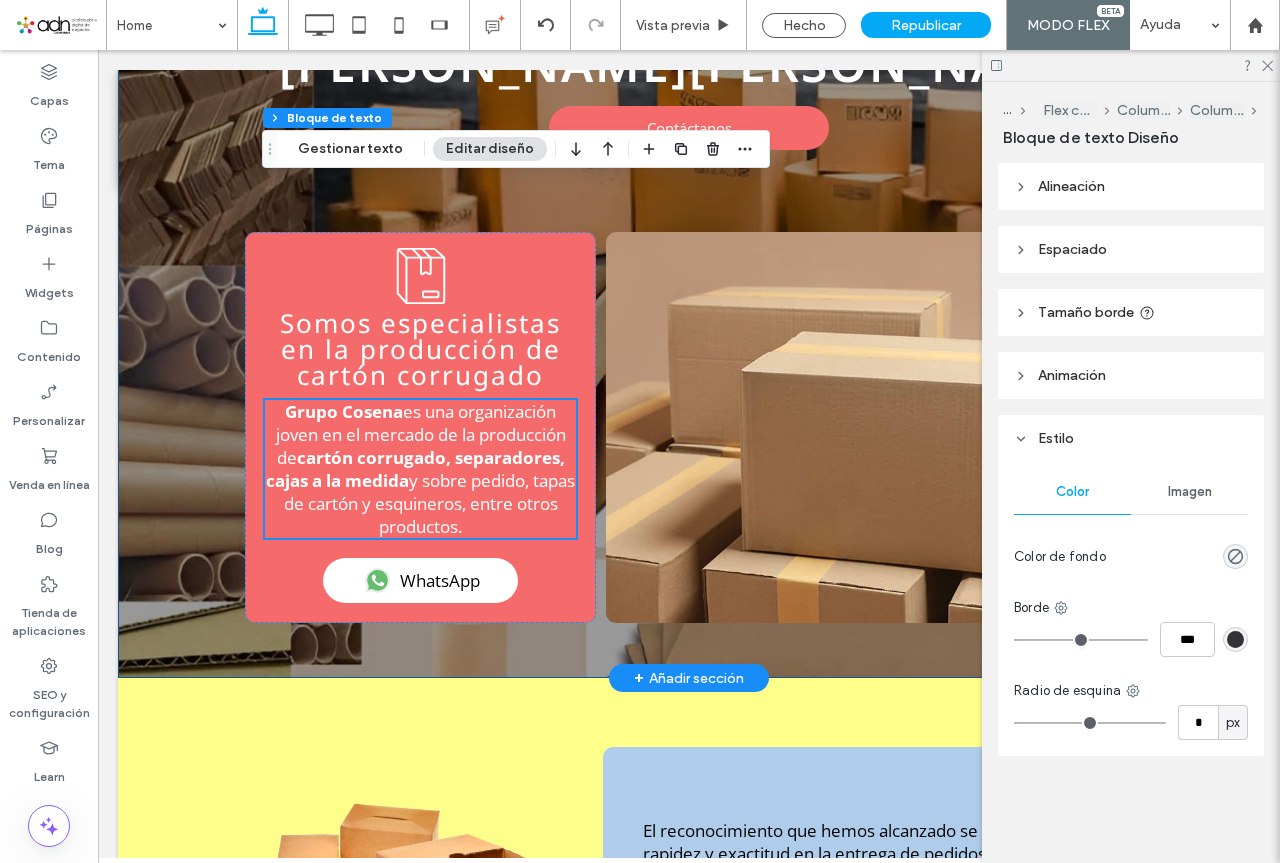 scroll, scrollTop: 700, scrollLeft: 0, axis: vertical 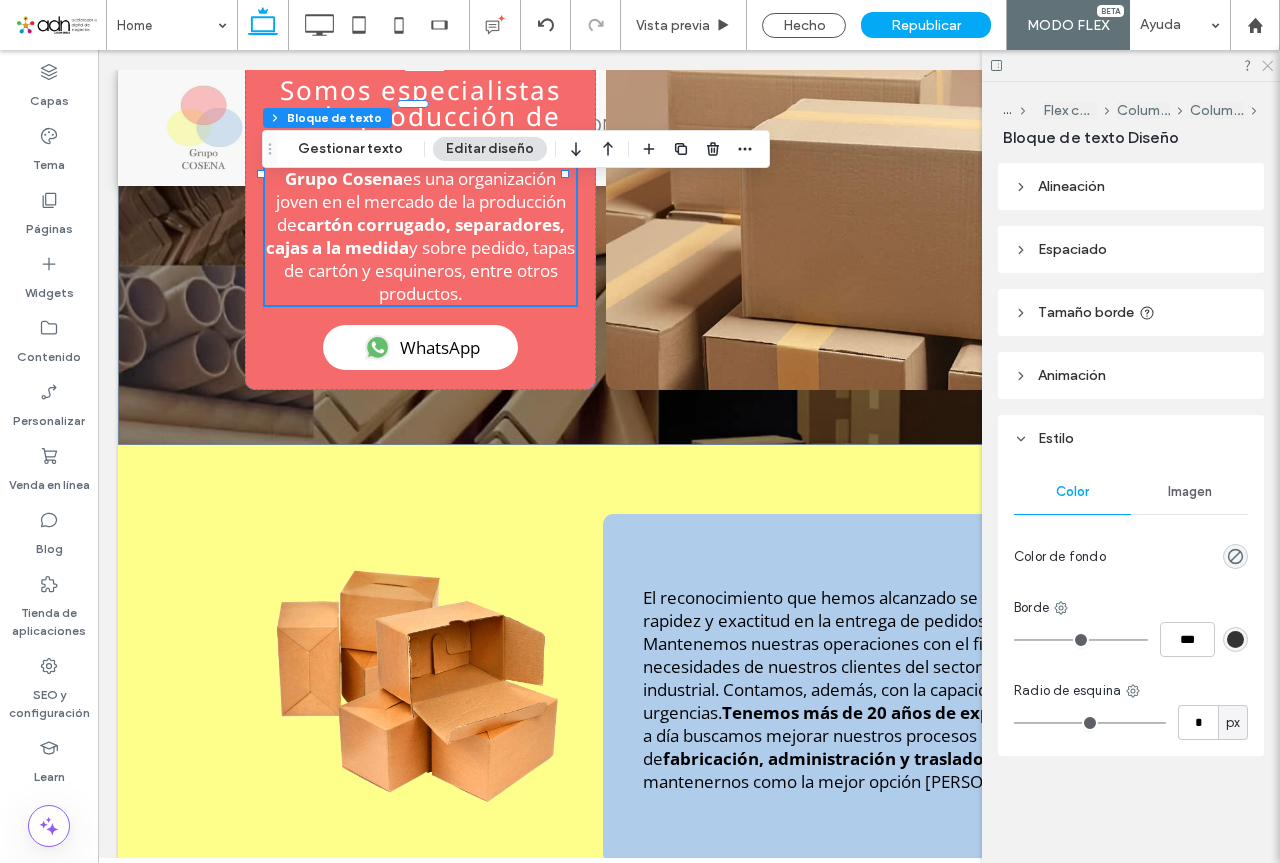 click 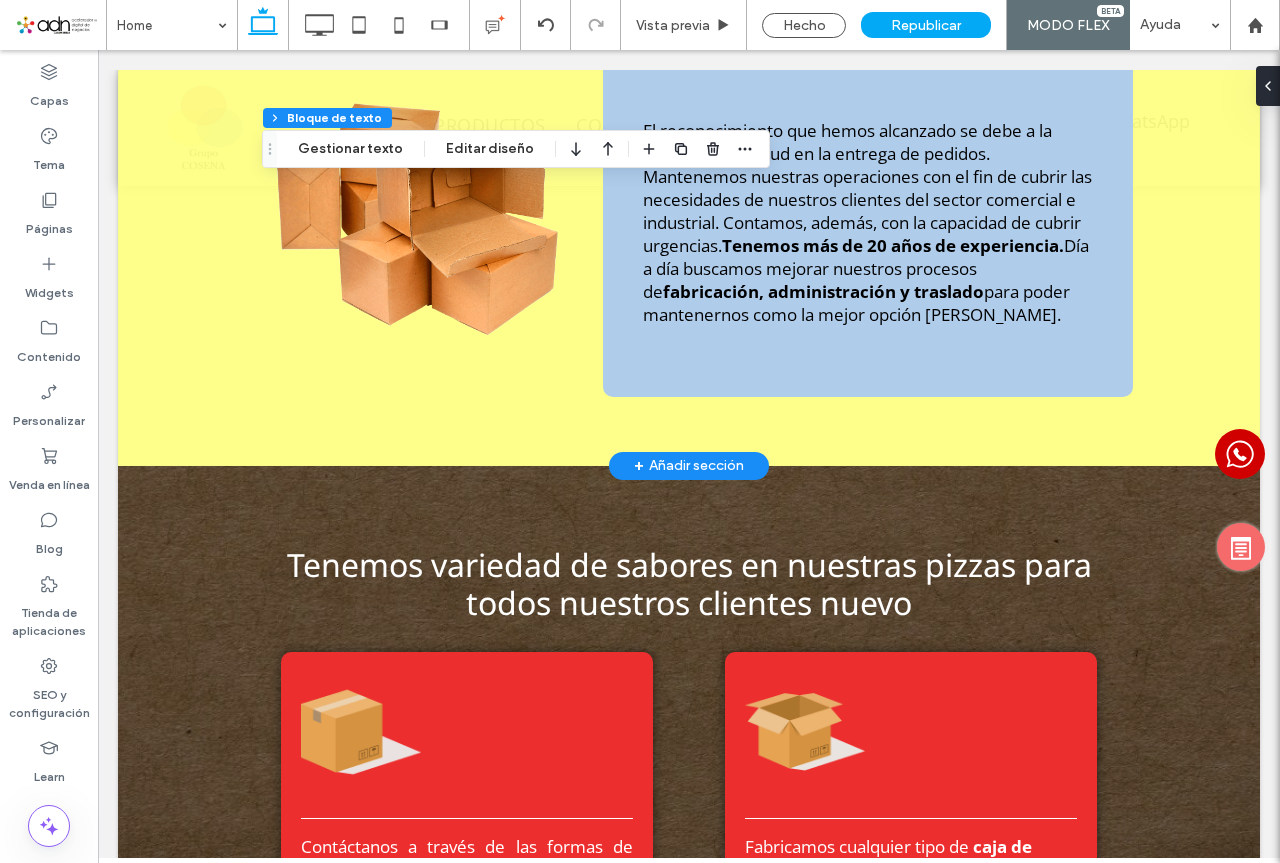 scroll, scrollTop: 1400, scrollLeft: 0, axis: vertical 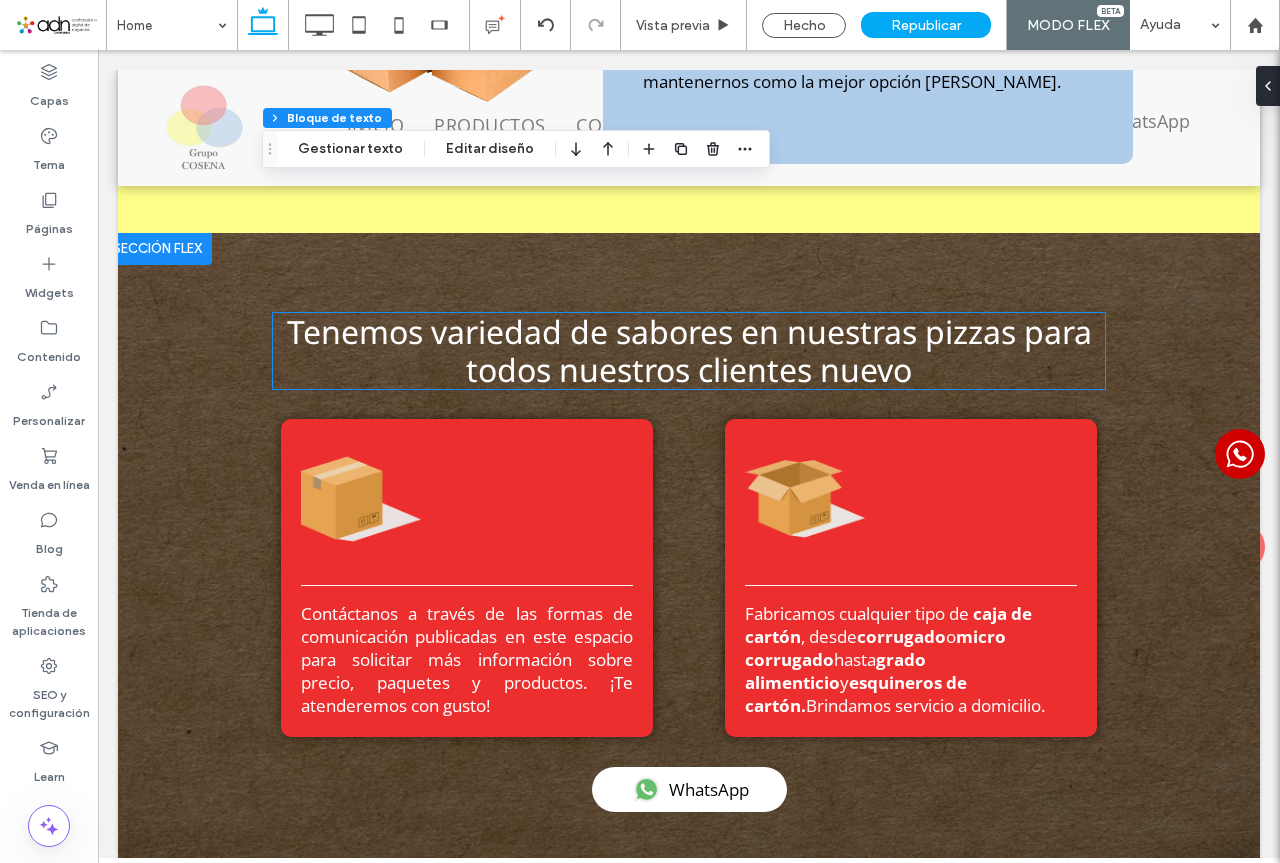 click on "Tenemos variedad de sabores en nuestras pizzas para todos nuestros clientes nuevo" at bounding box center [689, 350] 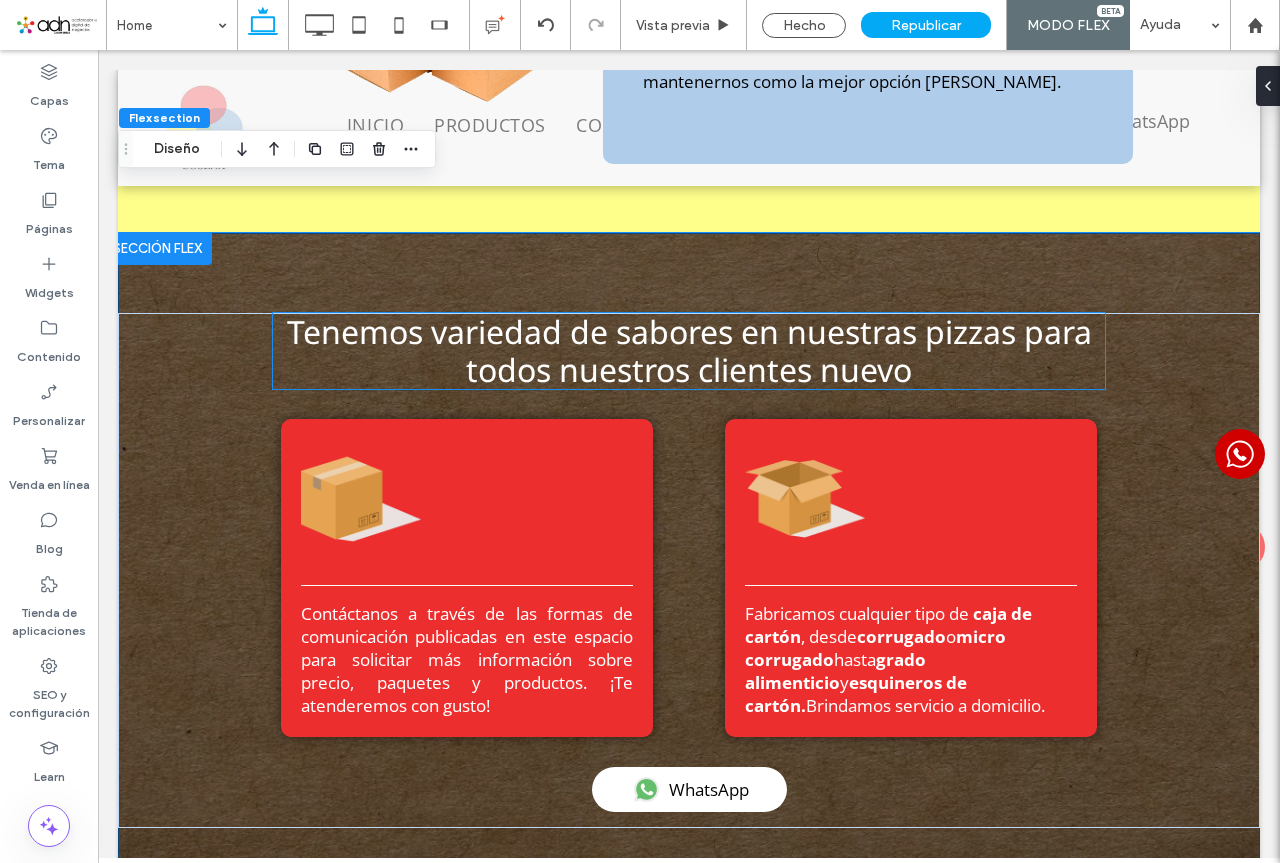 click on "Tenemos variedad de sabores en nuestras pizzas para todos nuestros clientes nuevo" at bounding box center (689, 350) 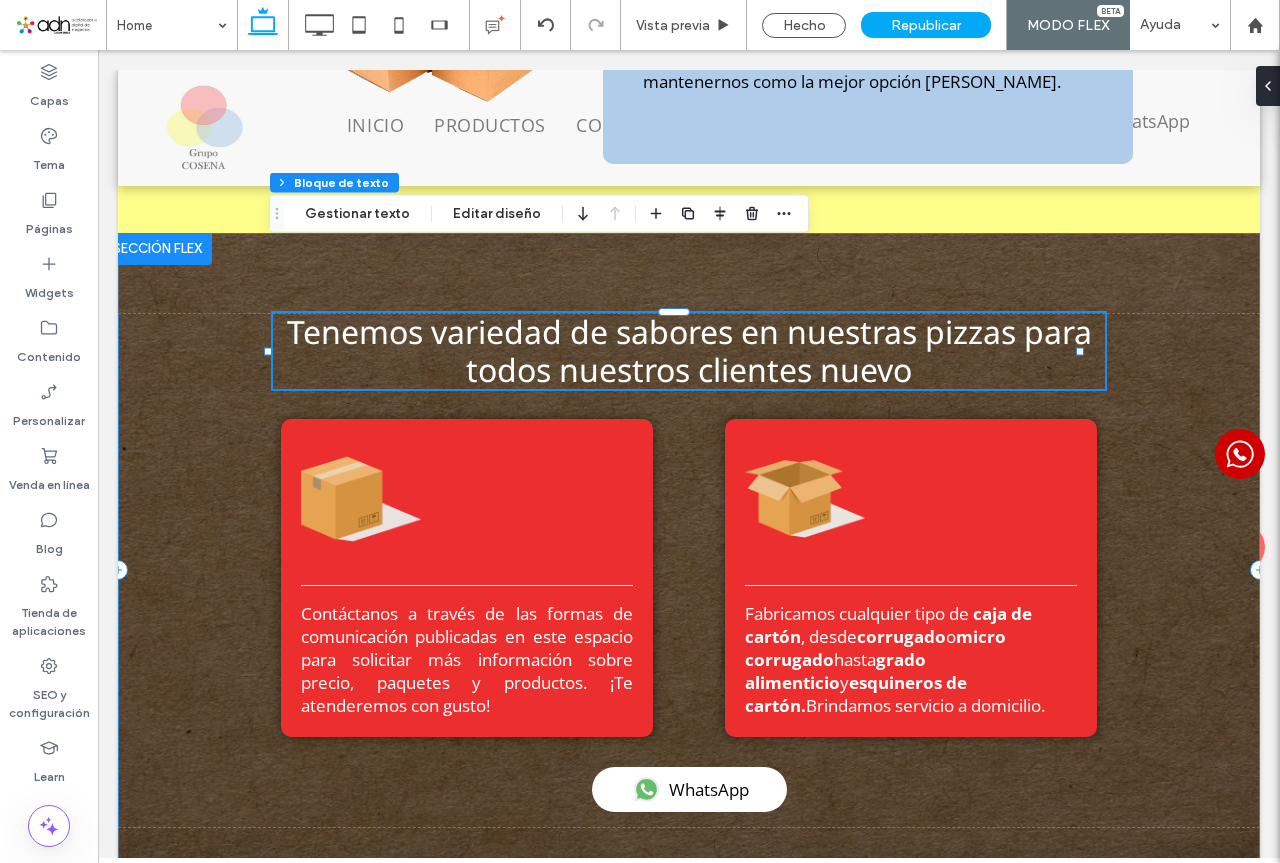 click on "Tenemos variedad de sabores en nuestras pizzas para todos nuestros clientes nuevo" at bounding box center (689, 350) 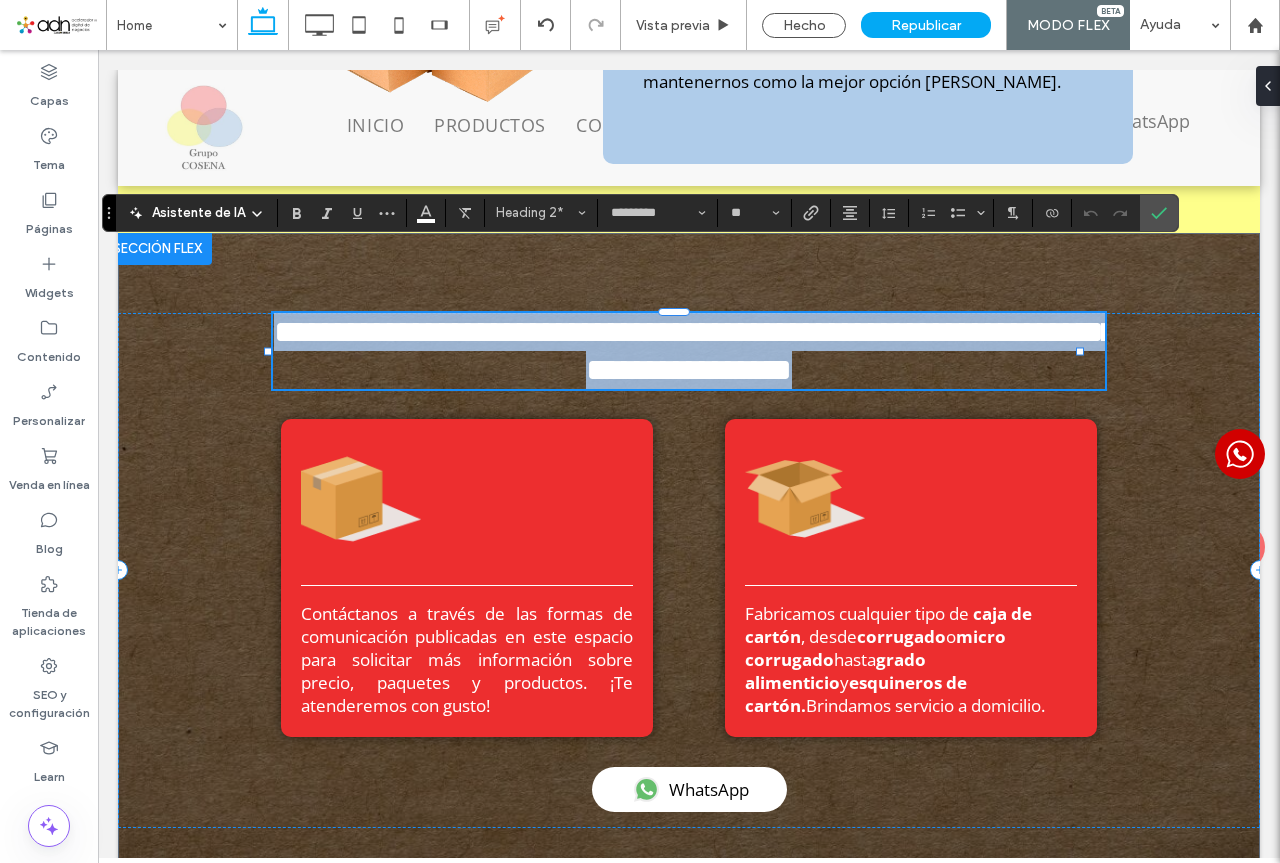 click on "**********" at bounding box center [695, 351] 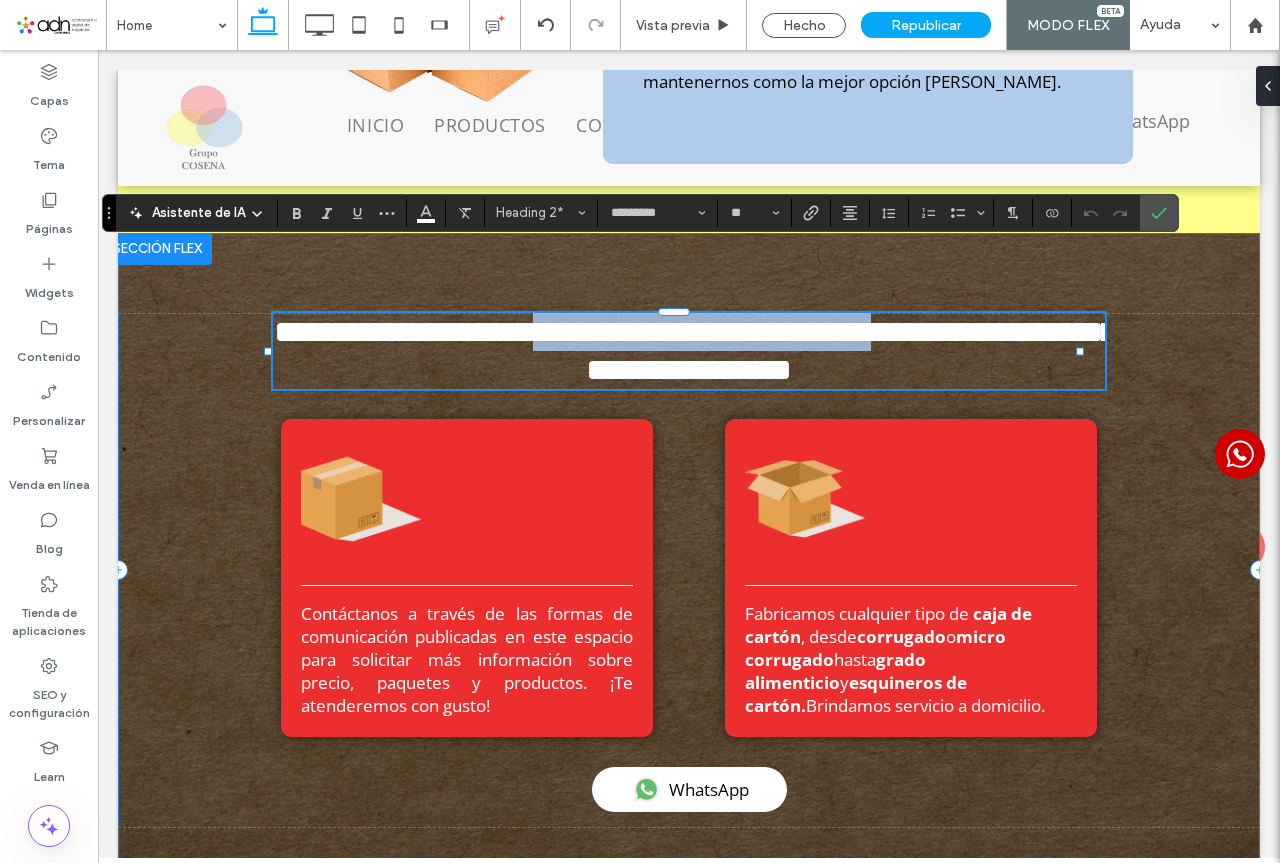 type 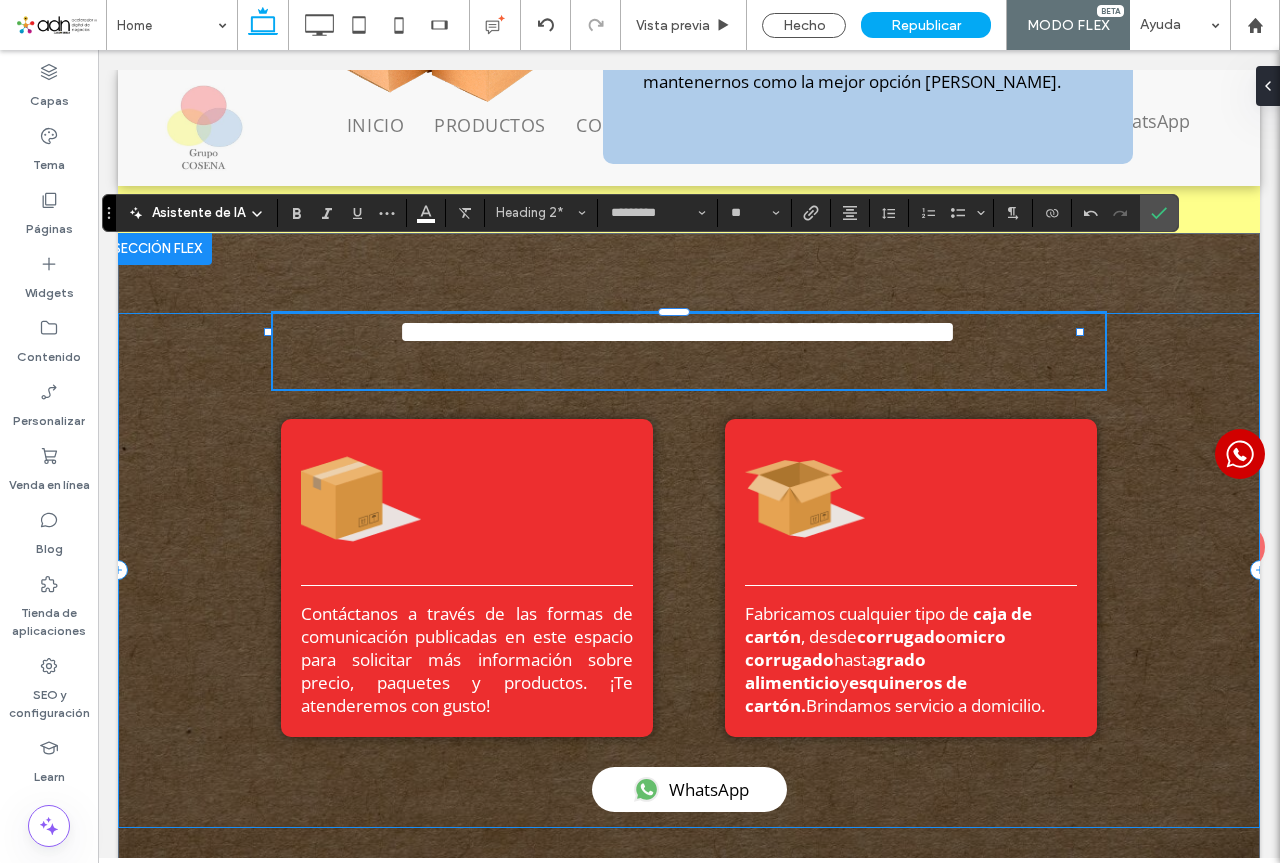 scroll, scrollTop: 0, scrollLeft: 0, axis: both 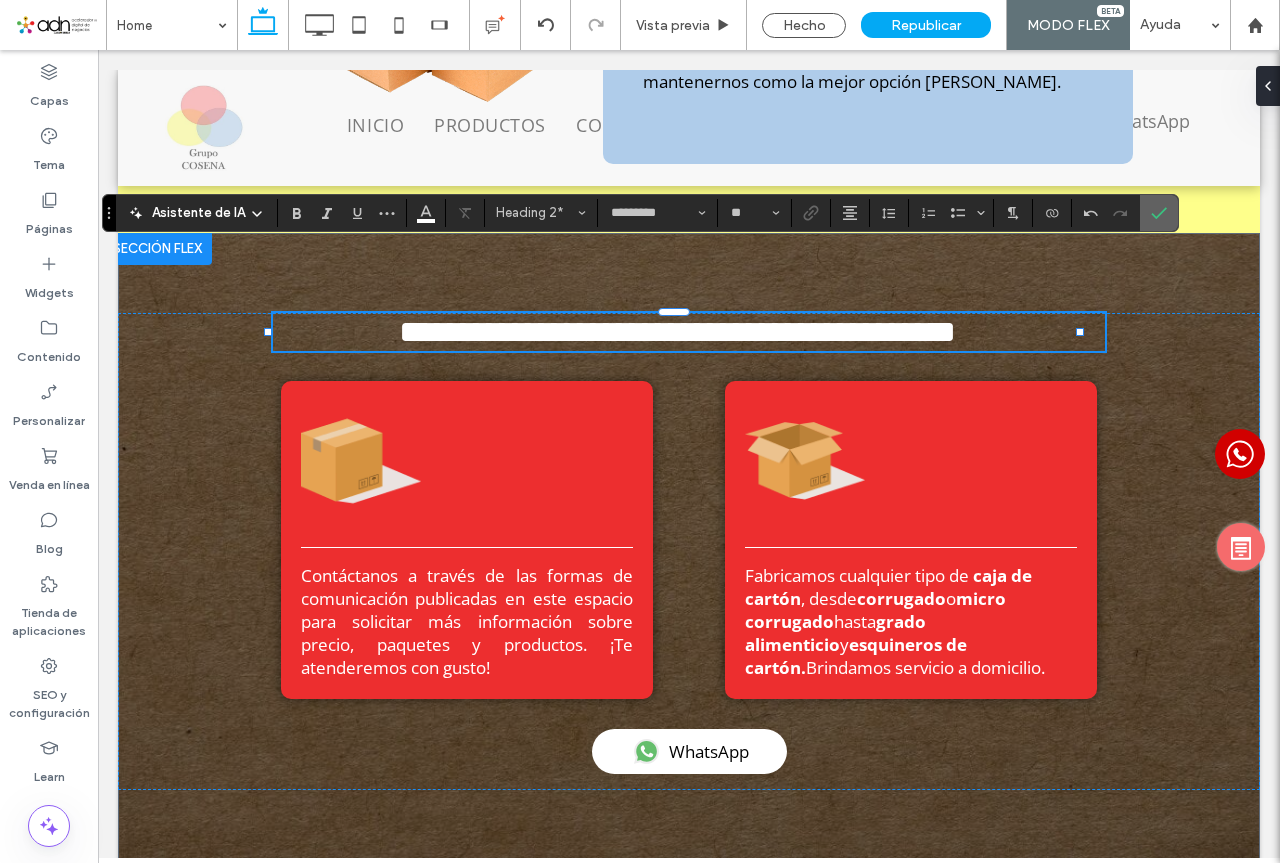 click 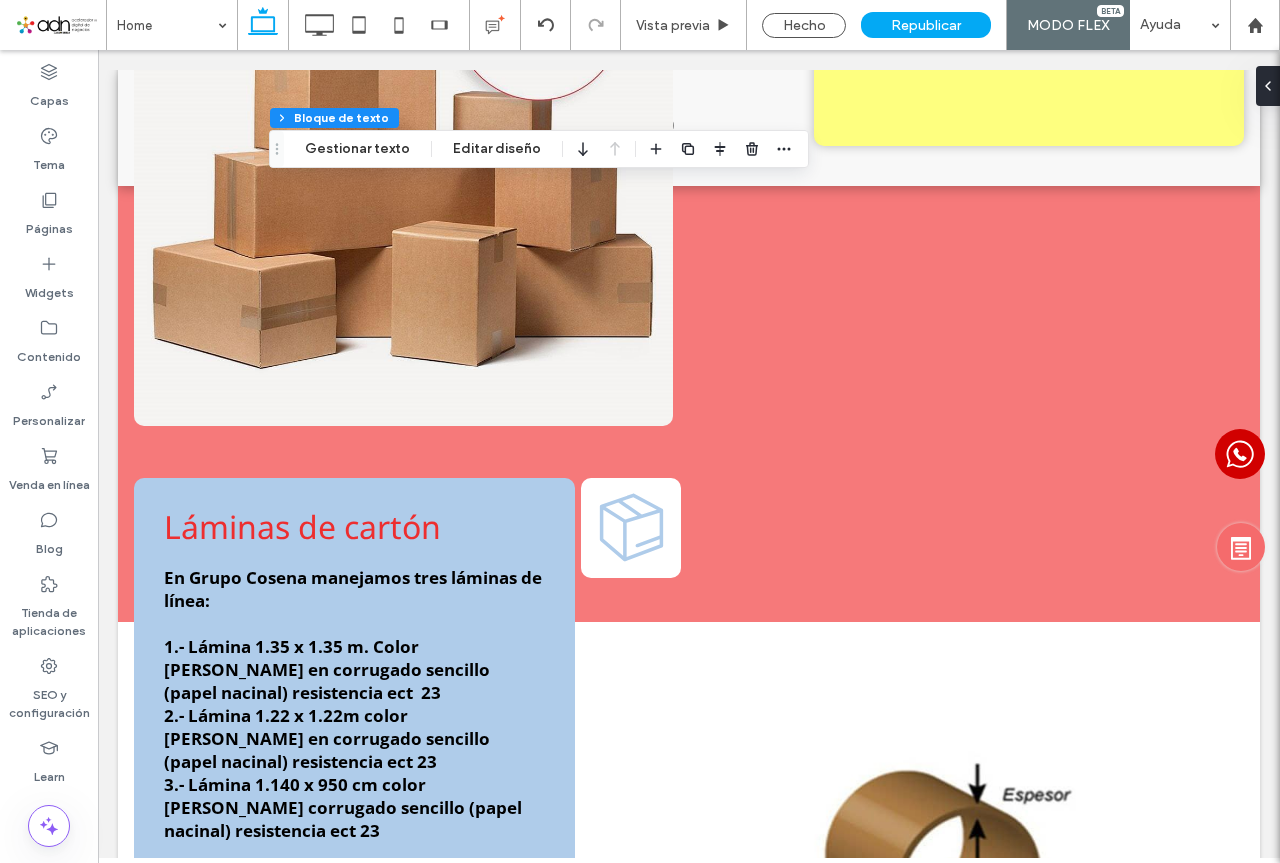 scroll, scrollTop: 3500, scrollLeft: 0, axis: vertical 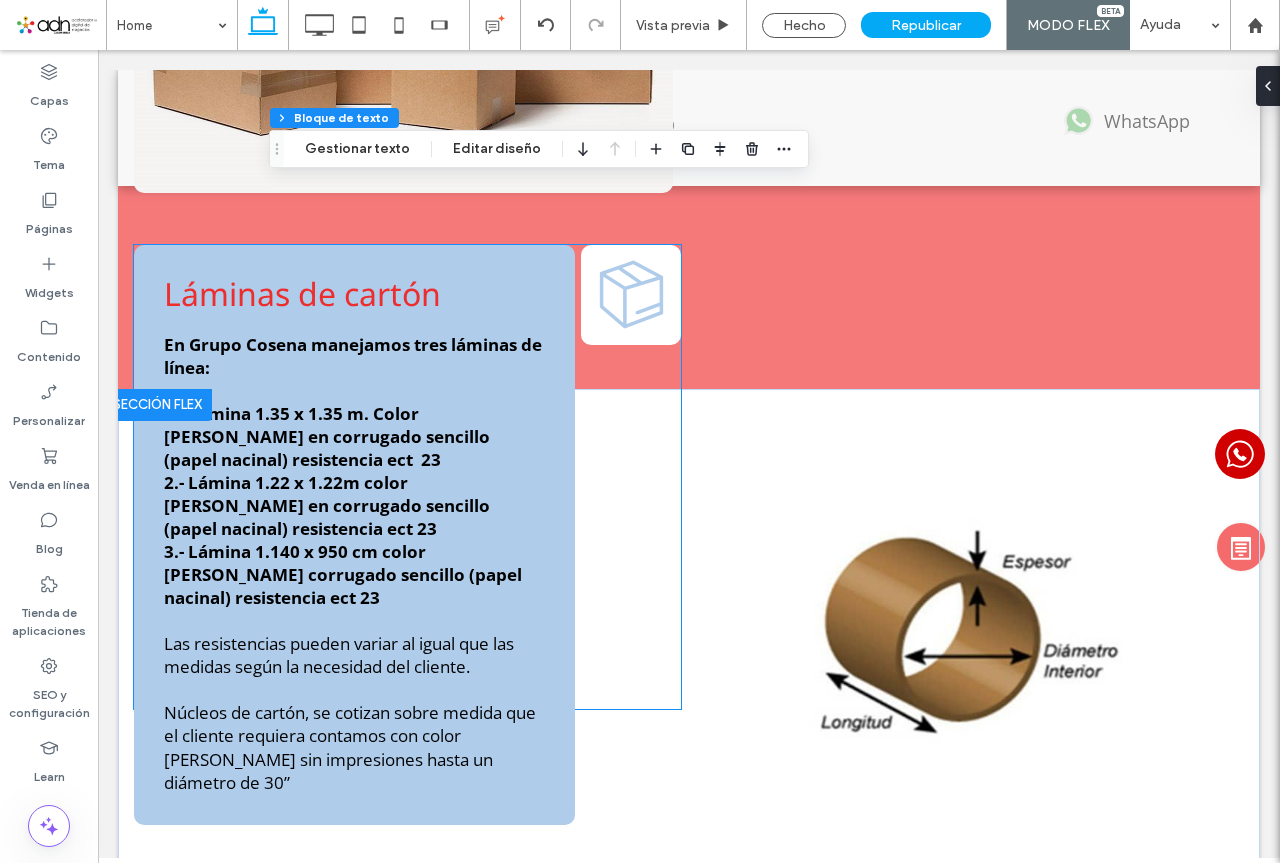 click on "1.- Lámina 1.35 x 1.35 m. Color [PERSON_NAME] en corrugado sencillo (papel nacinal) resistencia ect  23" at bounding box center [327, 436] 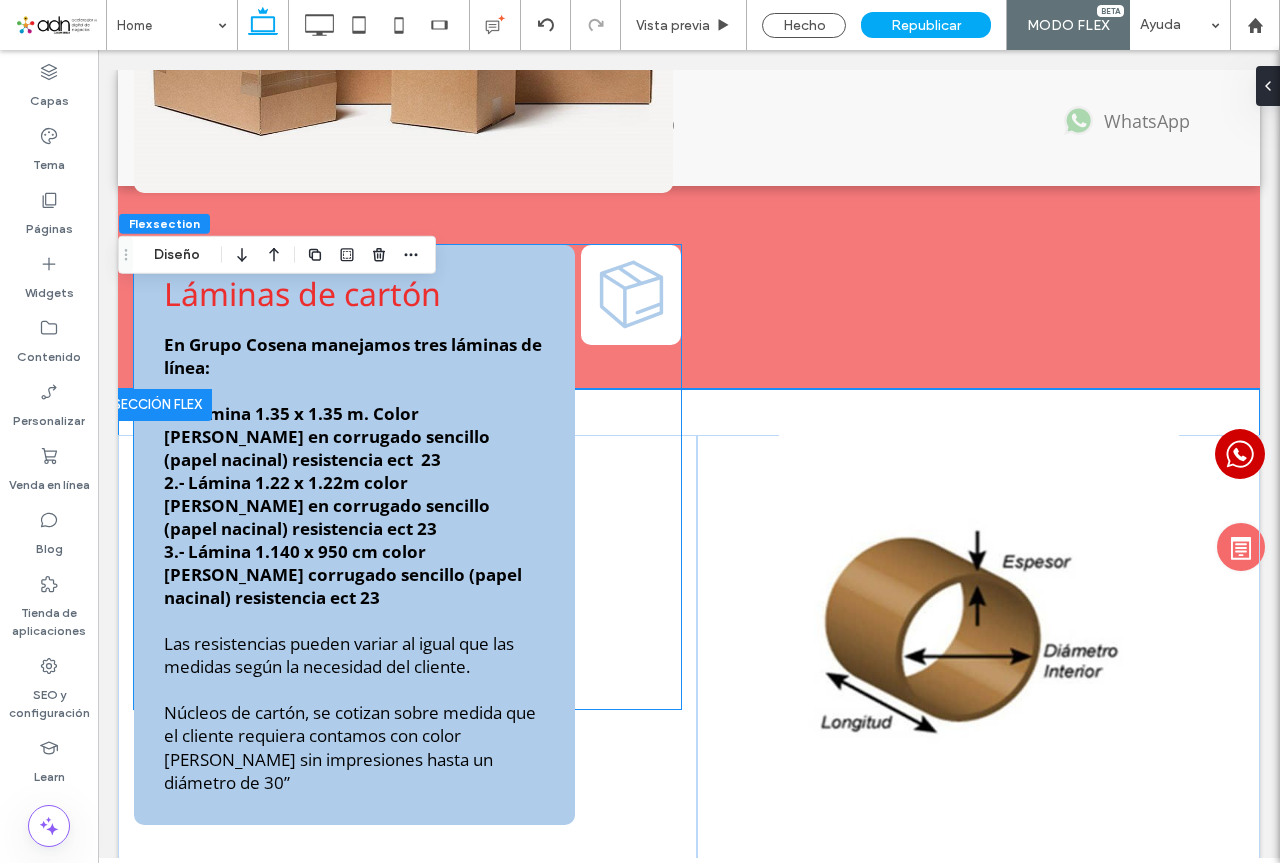 scroll, scrollTop: 3629, scrollLeft: 0, axis: vertical 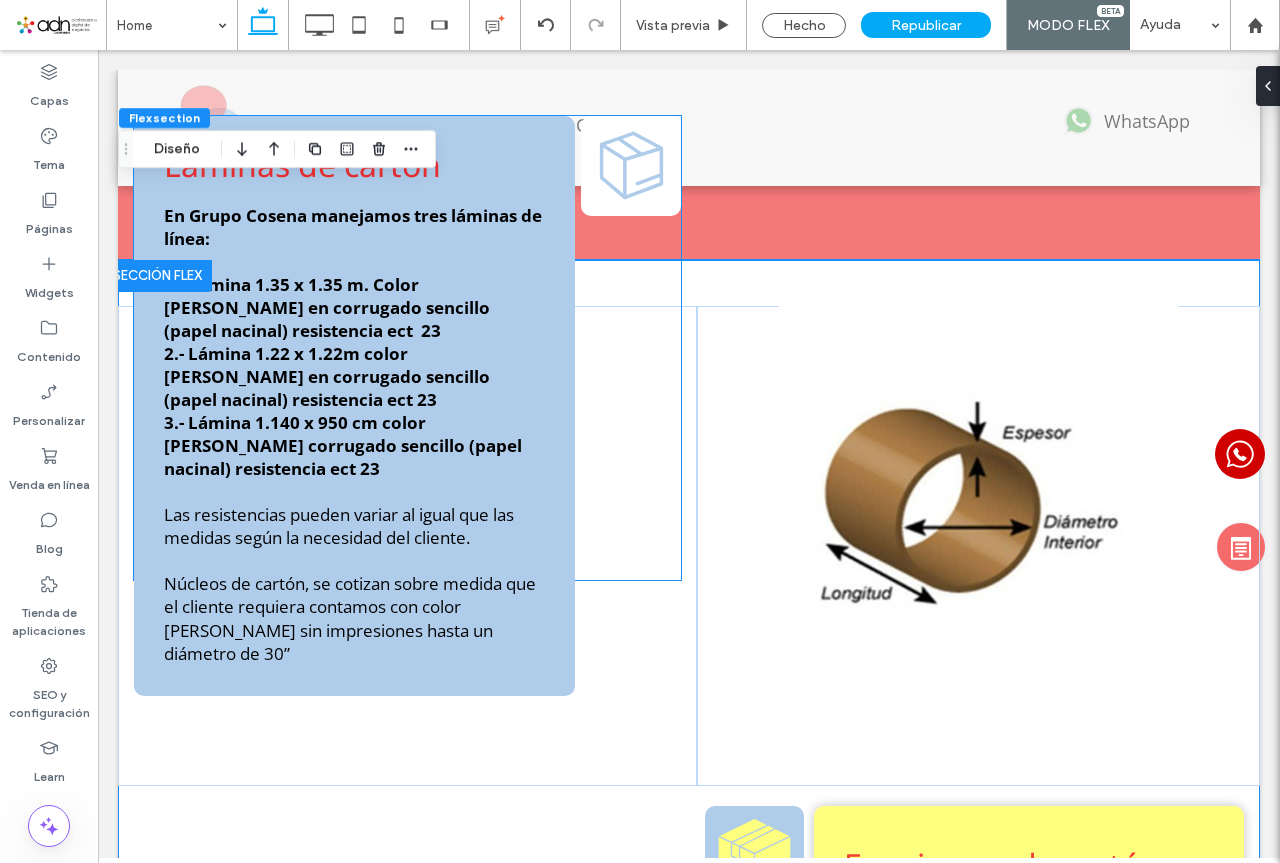 click on "1.- Lámina 1.35 x 1.35 m. Color [PERSON_NAME] en corrugado sencillo (papel nacinal) resistencia ect  23" at bounding box center (327, 307) 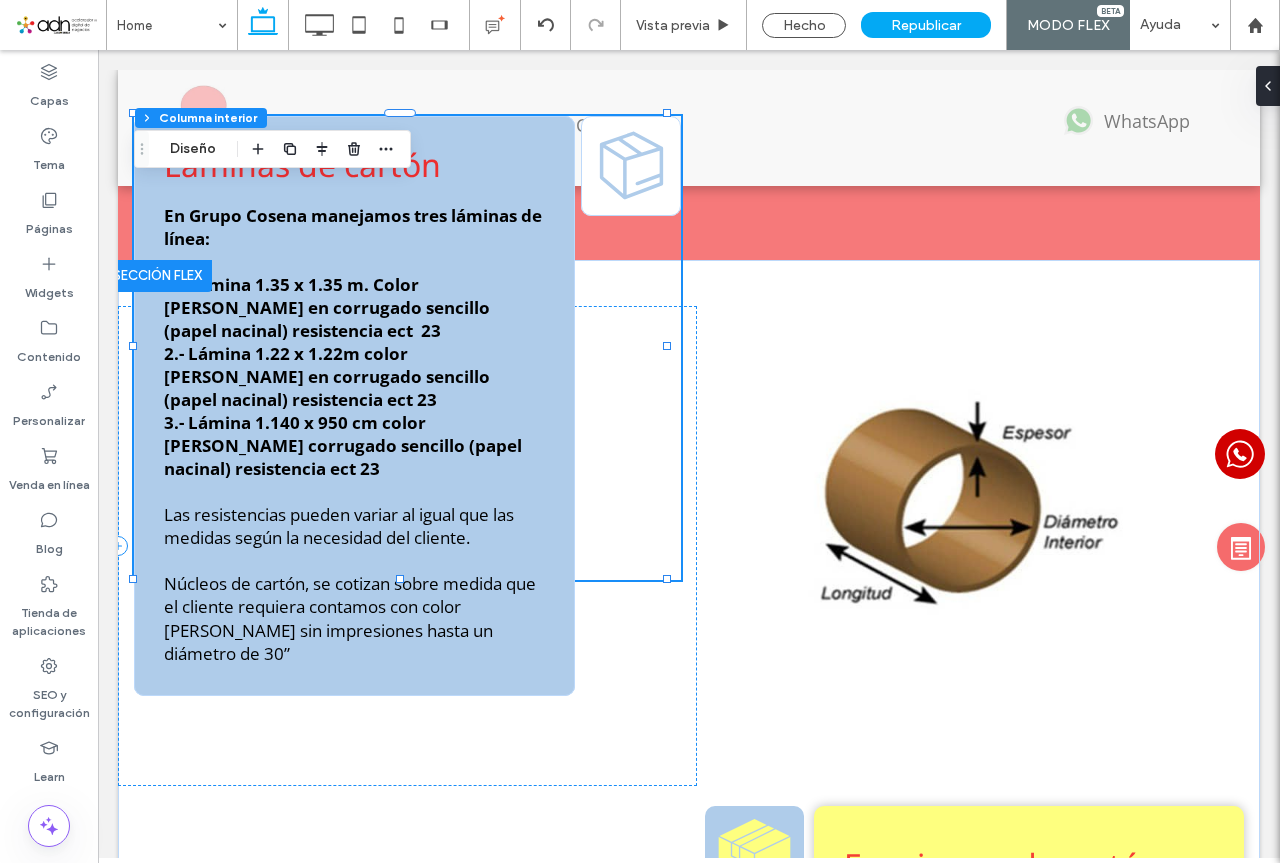 click on "1.- Lámina 1.35 x 1.35 m. Color [PERSON_NAME] en corrugado sencillo (papel nacinal) resistencia ect  23" at bounding box center [327, 307] 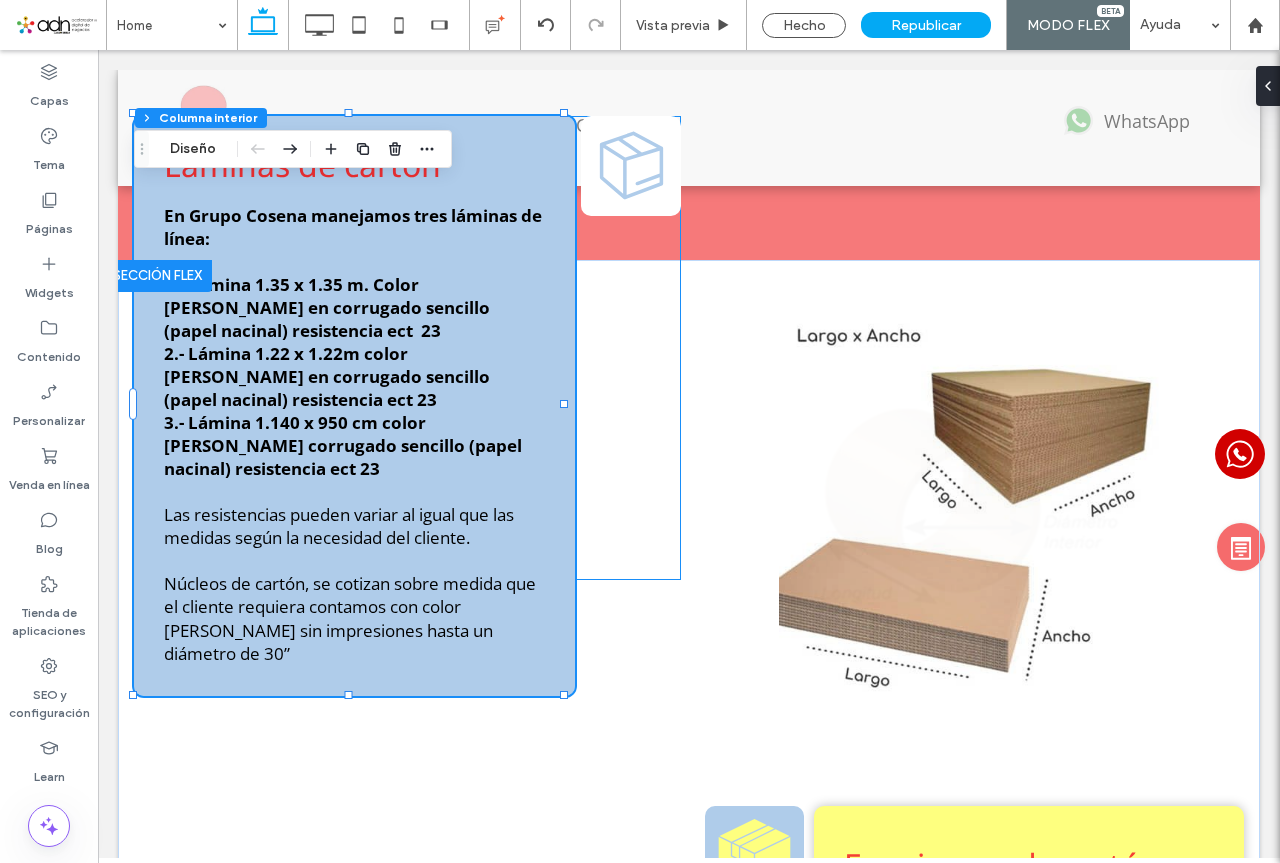 click on "1.- Lámina 1.35 x 1.35 m. Color [PERSON_NAME] en corrugado sencillo (papel nacinal) resistencia ect  23" at bounding box center [327, 307] 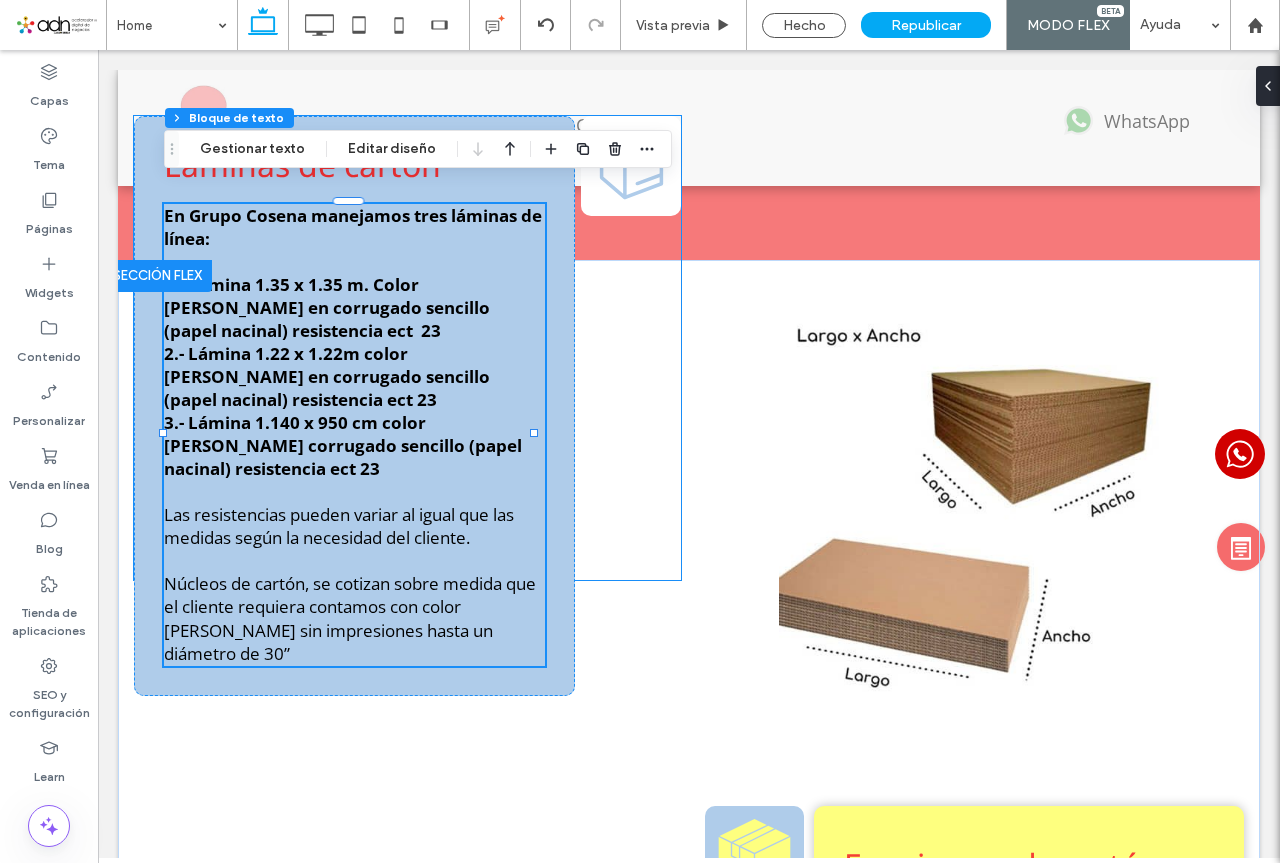click on "1.- Lámina 1.35 x 1.35 m. Color [PERSON_NAME] en corrugado sencillo (papel nacinal) resistencia ect  23" at bounding box center (327, 307) 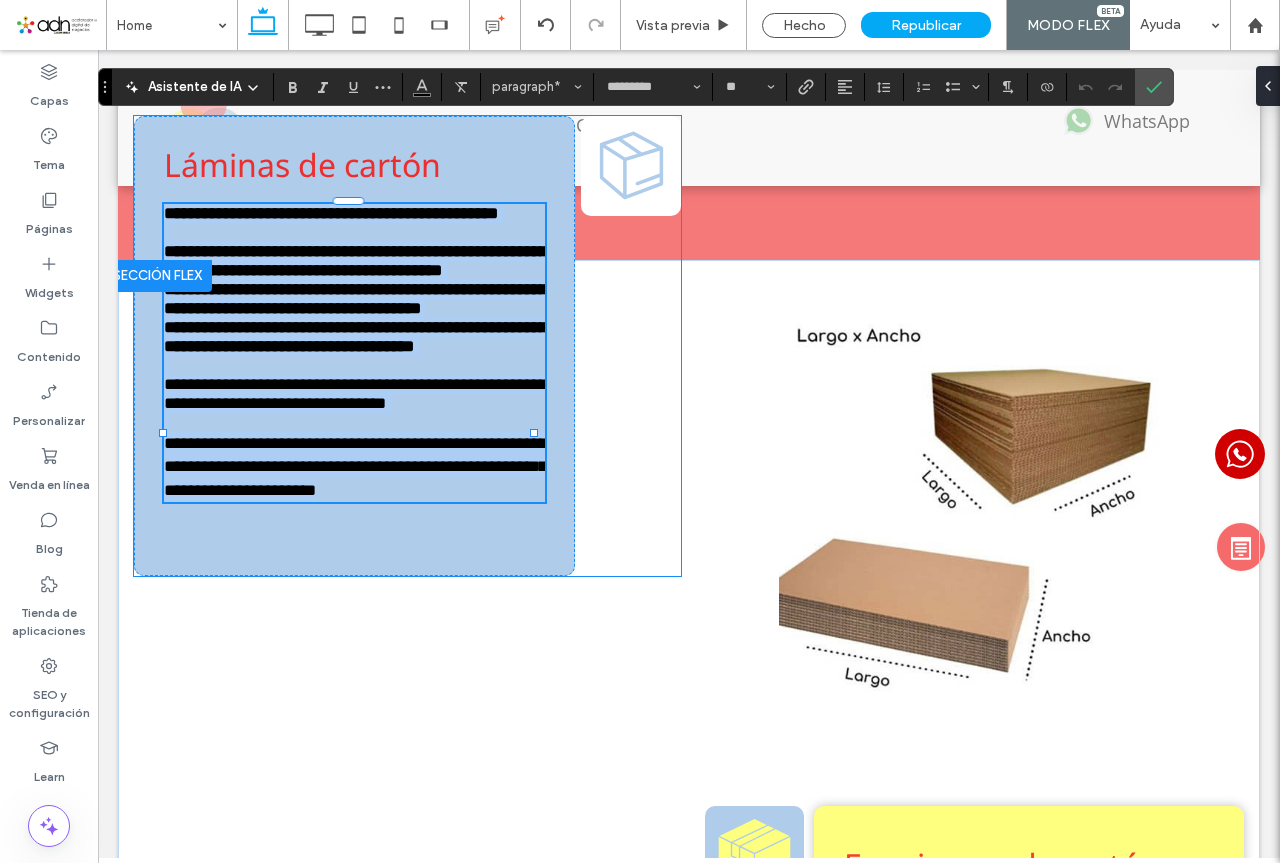 click on "**********" at bounding box center (356, 261) 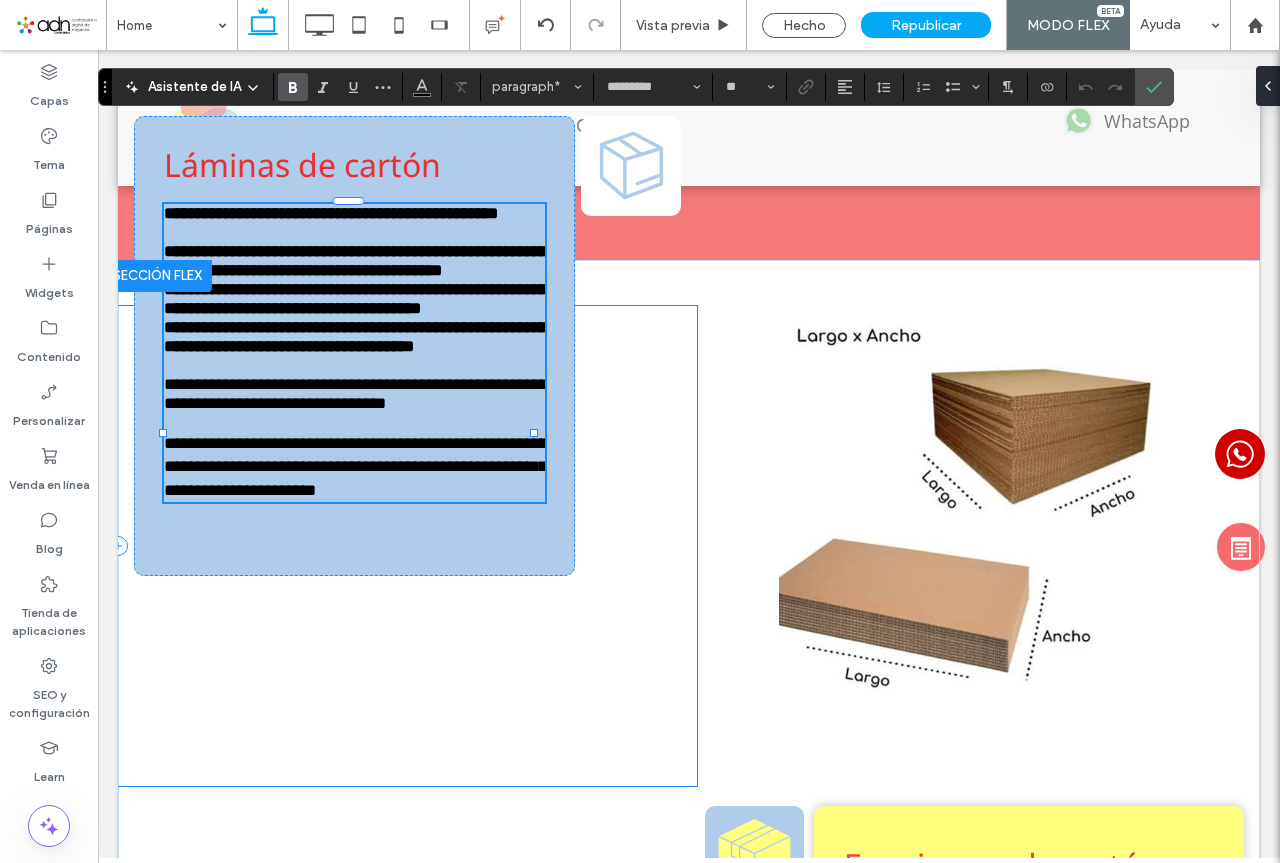 type 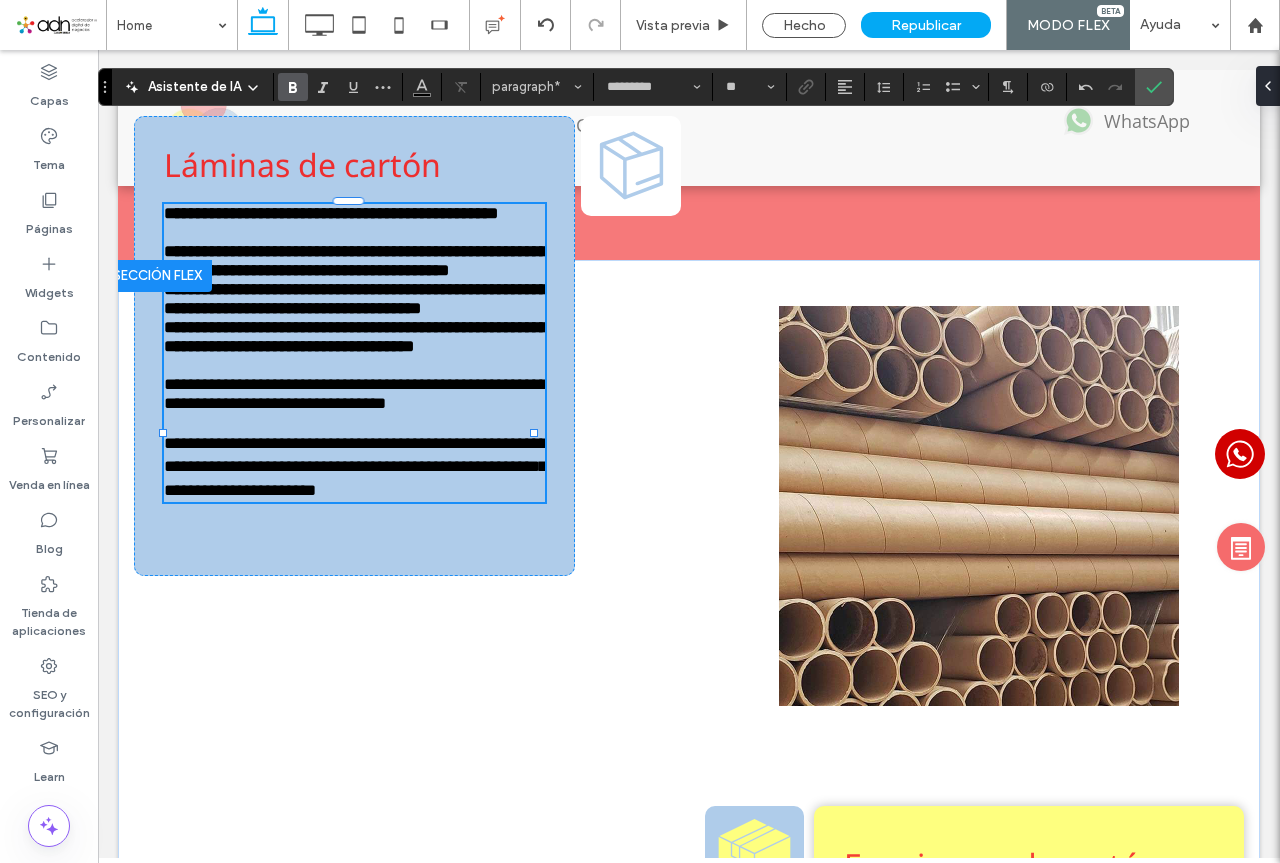 click on "**********" at bounding box center (356, 299) 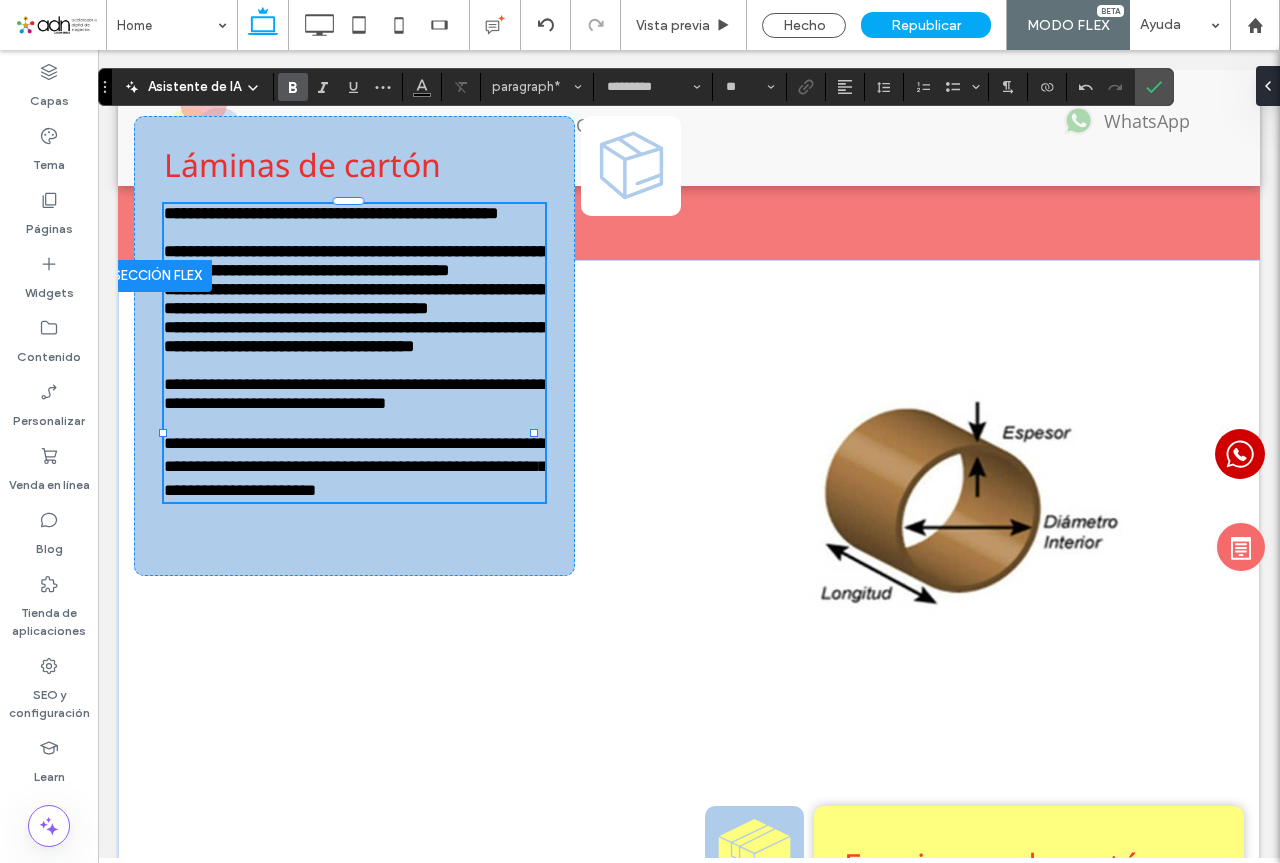 click on "**********" at bounding box center (356, 337) 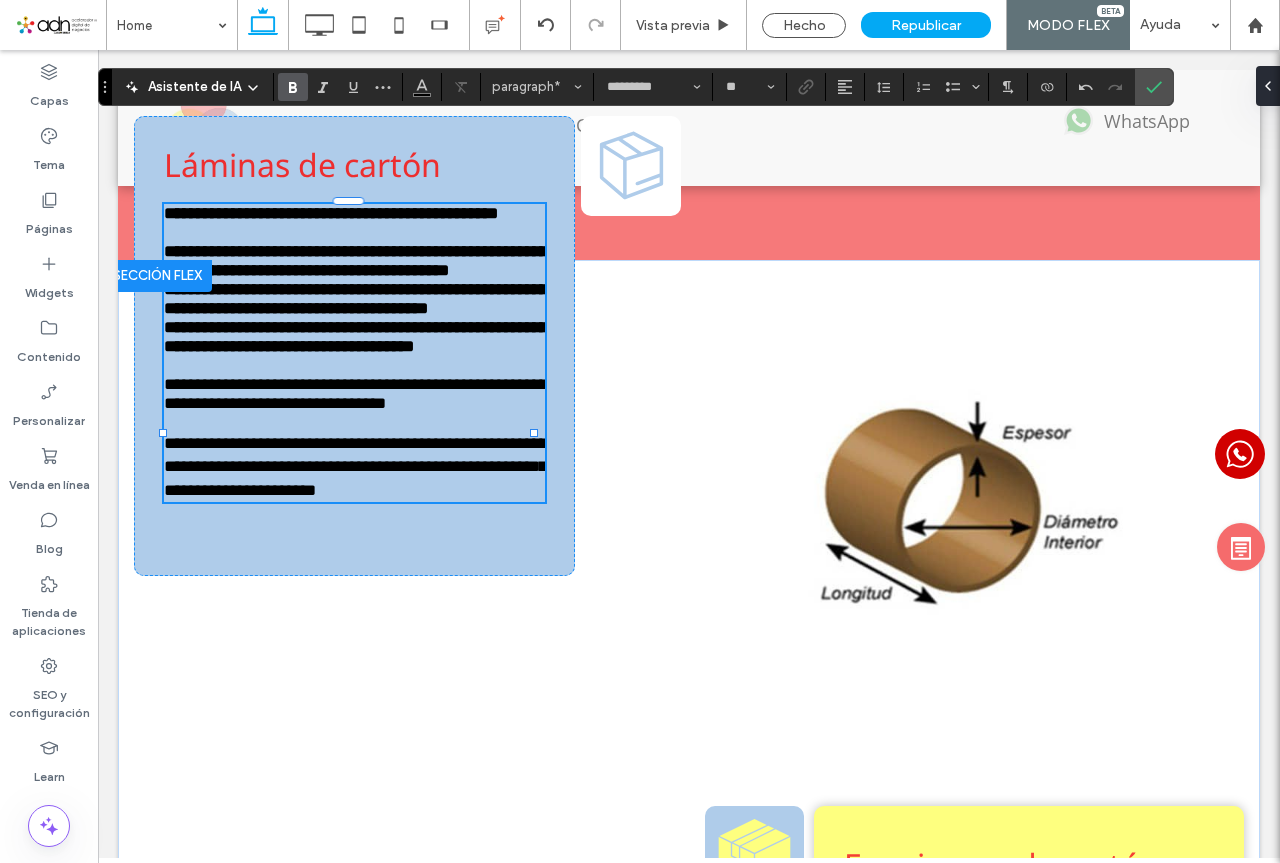 click on "**********" at bounding box center (356, 337) 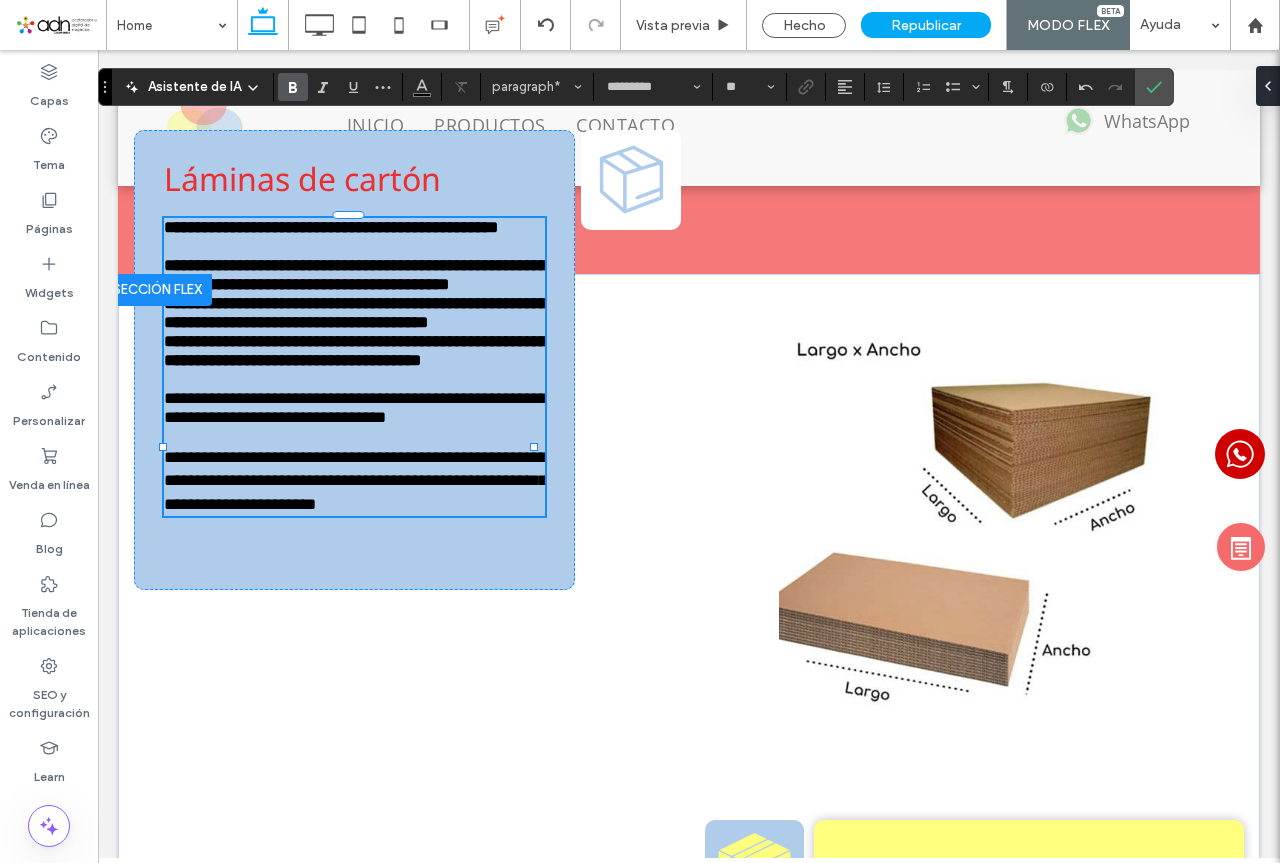 scroll, scrollTop: 0, scrollLeft: 0, axis: both 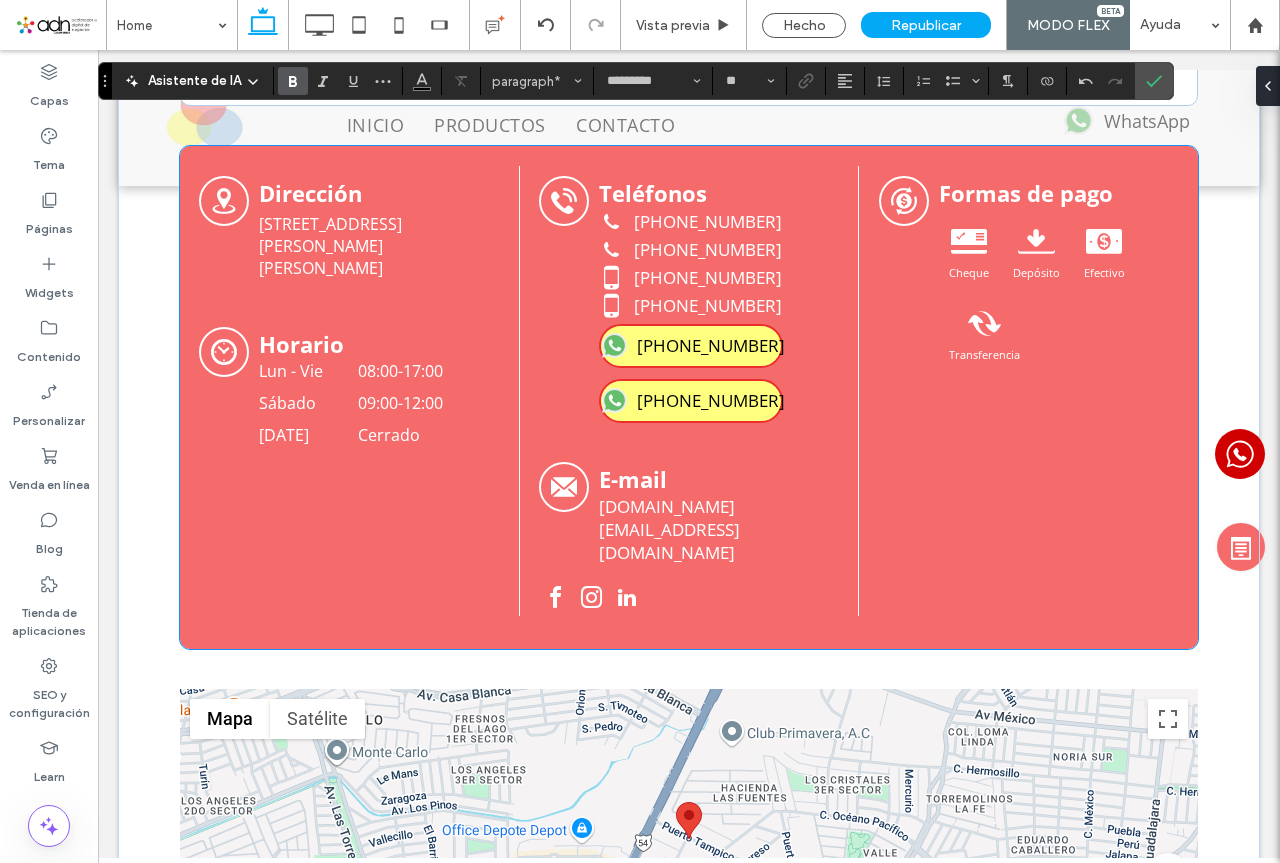 click on "[PHONE_NUMBER]" at bounding box center [691, 346] 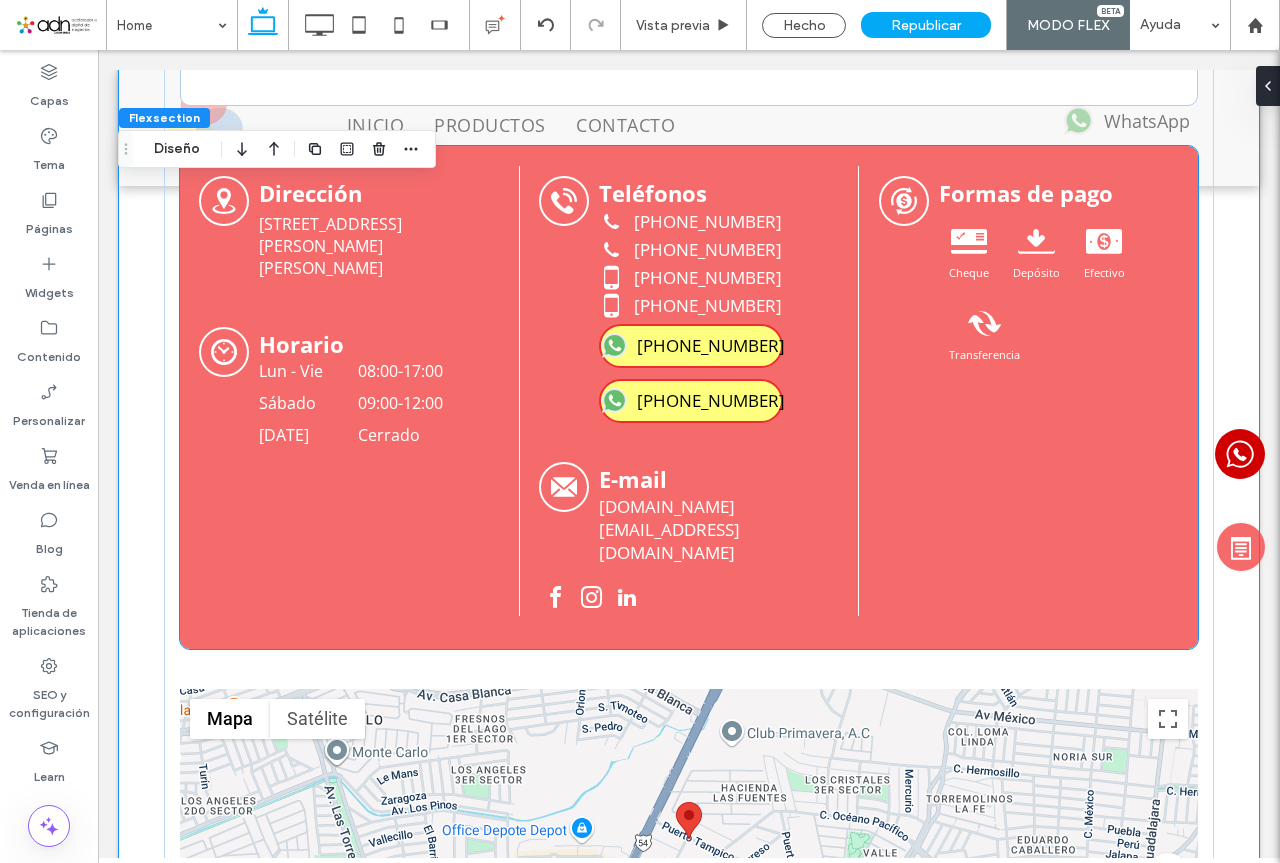 click on "[PHONE_NUMBER]" at bounding box center [691, 346] 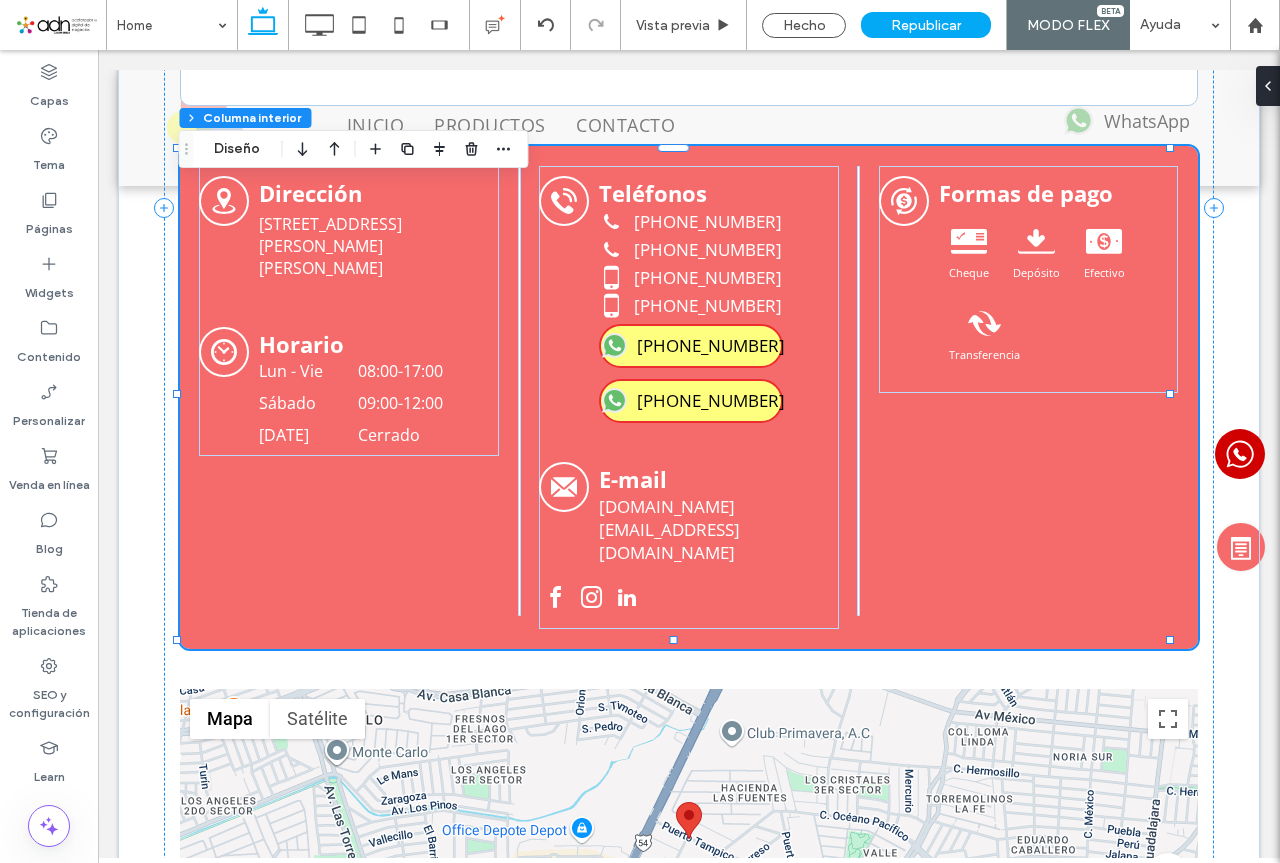 type on "**" 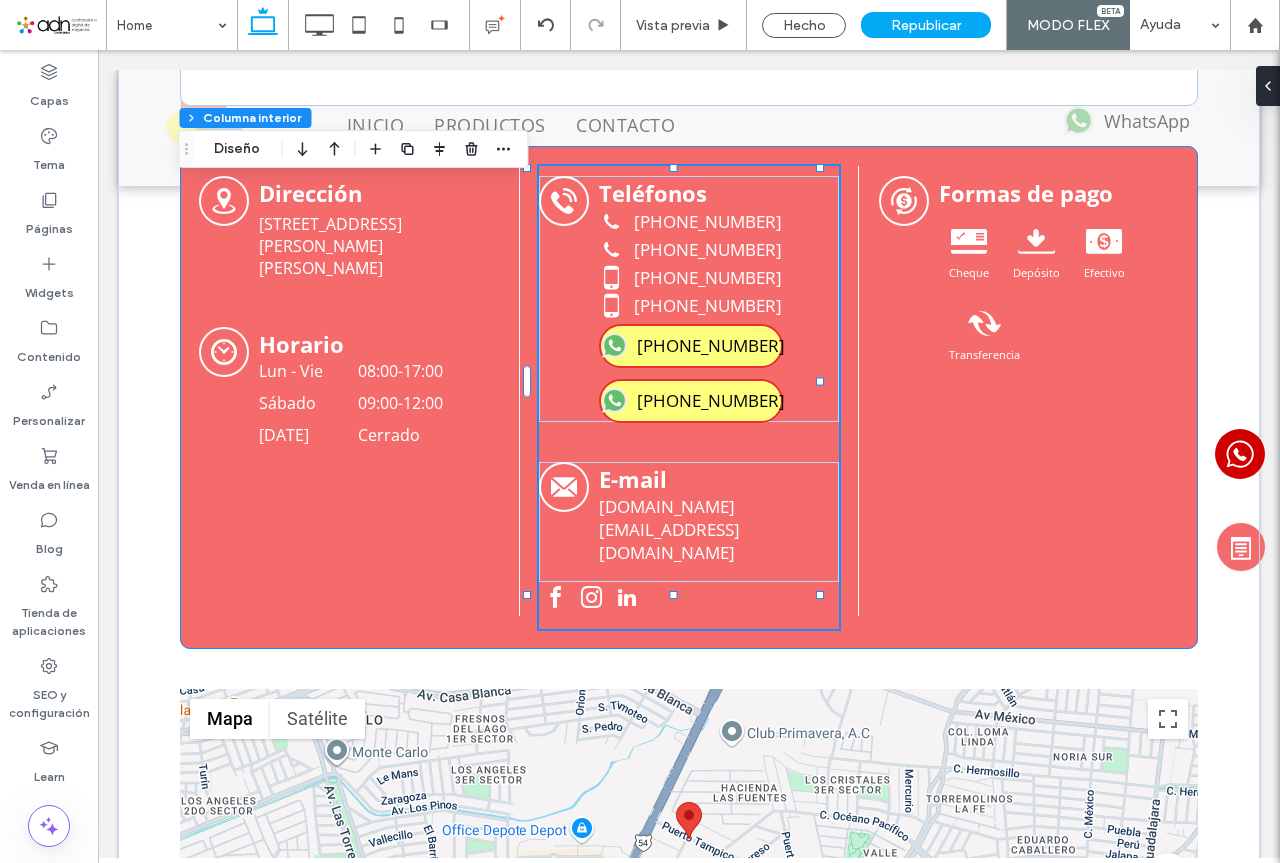 click on "[PHONE_NUMBER]" at bounding box center (691, 346) 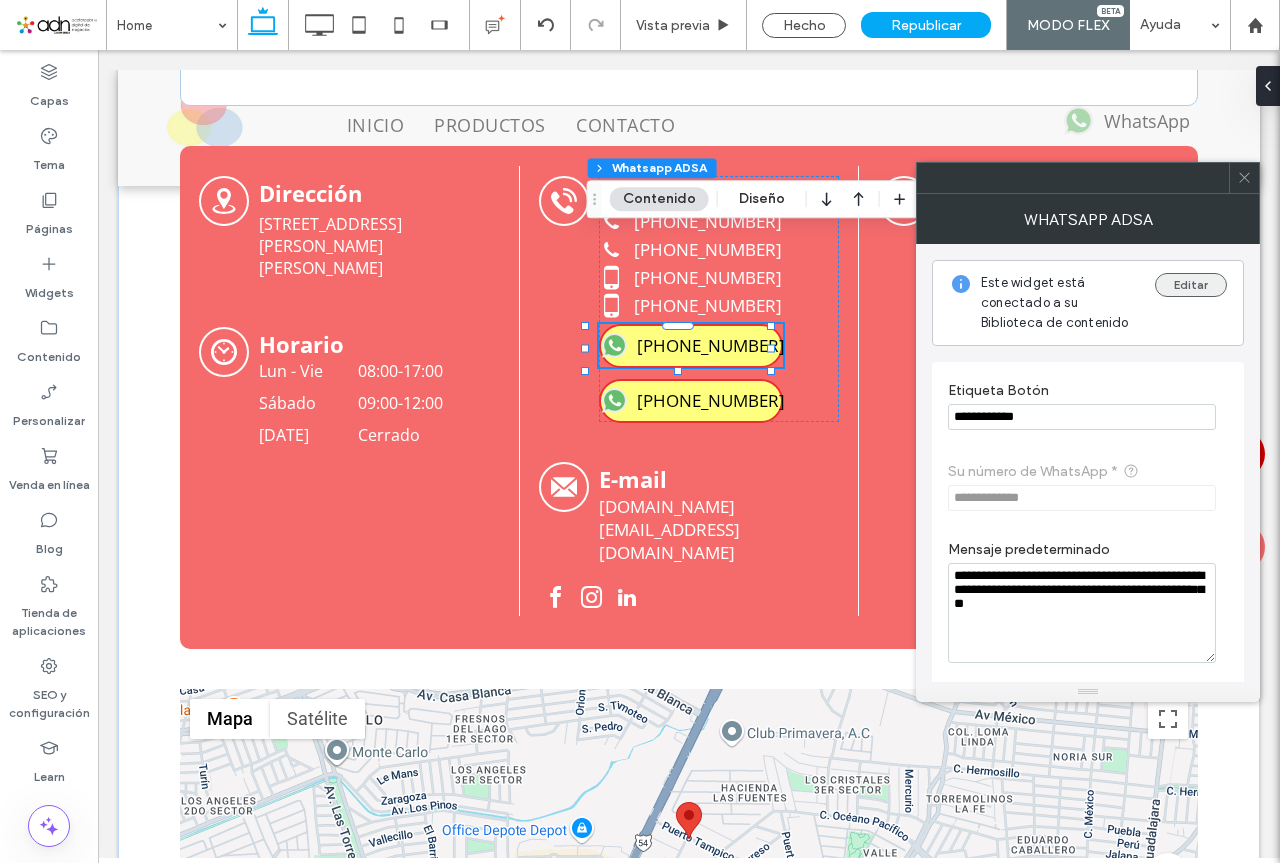 click on "Editar" at bounding box center (1191, 285) 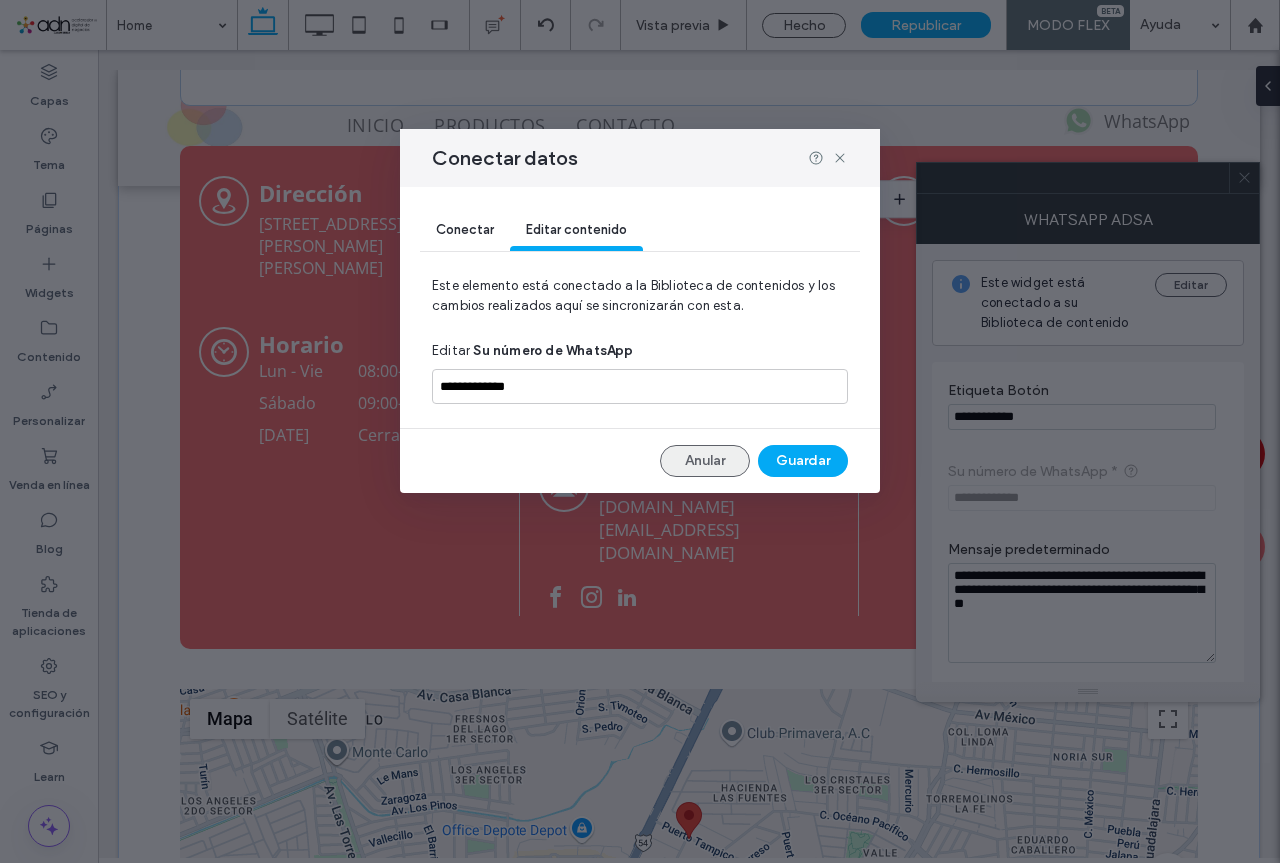 click on "Anular" at bounding box center [705, 461] 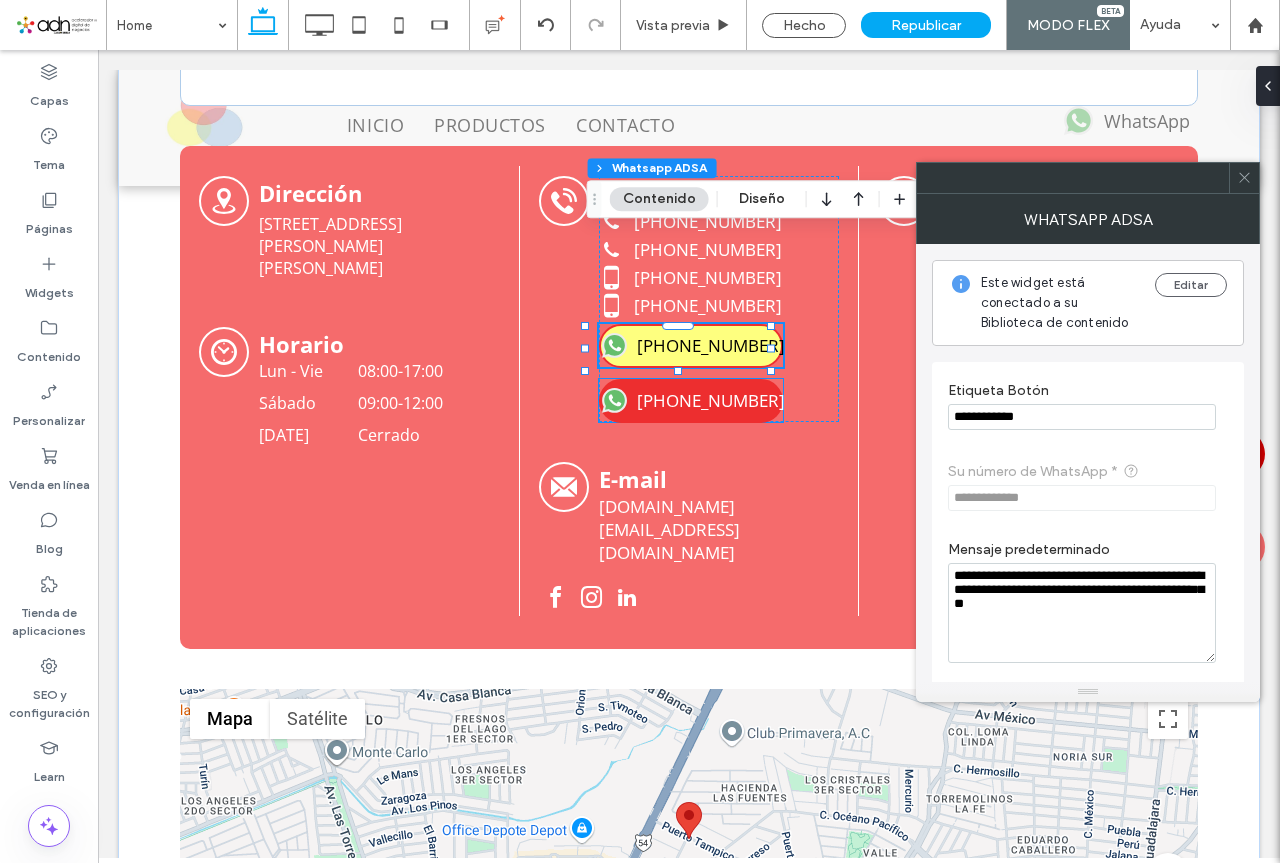 click on "[PHONE_NUMBER]" at bounding box center (711, 400) 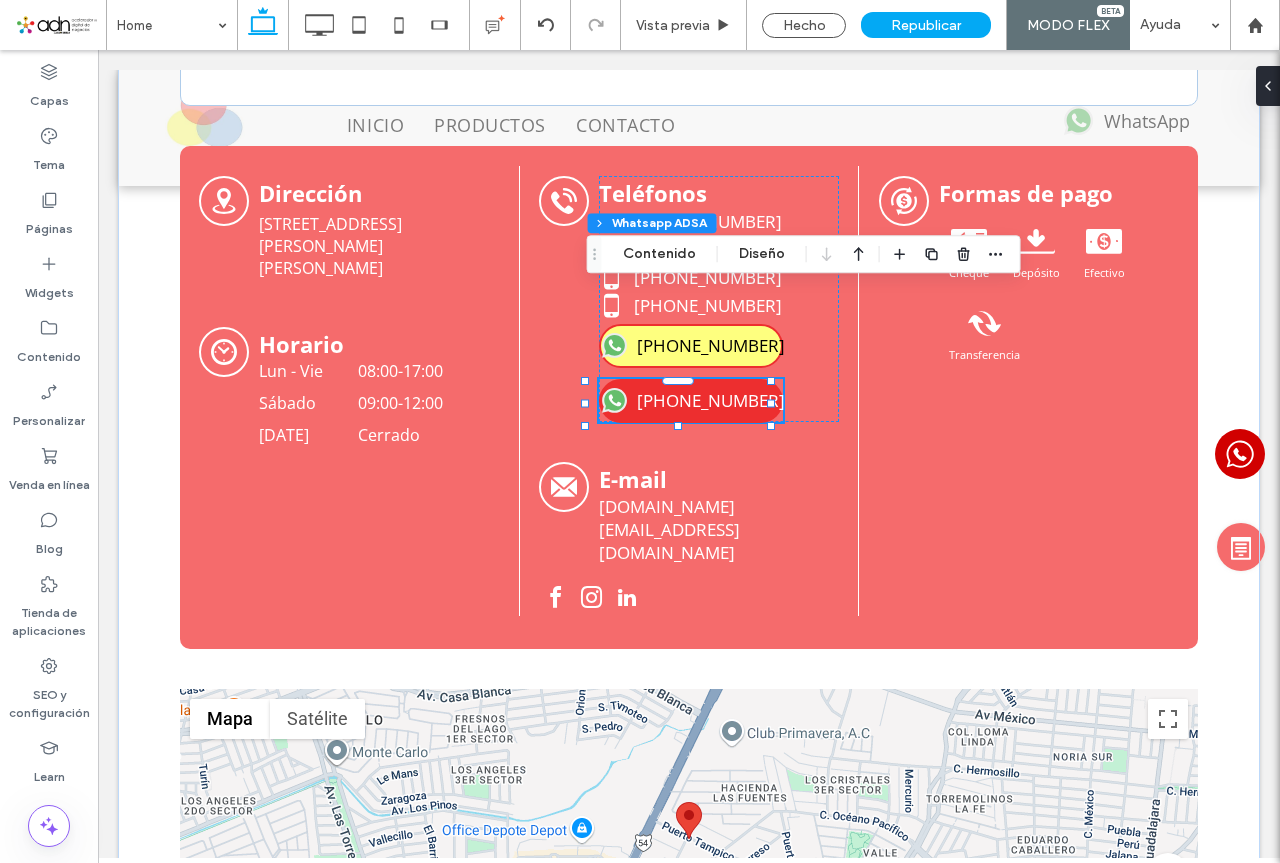 click on "[PHONE_NUMBER]" at bounding box center (711, 400) 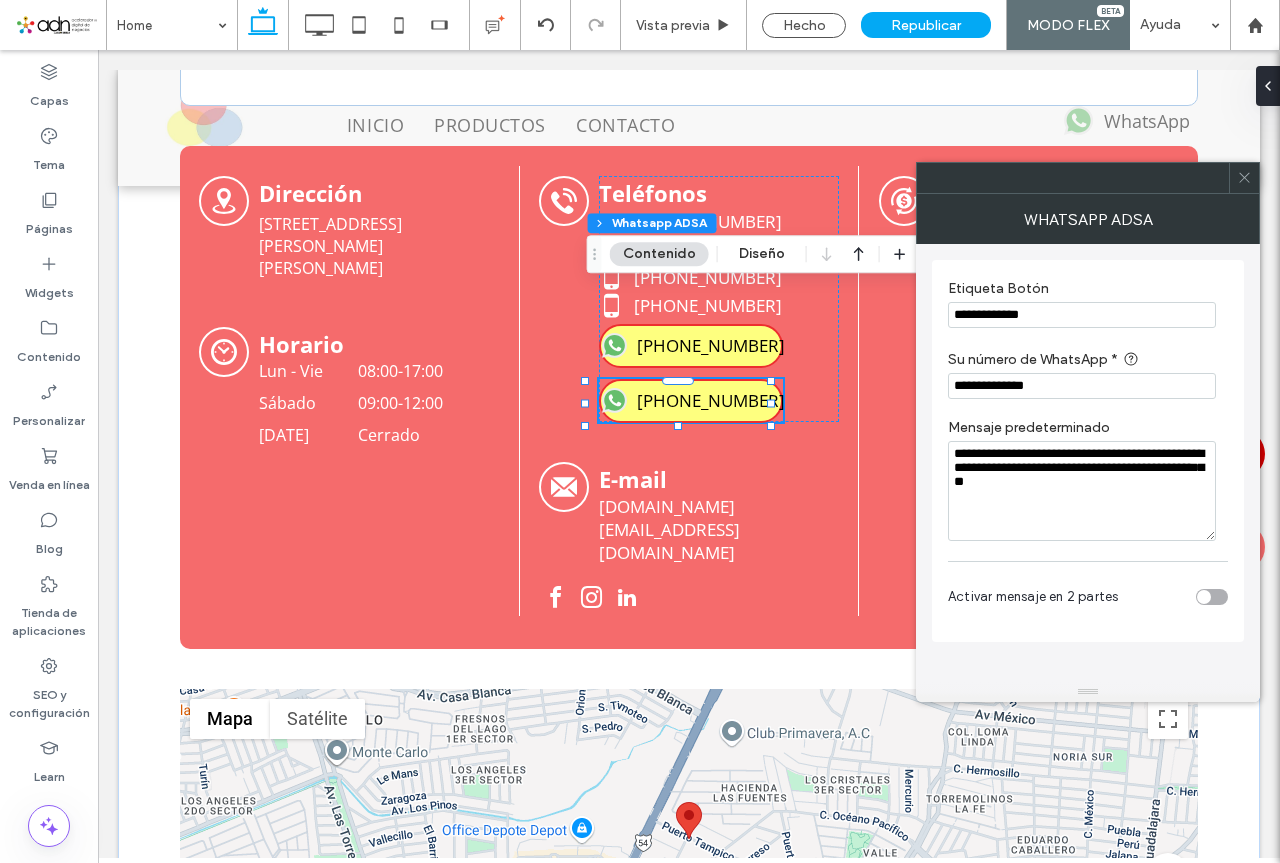 click 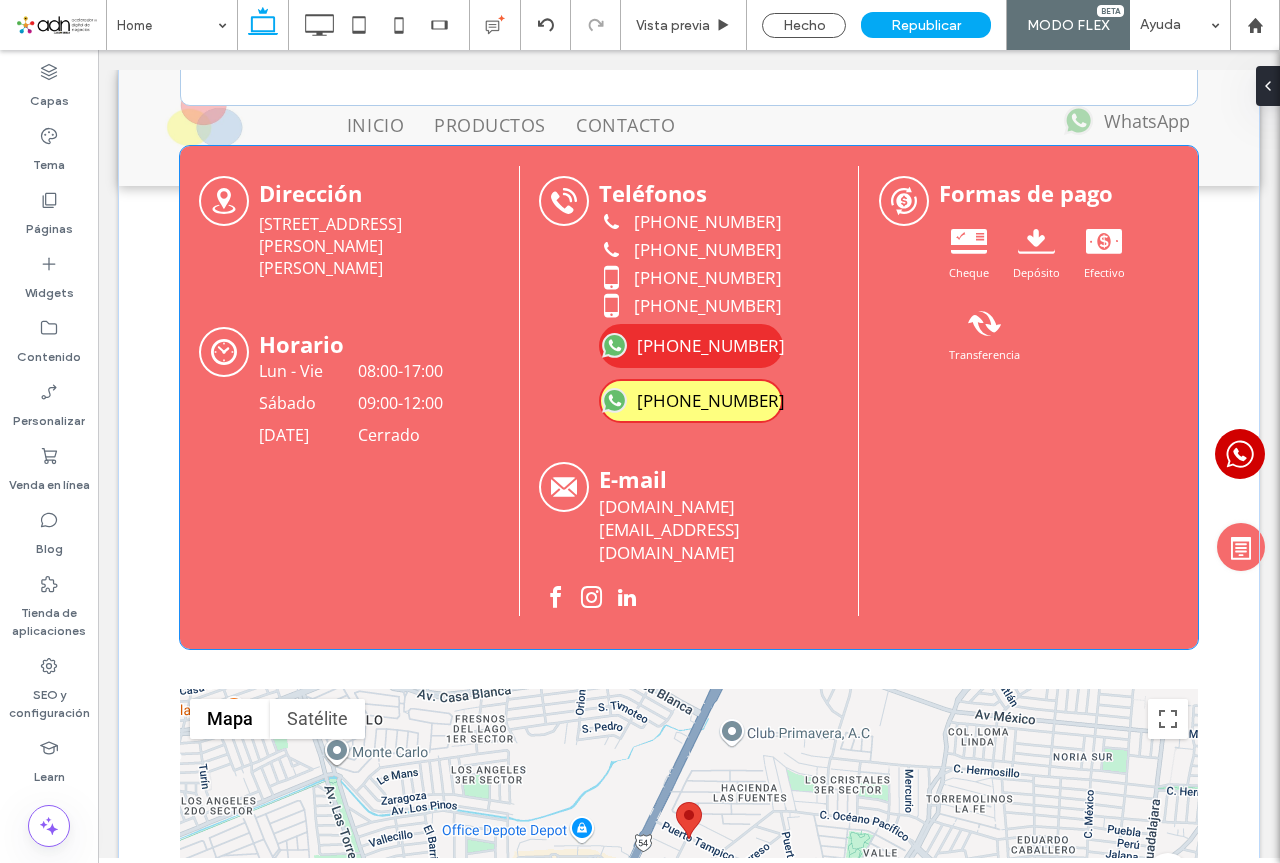 click on "[PHONE_NUMBER]" at bounding box center [711, 345] 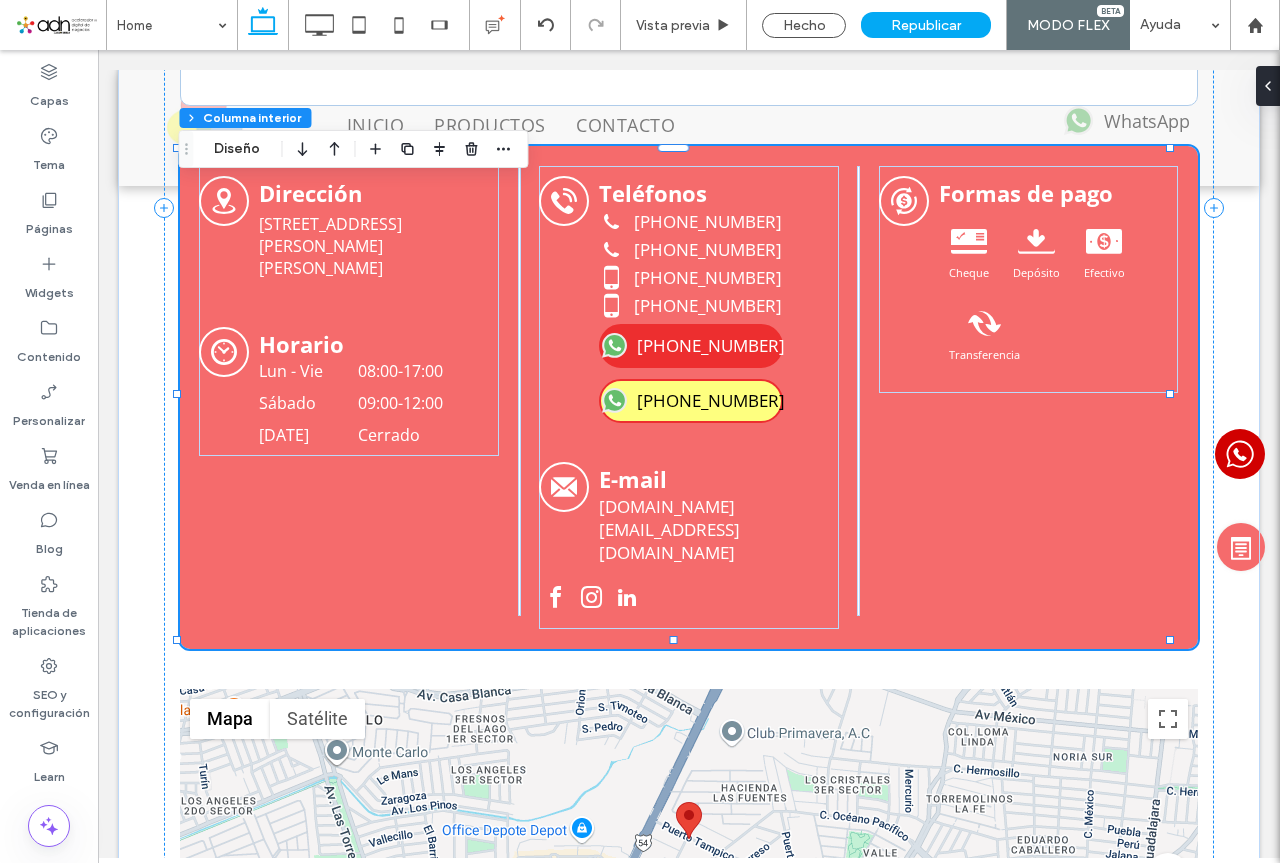 click on "[PHONE_NUMBER]" at bounding box center [711, 345] 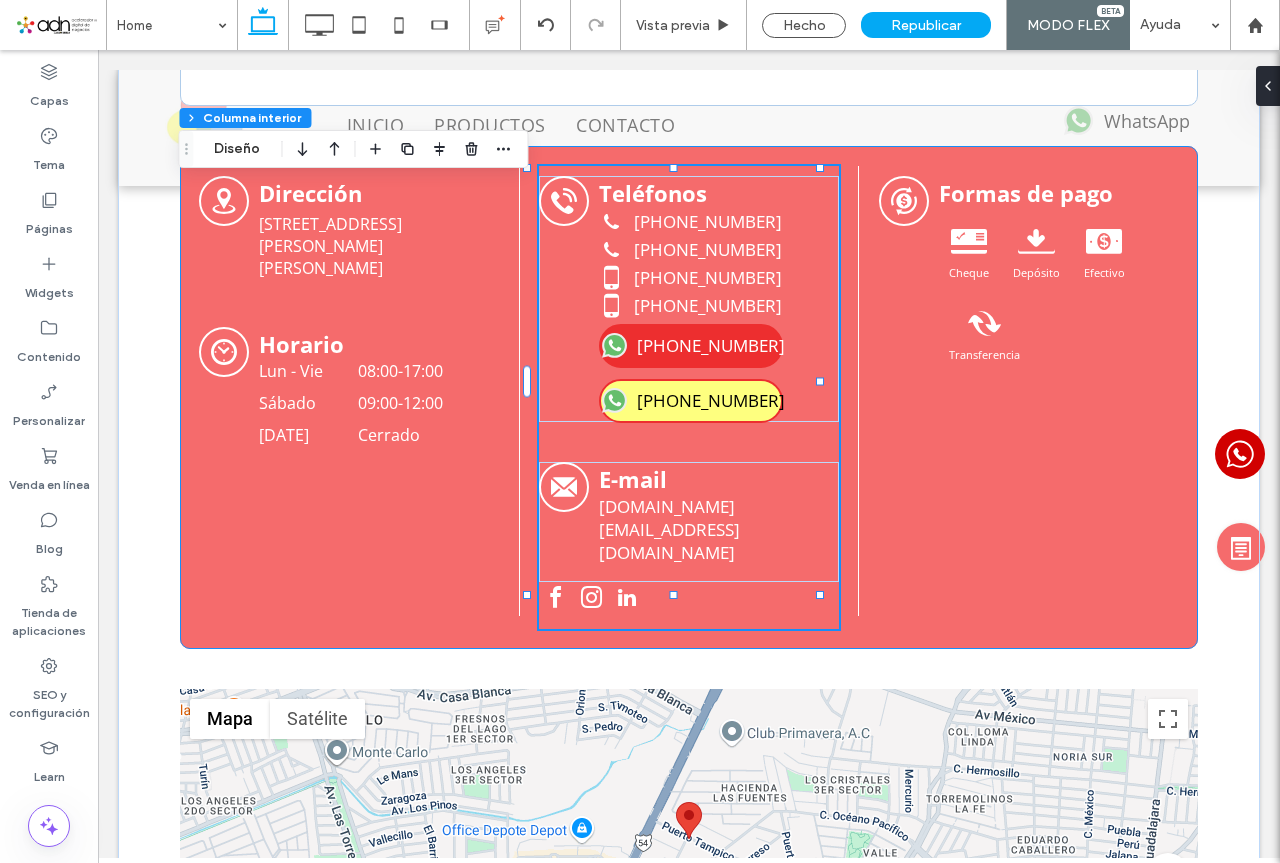click on "[PHONE_NUMBER]" at bounding box center [711, 345] 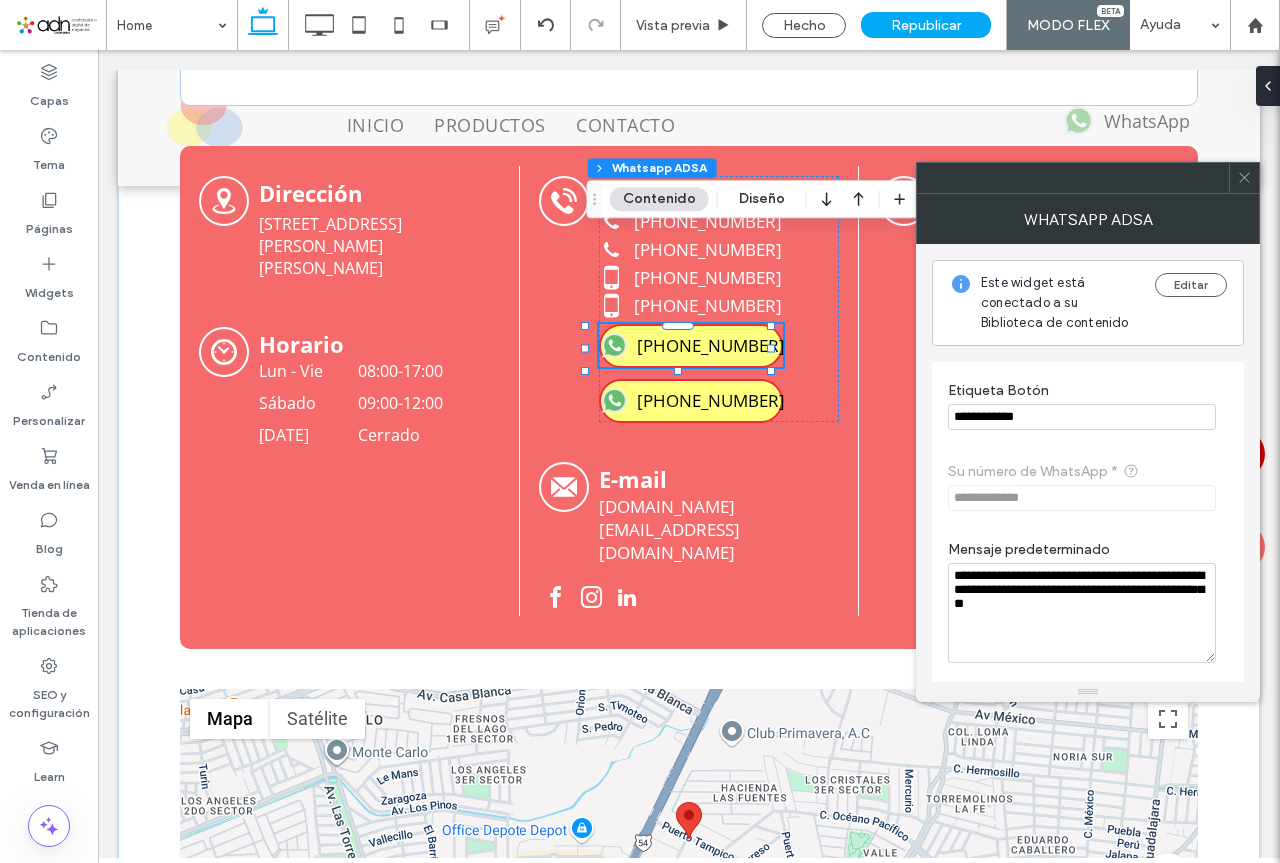 click on "Contenido" at bounding box center (659, 199) 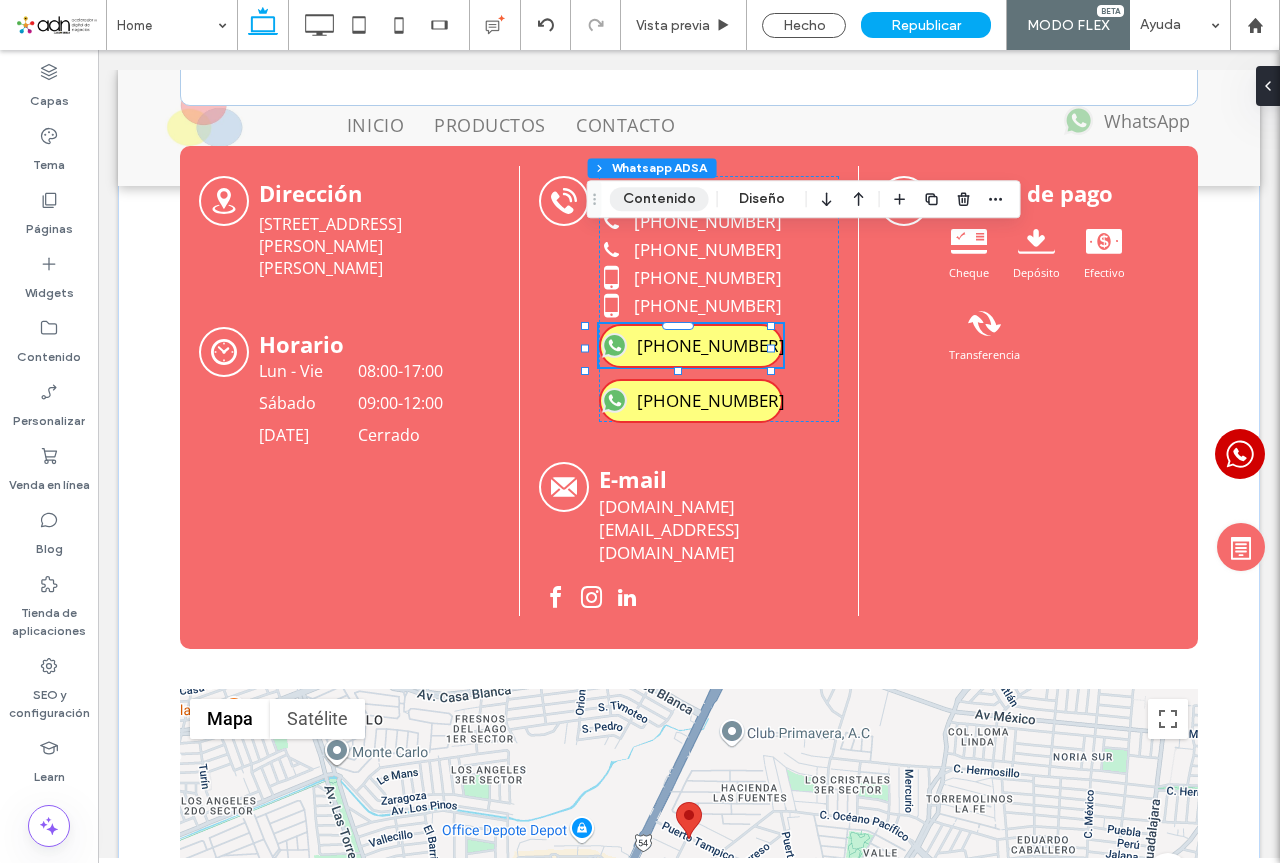 click on "Contenido" at bounding box center [659, 199] 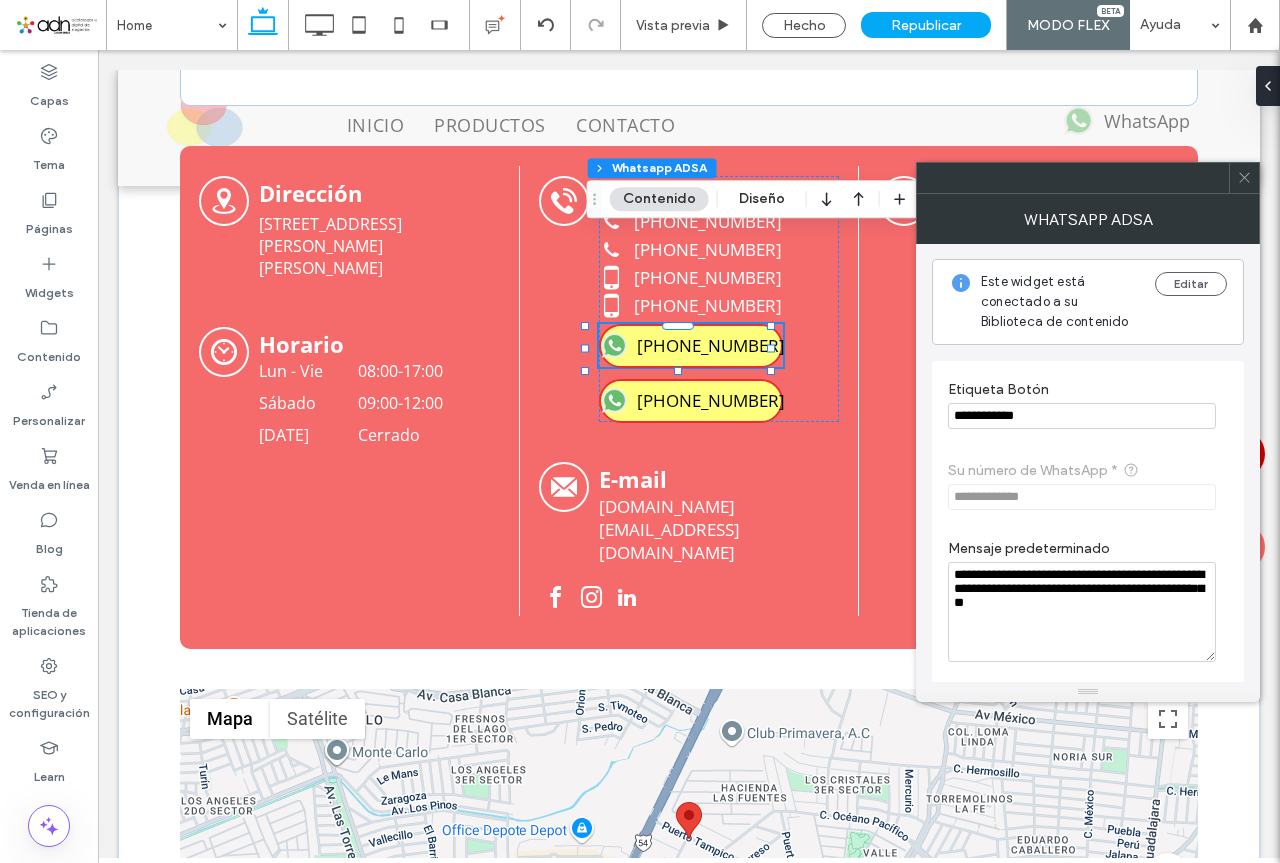 scroll, scrollTop: 0, scrollLeft: 0, axis: both 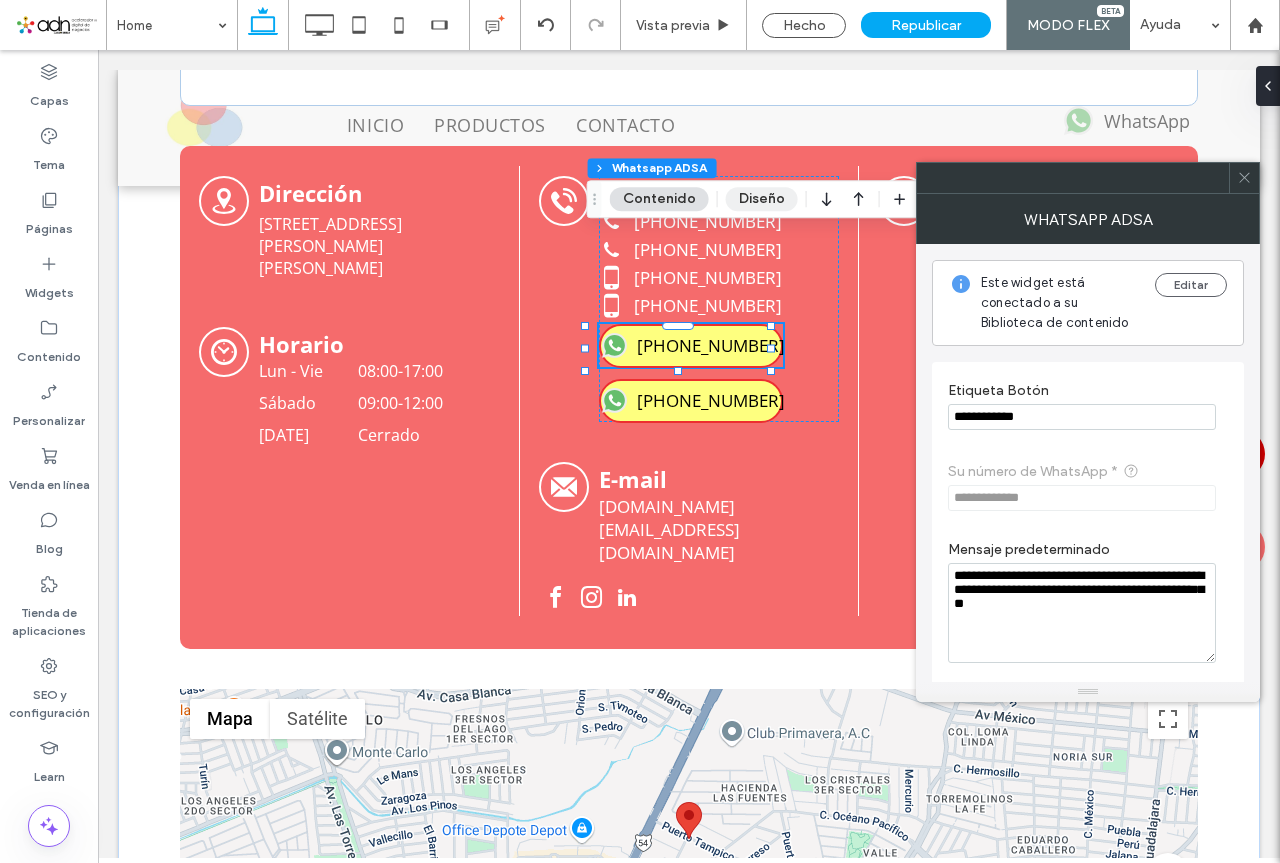click on "Diseño" at bounding box center (762, 199) 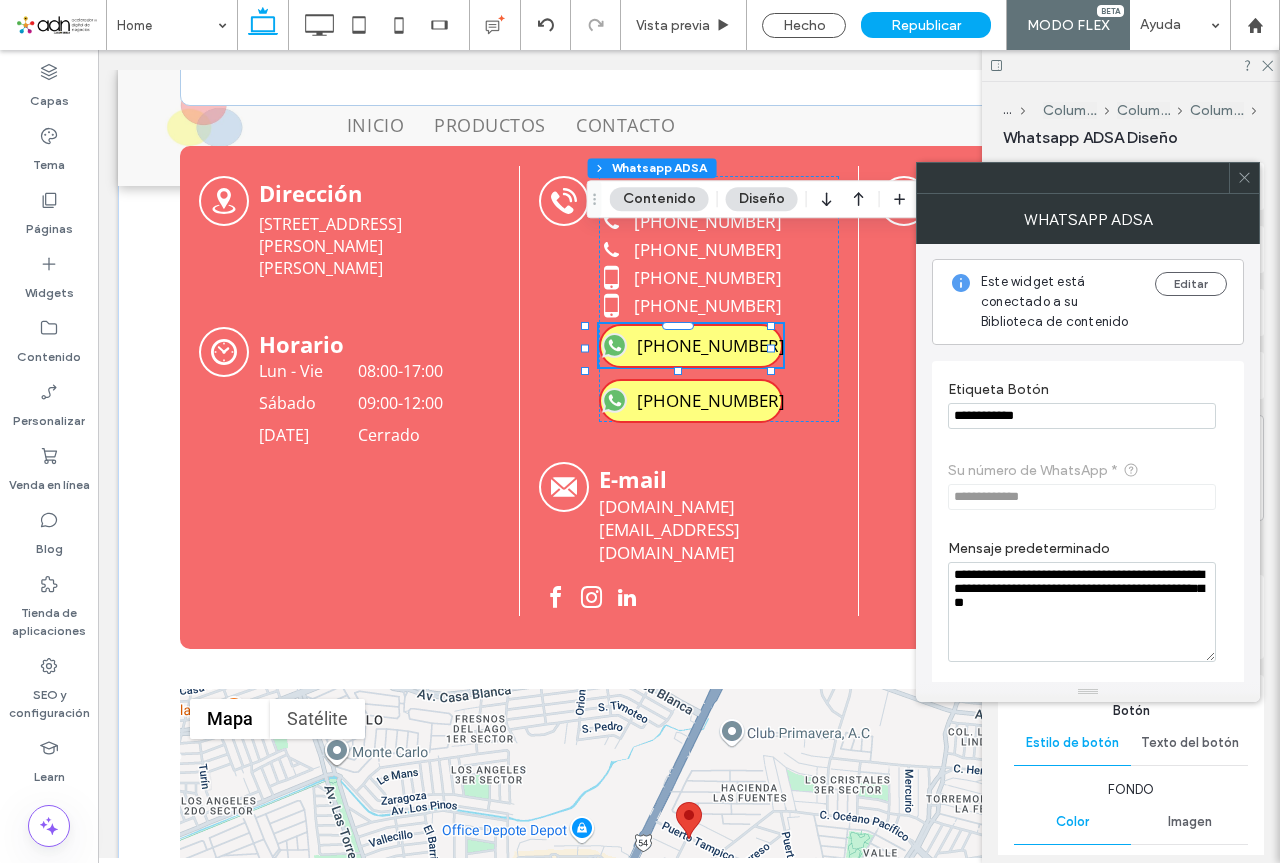scroll, scrollTop: 0, scrollLeft: 0, axis: both 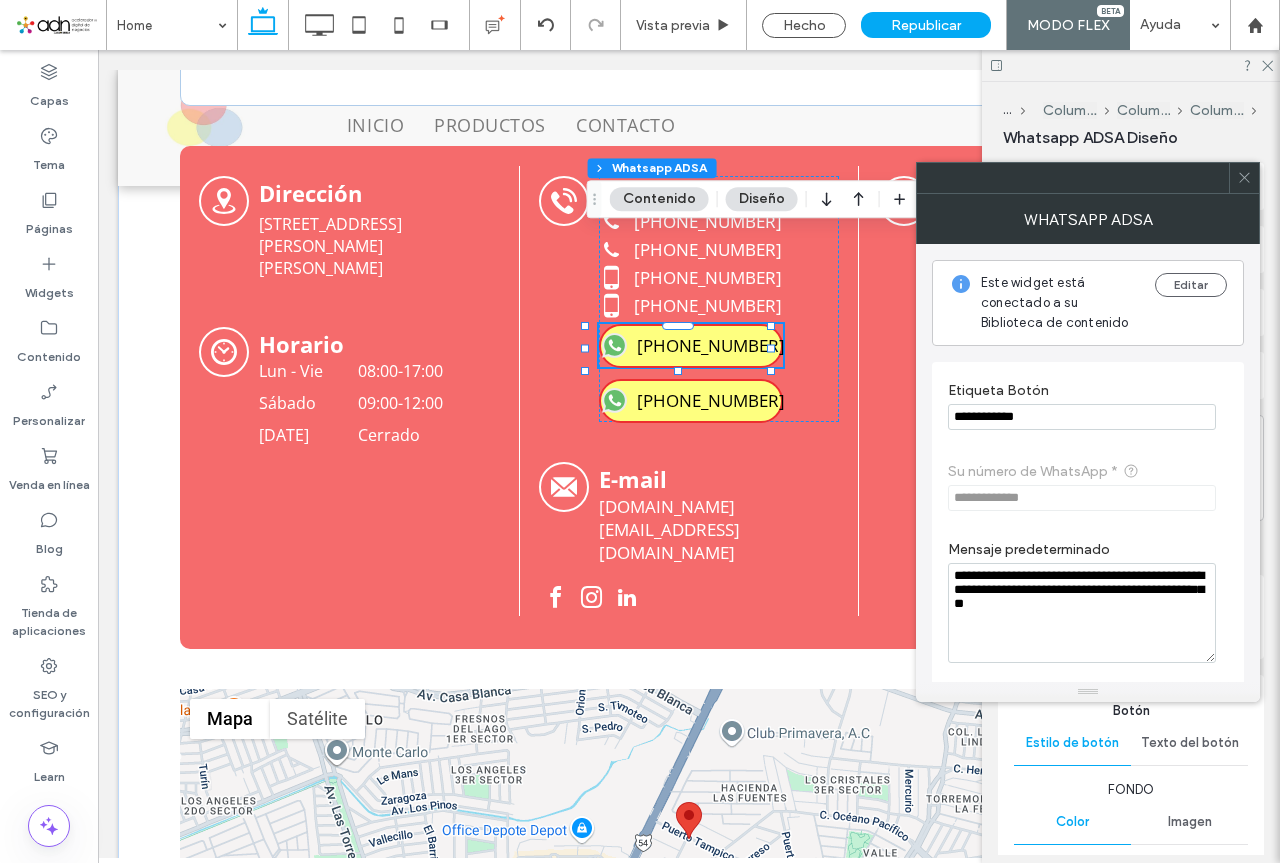 click at bounding box center (1244, 178) 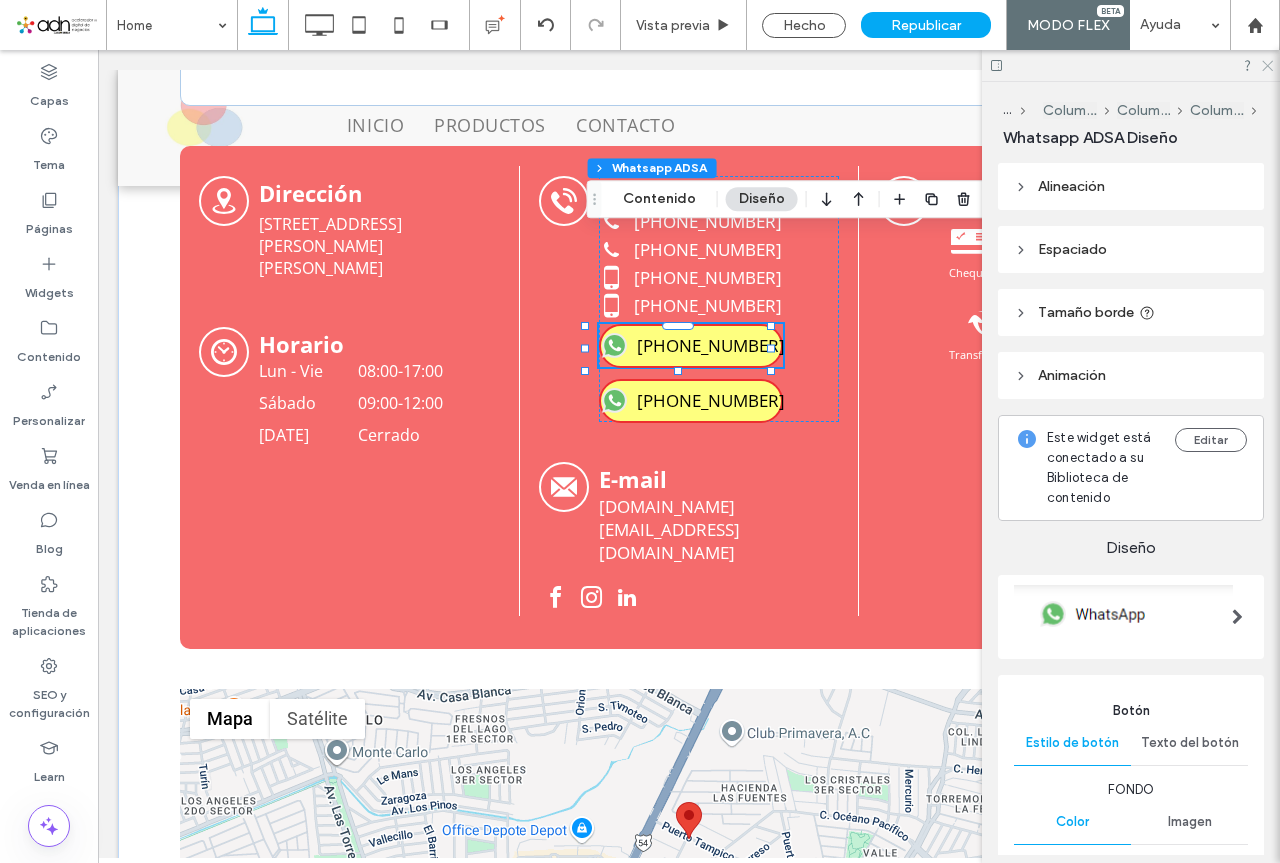 click 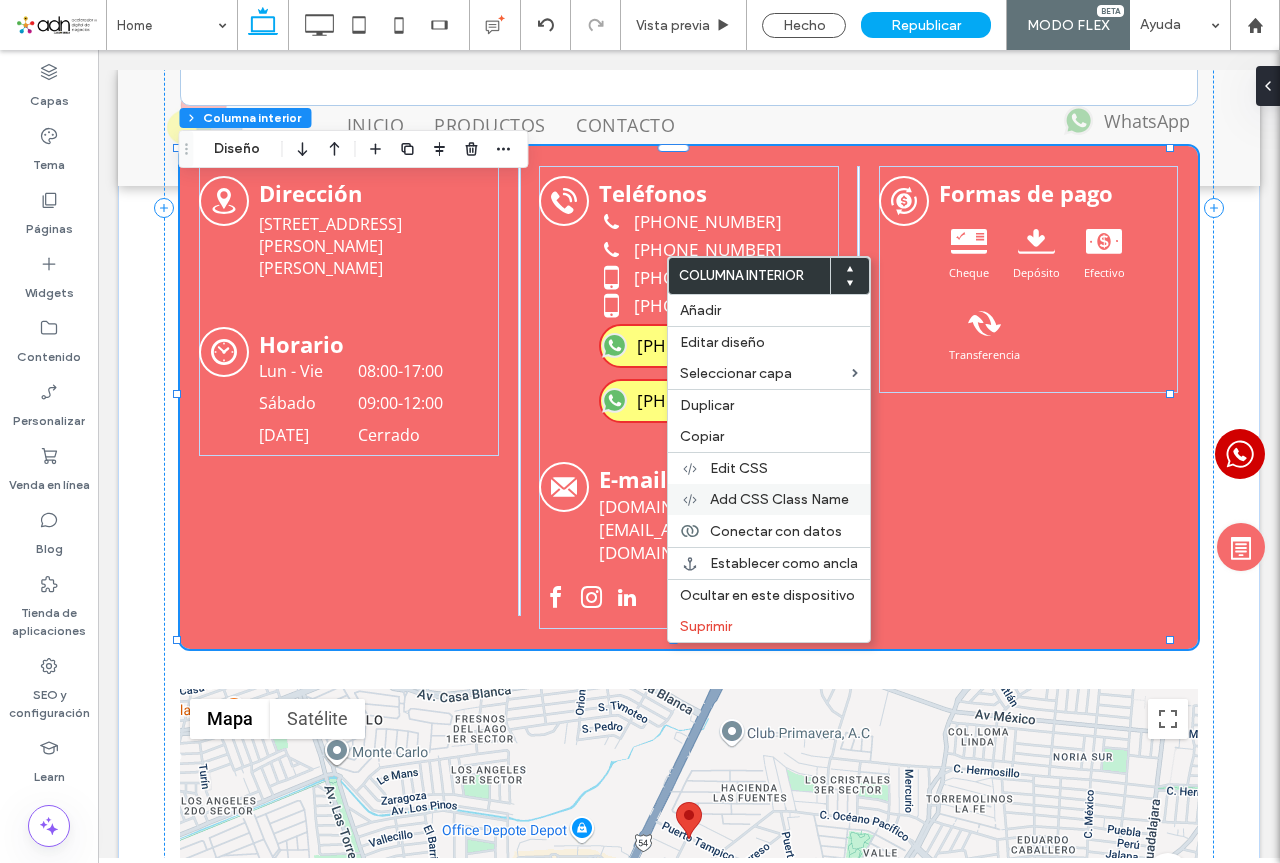 click on "Add CSS Class Name" at bounding box center (779, 499) 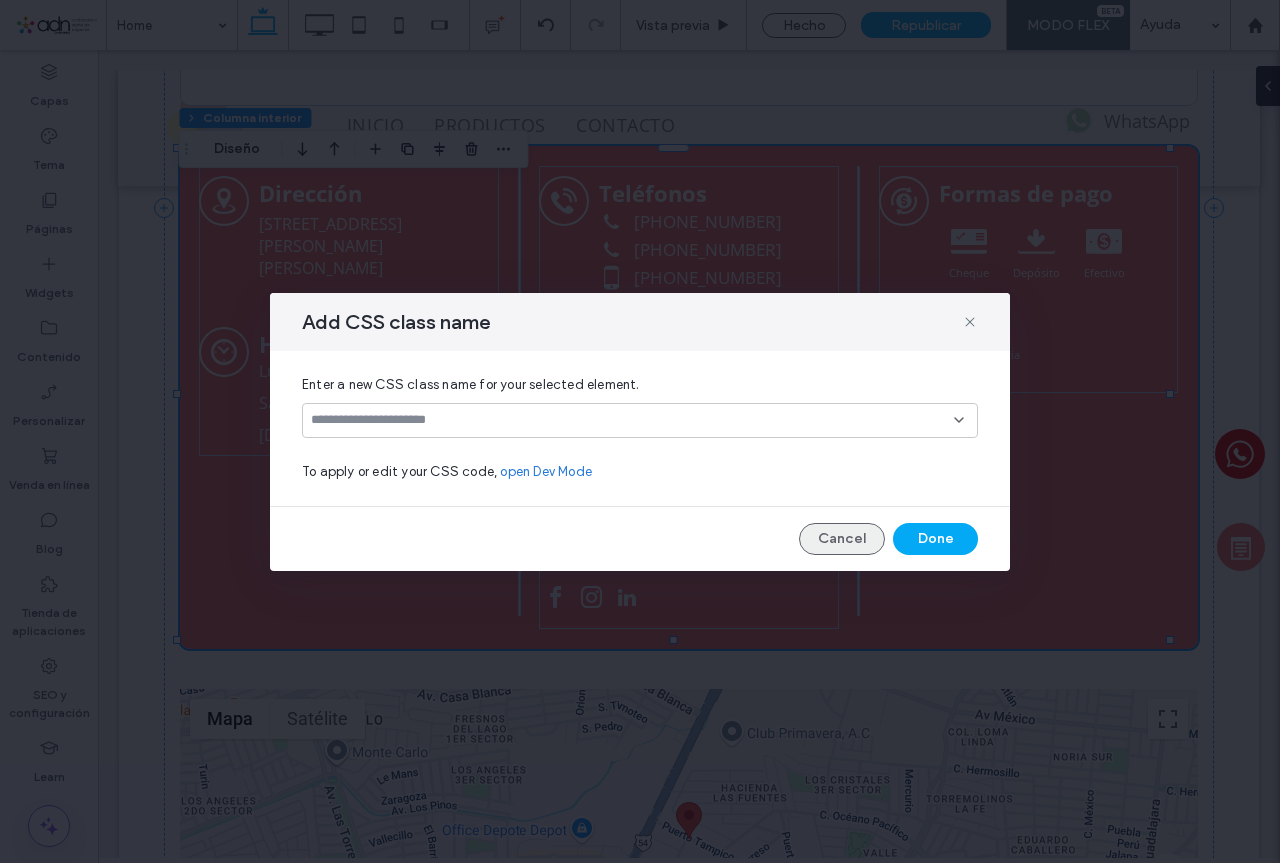 click on "Cancel" at bounding box center (842, 539) 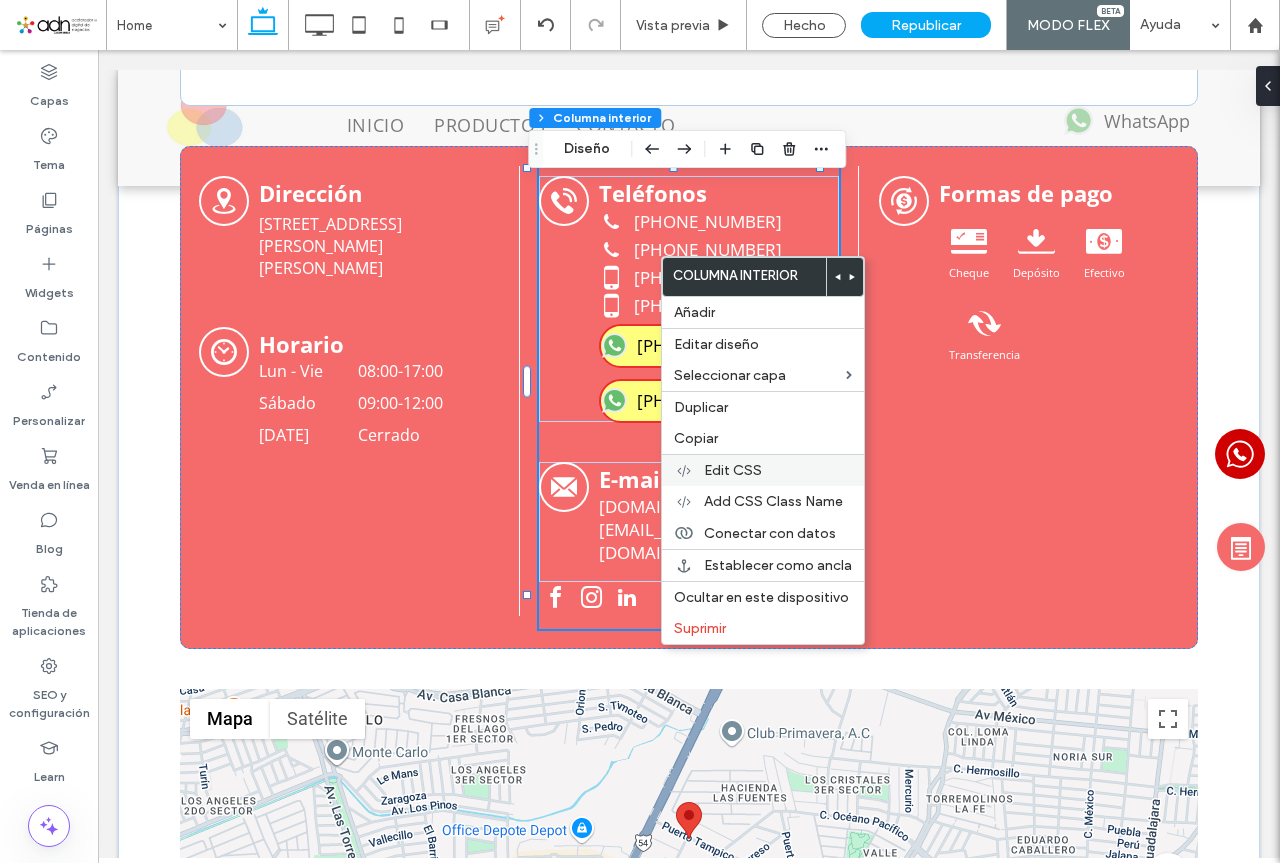 click on "Edit CSS" at bounding box center (733, 470) 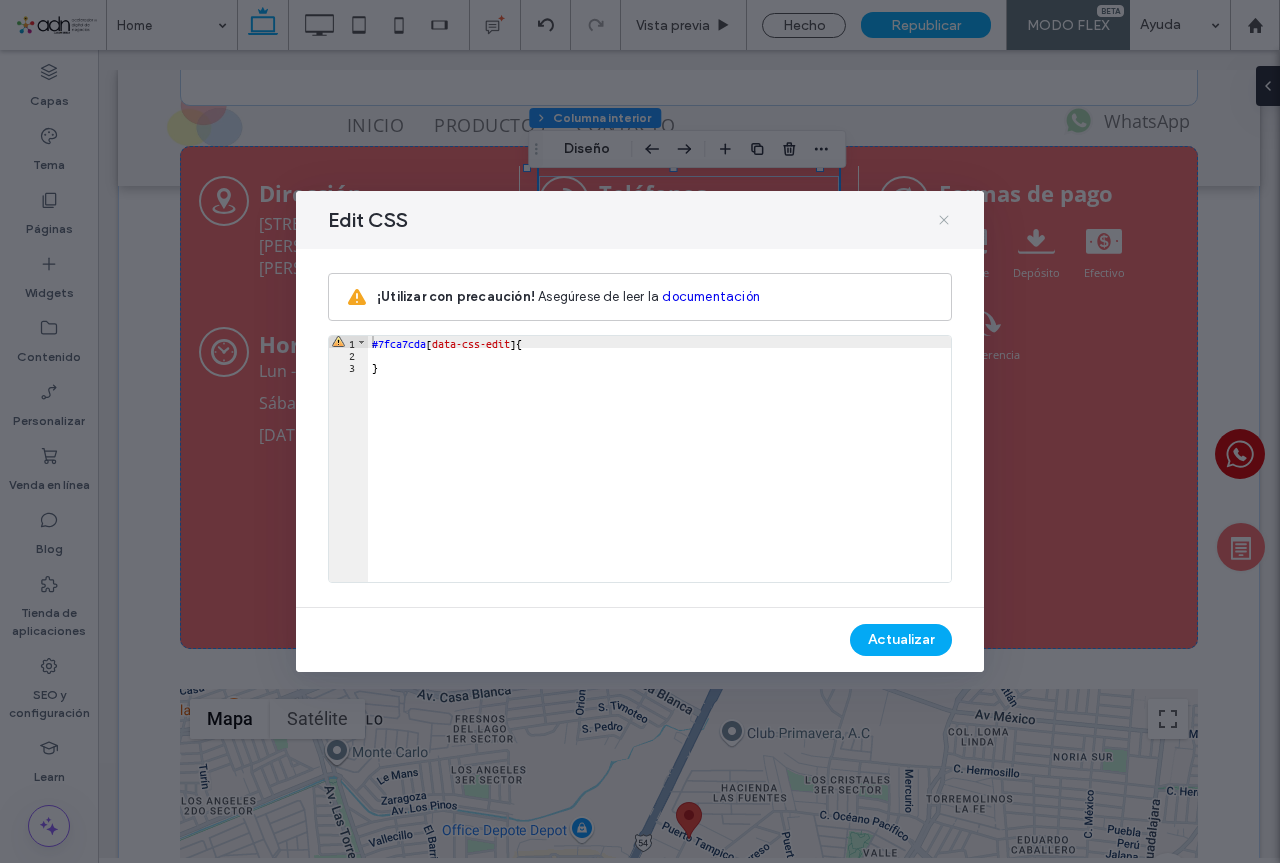 click 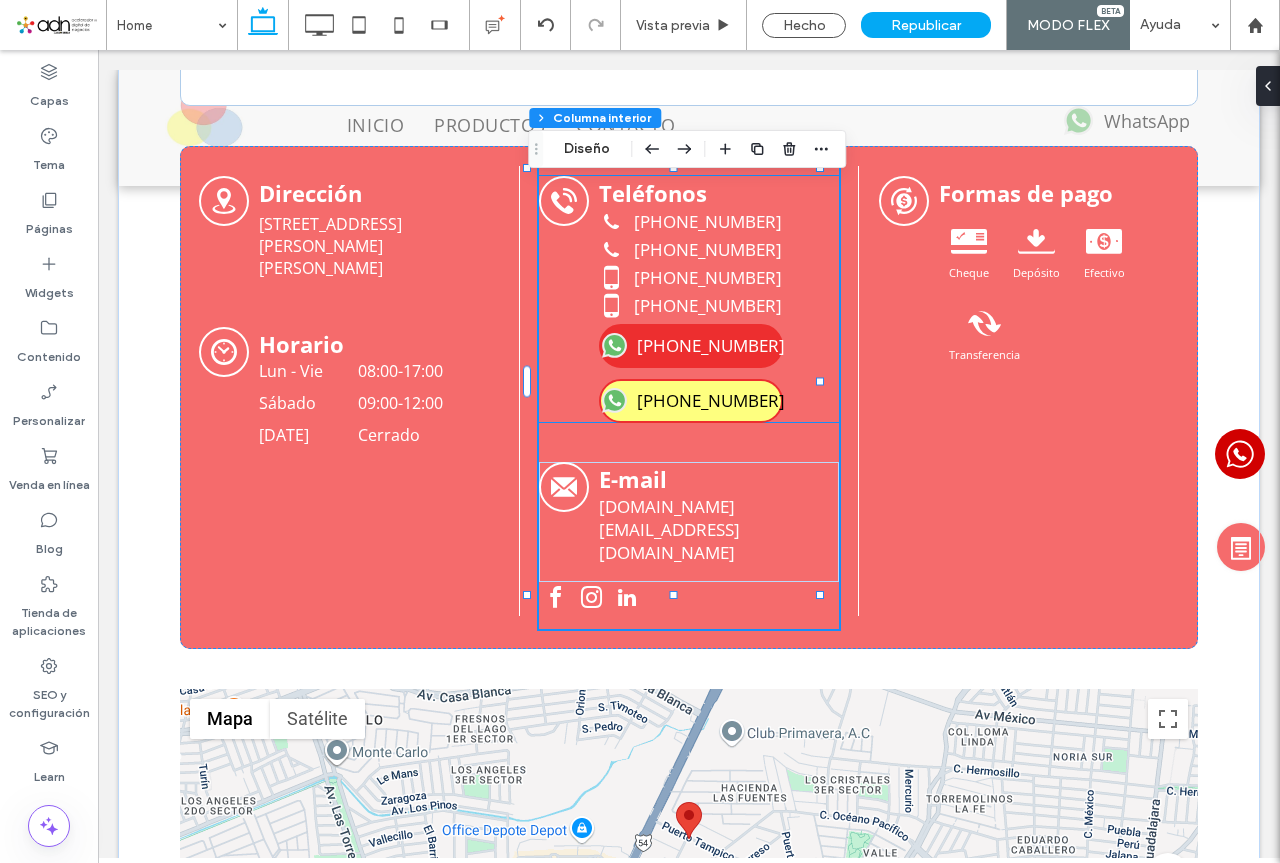 click on "[PHONE_NUMBER]" at bounding box center [711, 345] 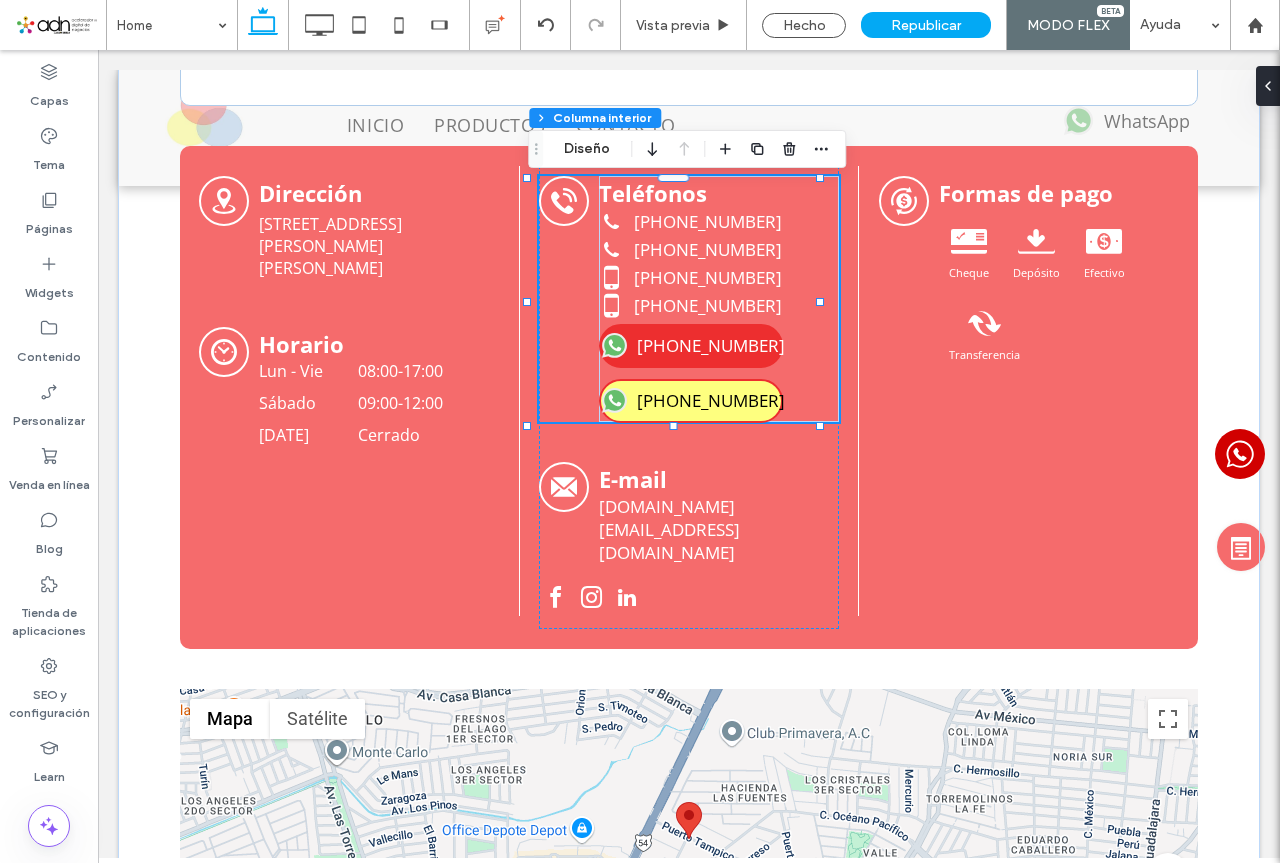 click on "[PHONE_NUMBER]" at bounding box center [711, 345] 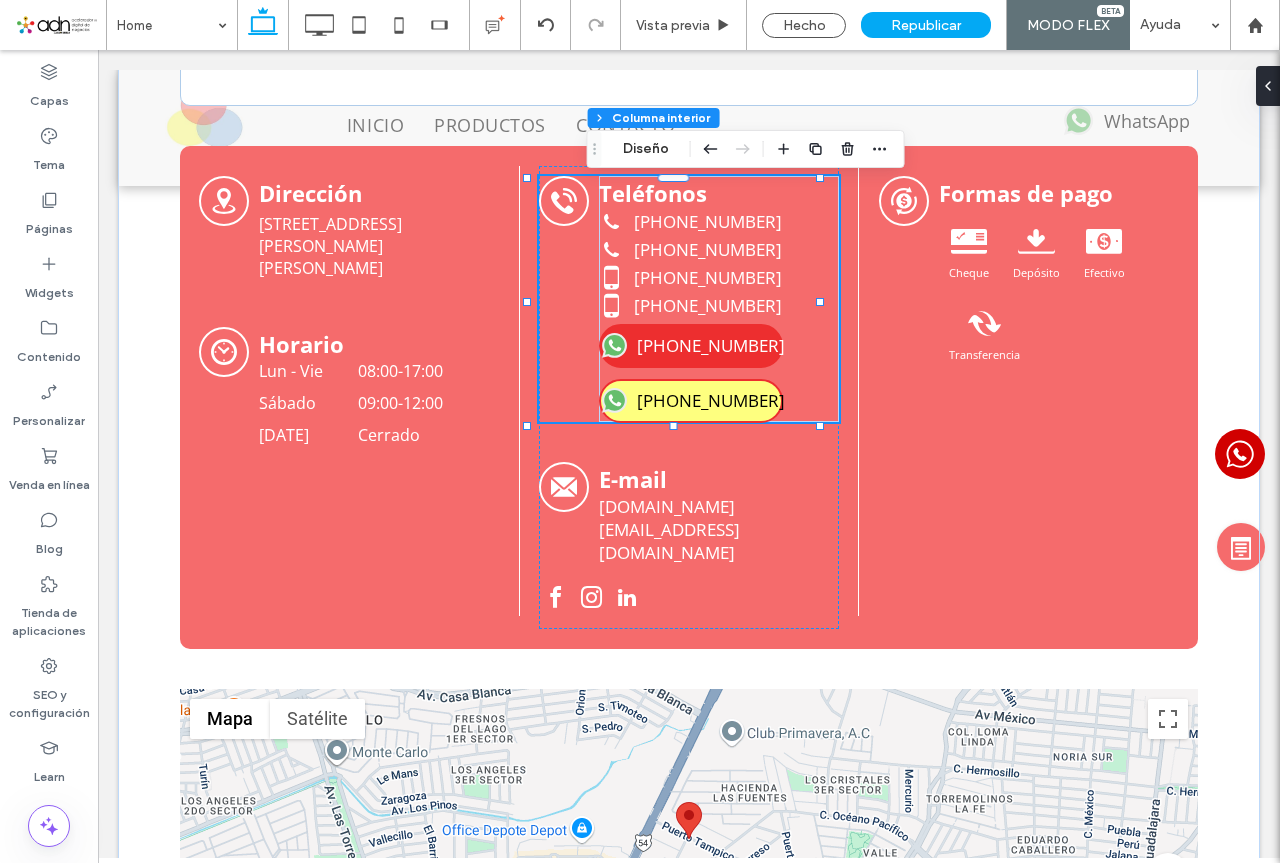 type on "**" 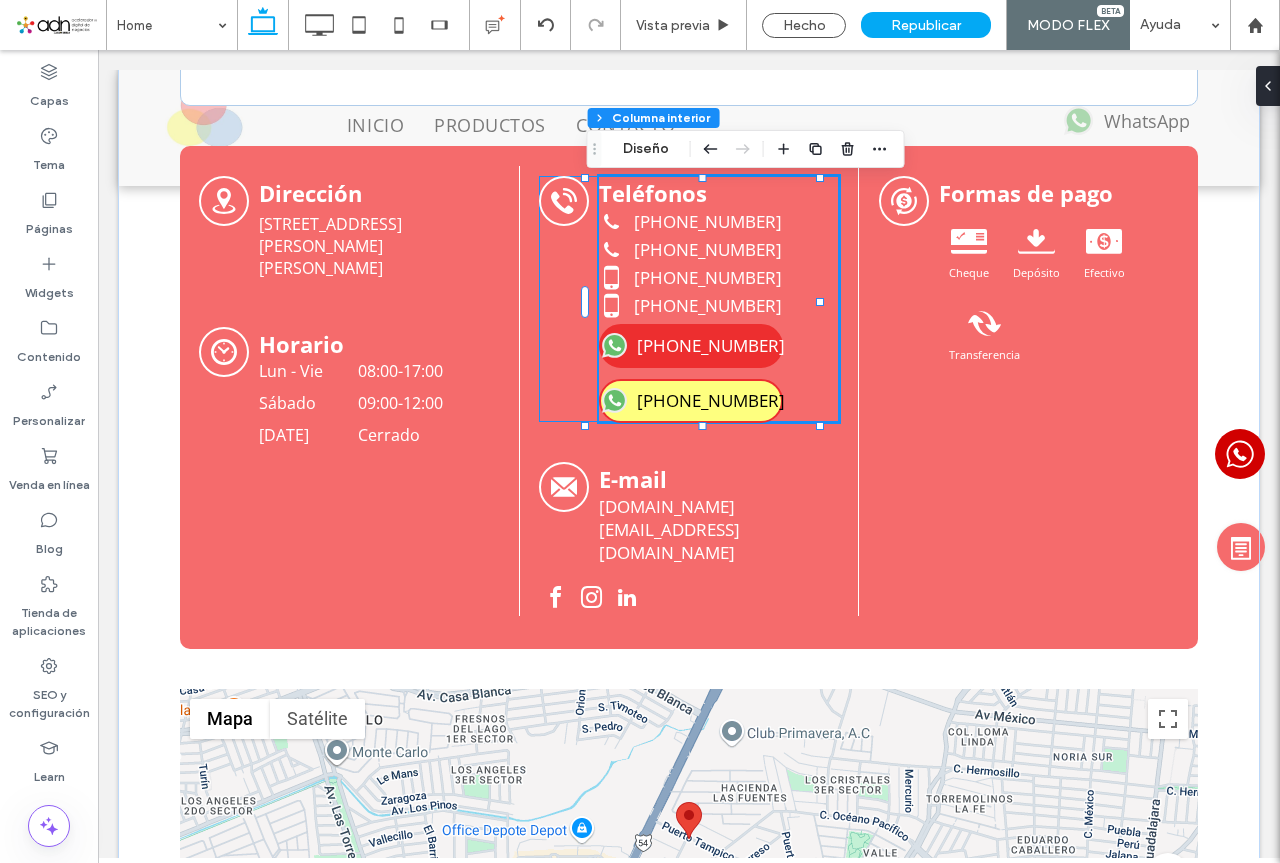click on "[PHONE_NUMBER]" at bounding box center [711, 345] 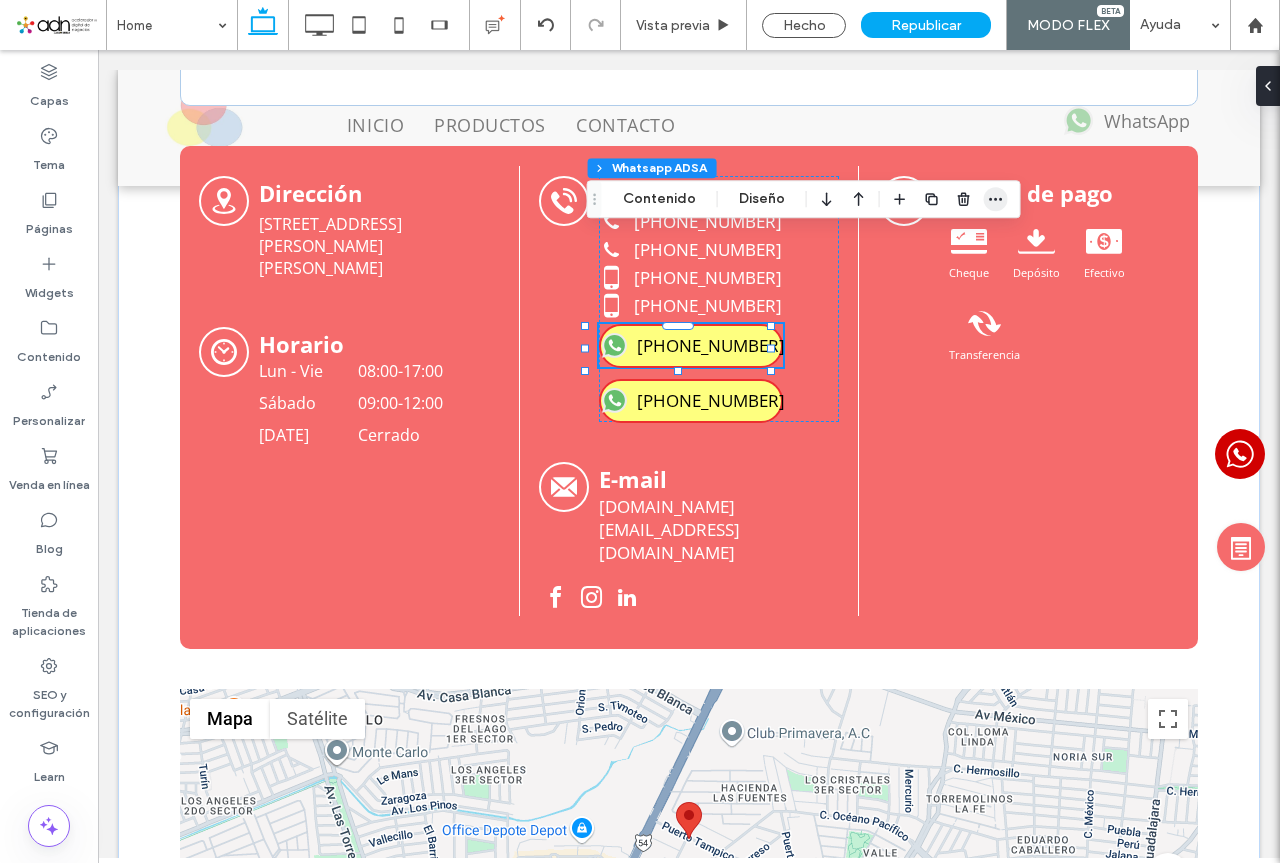 click 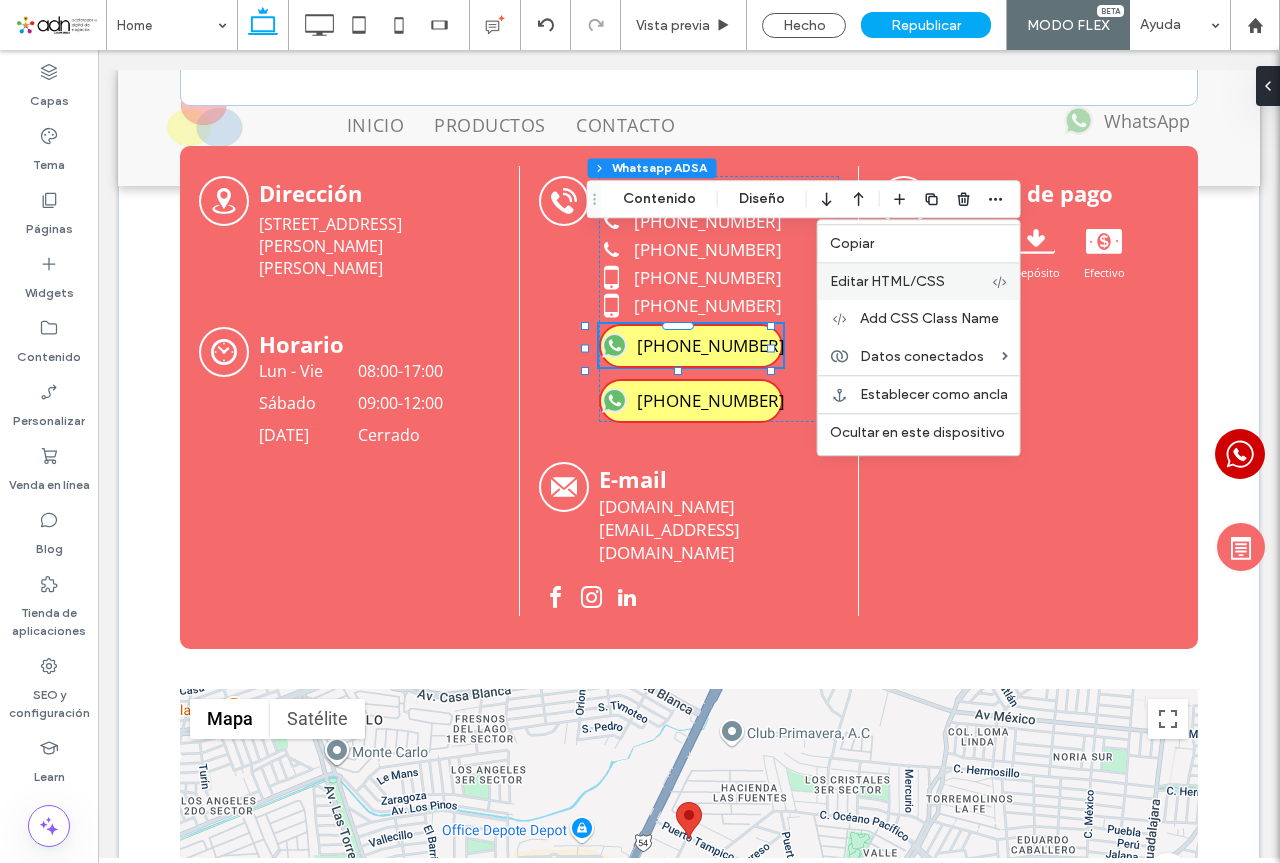 click on "Editar HTML/CSS" at bounding box center (887, 281) 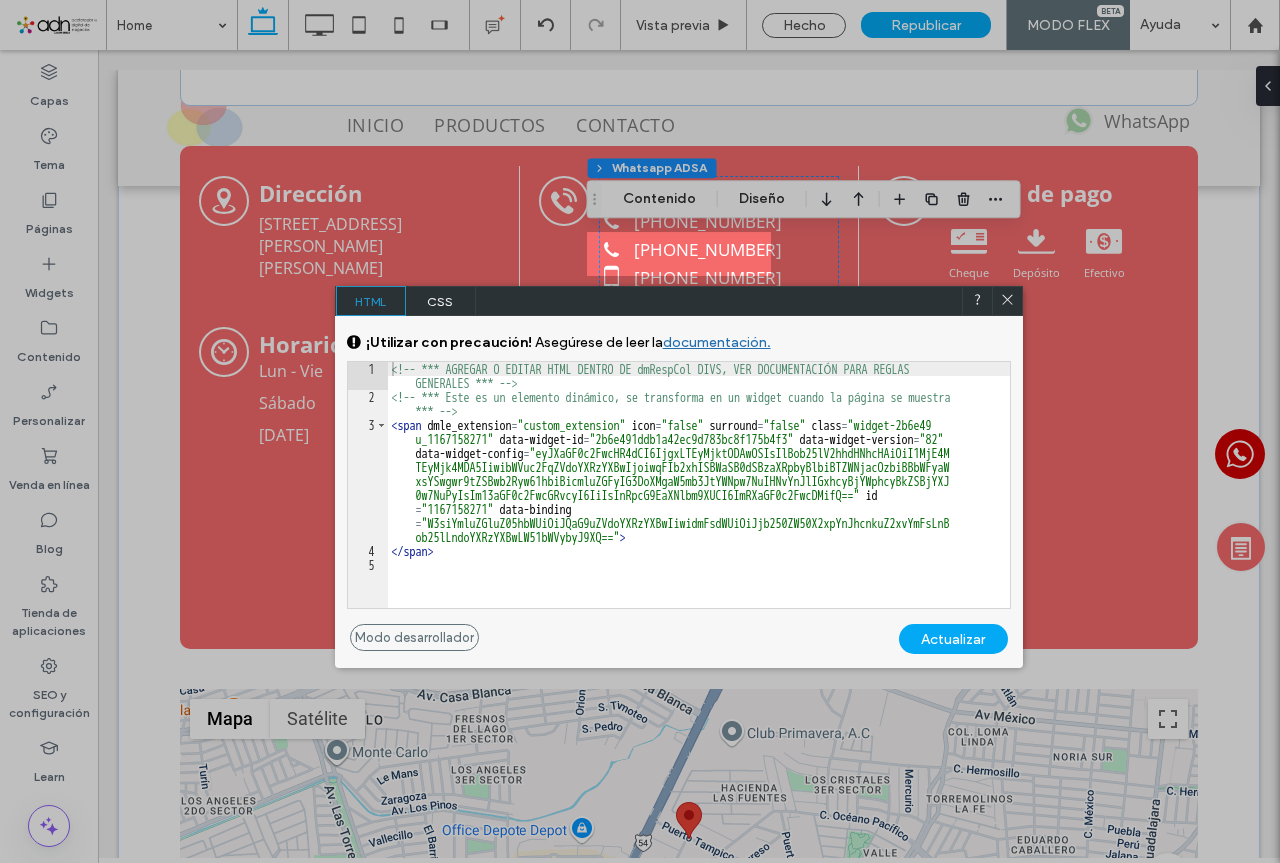 click 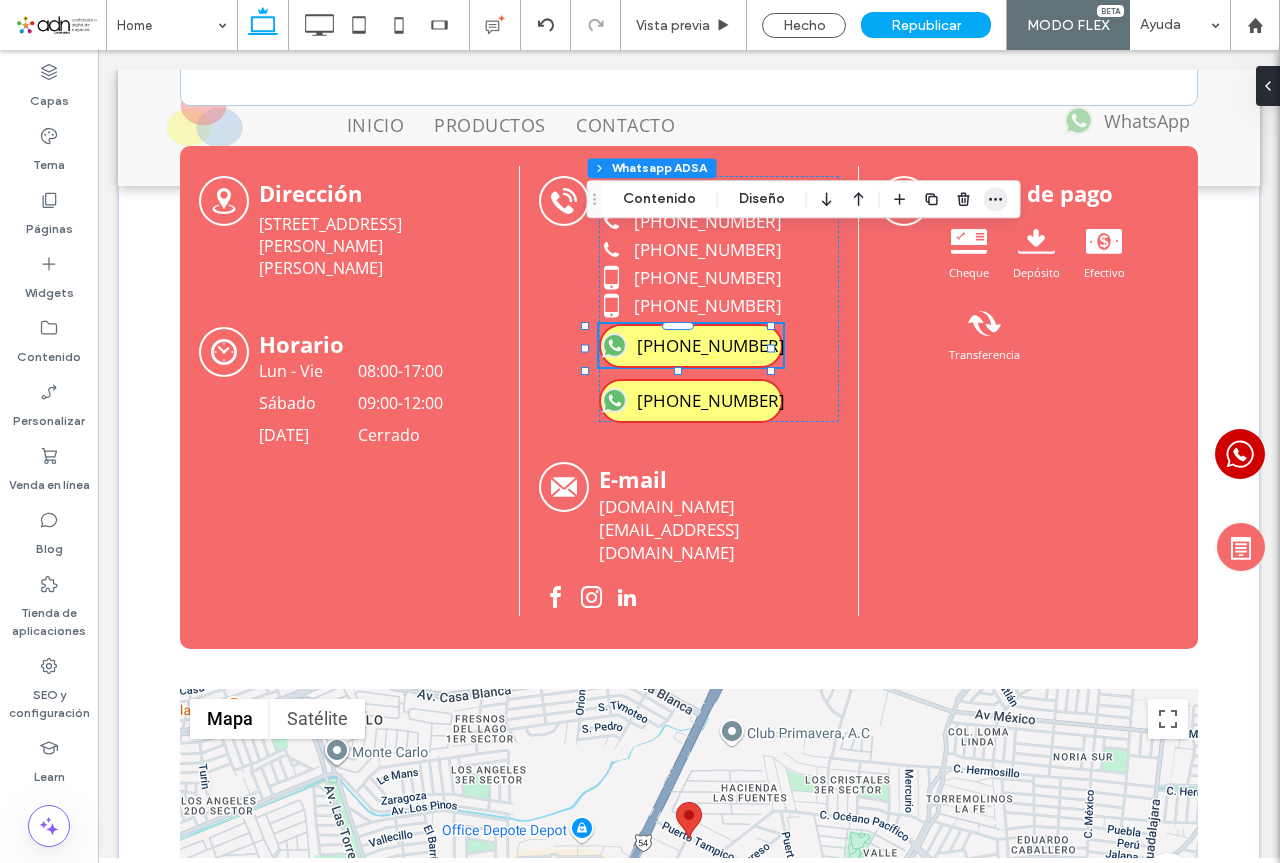 click 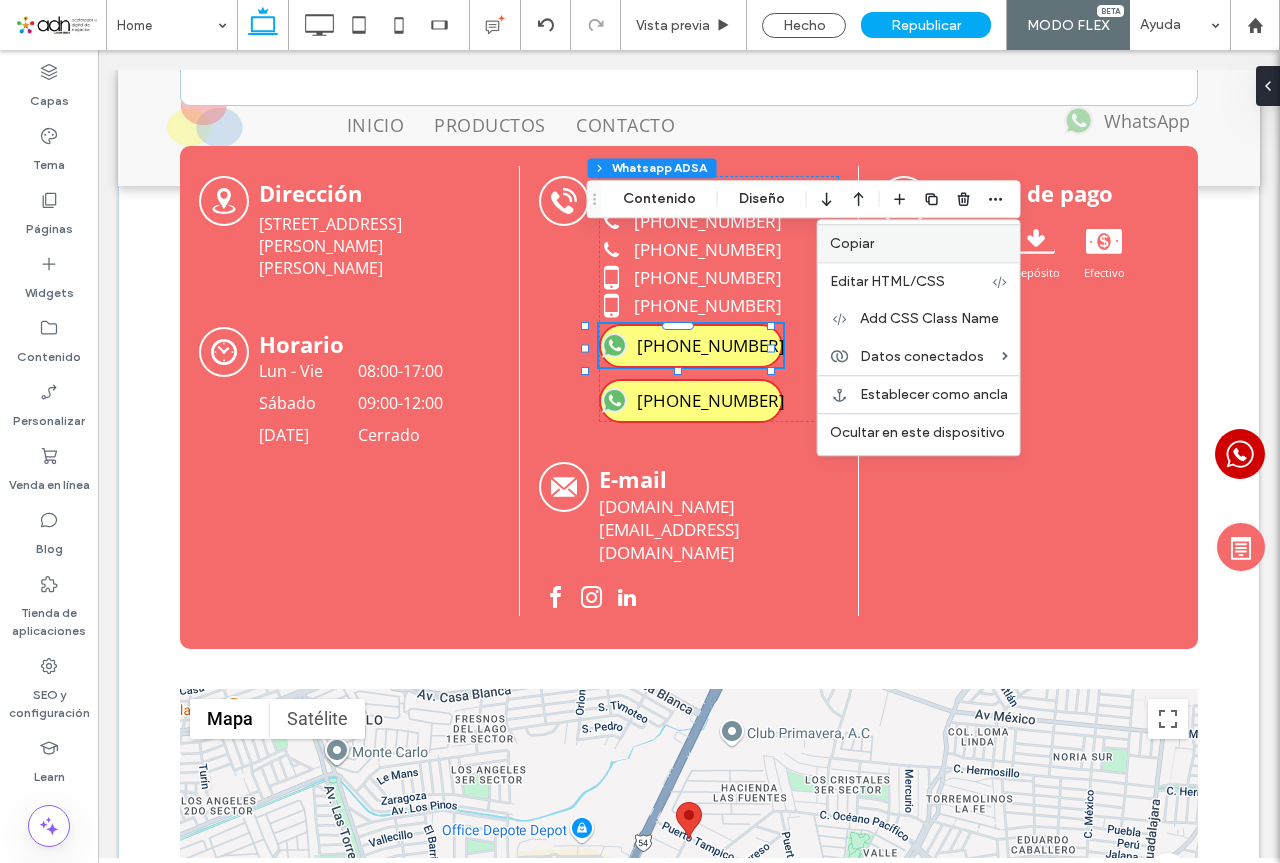 click on "Copiar" at bounding box center (852, 243) 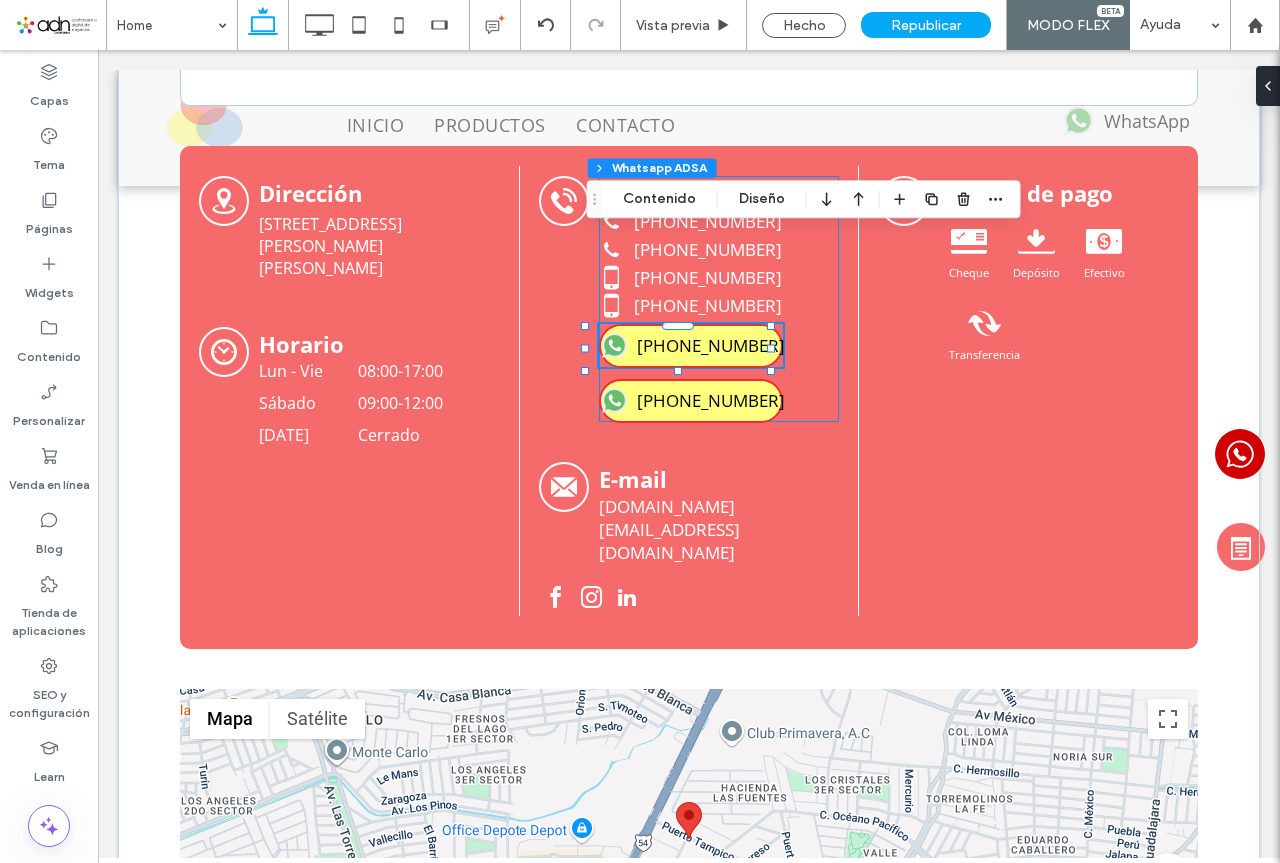 click on "Teléfonos
[PHONE_NUMBER]
[PHONE_NUMBER]
[PHONE_NUMBER]
[PHONE_NUMBER]
[PHONE_NUMBER]
[PHONE_NUMBER]" at bounding box center [719, 299] 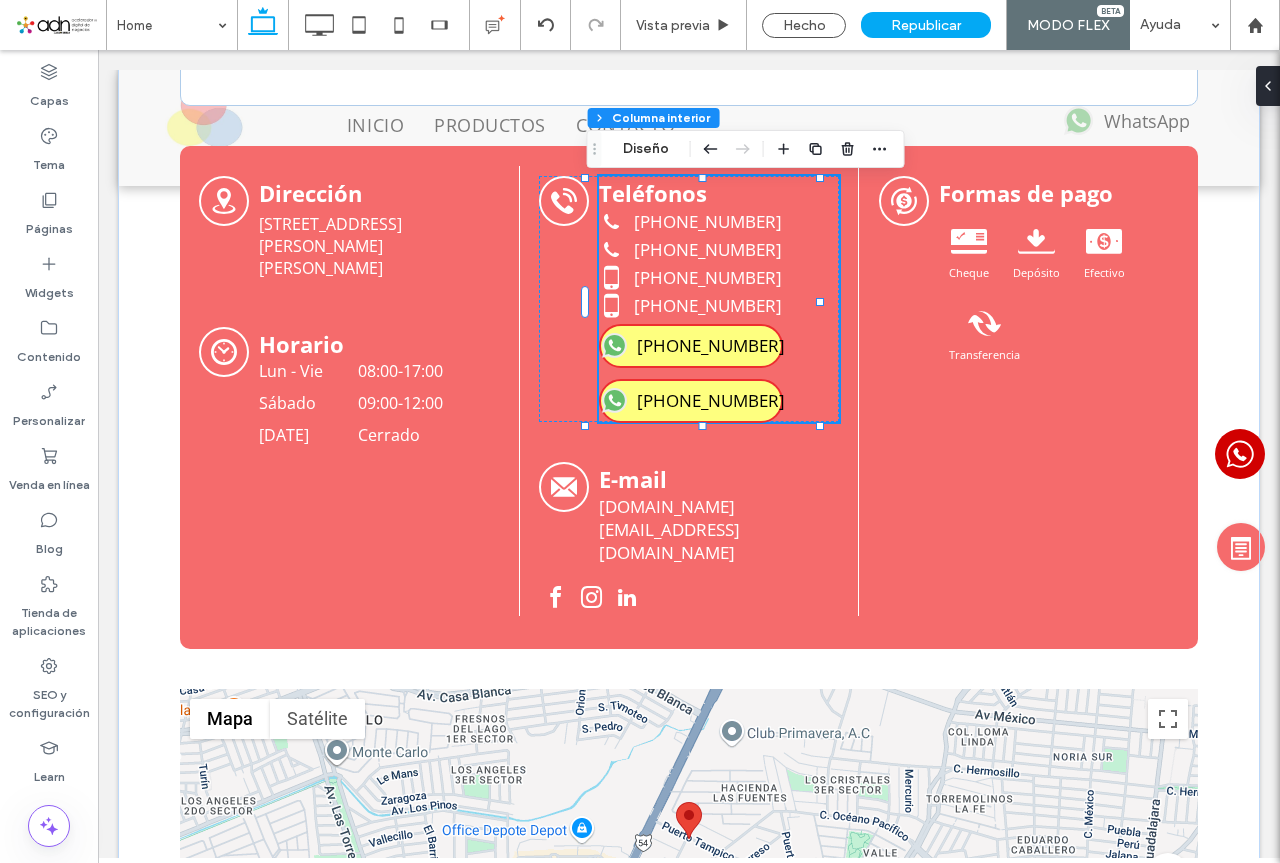 type on "**" 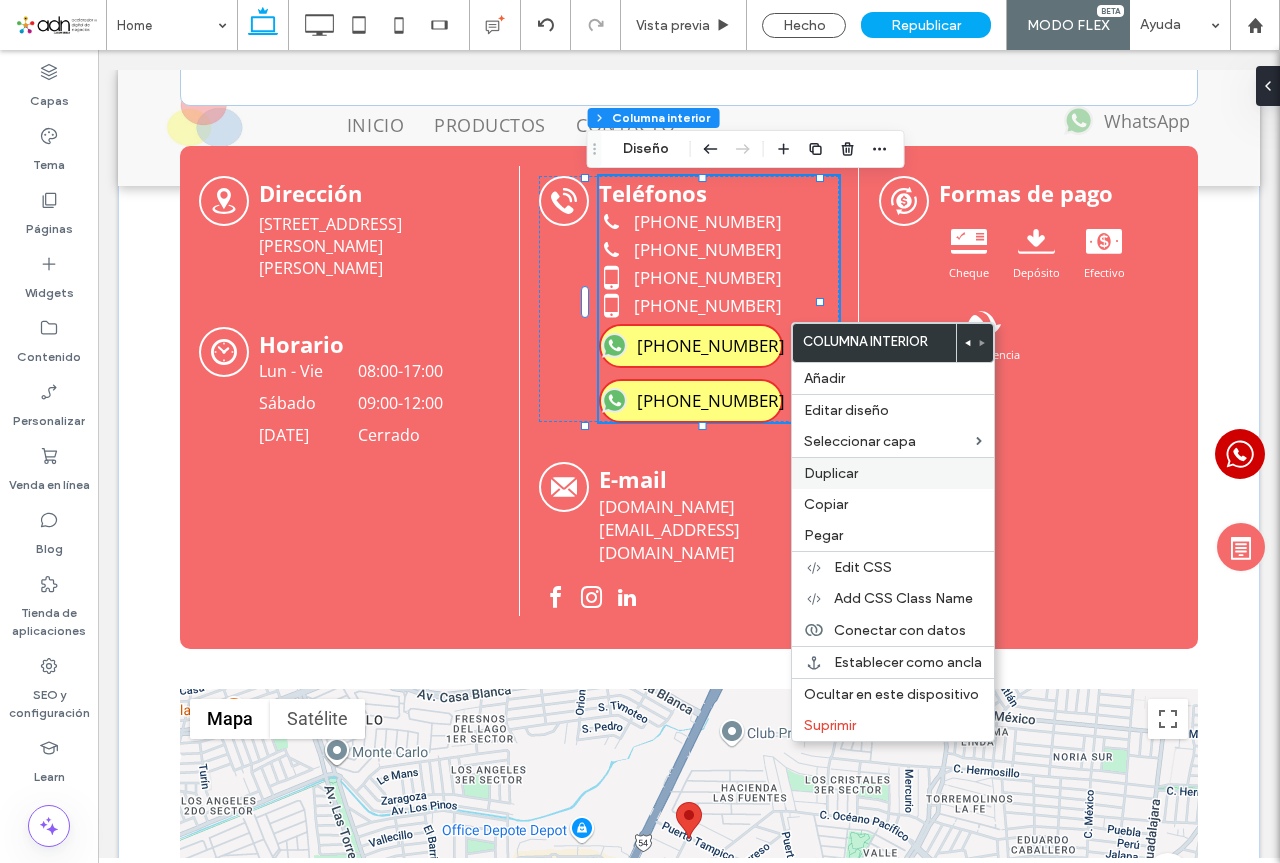 click on "Duplicar" at bounding box center (893, 473) 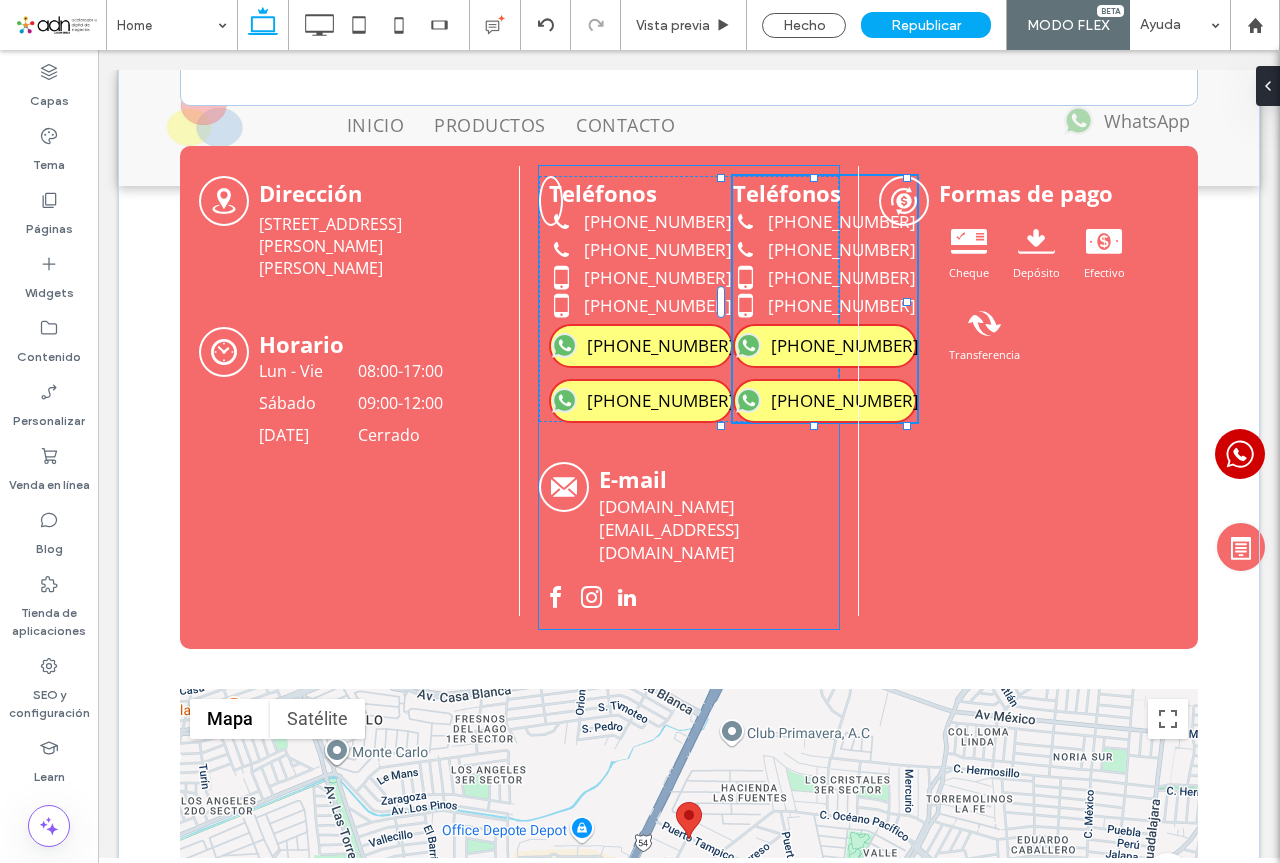 type on "**" 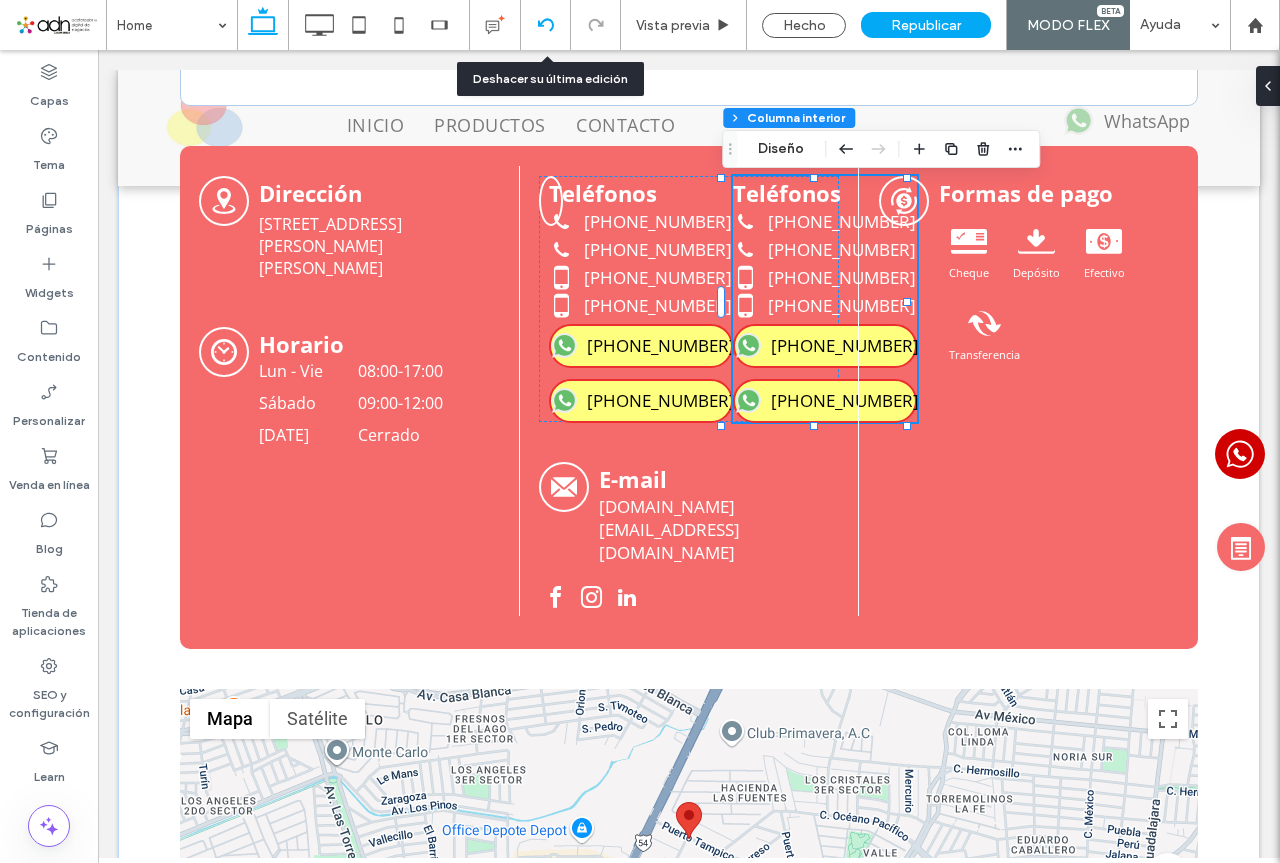 click 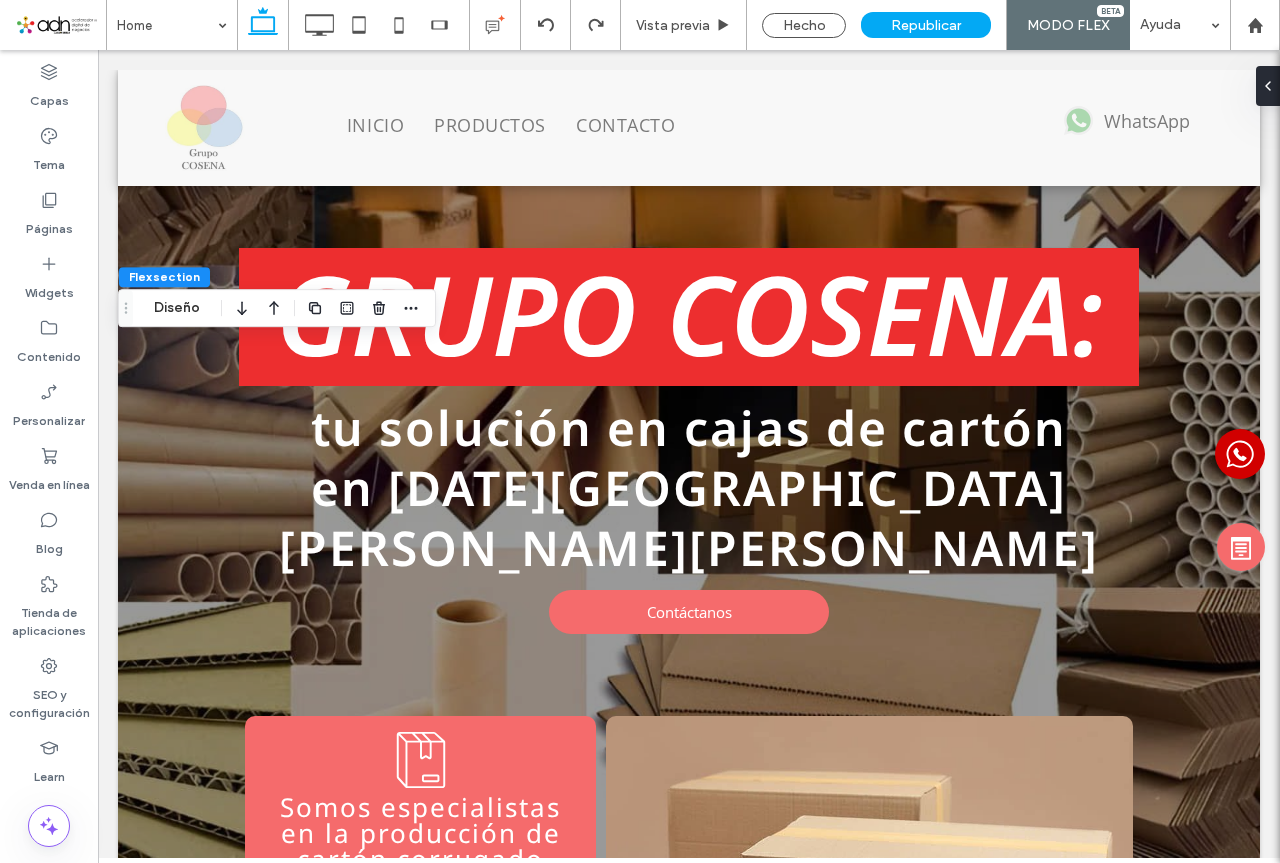 scroll, scrollTop: 3996, scrollLeft: 0, axis: vertical 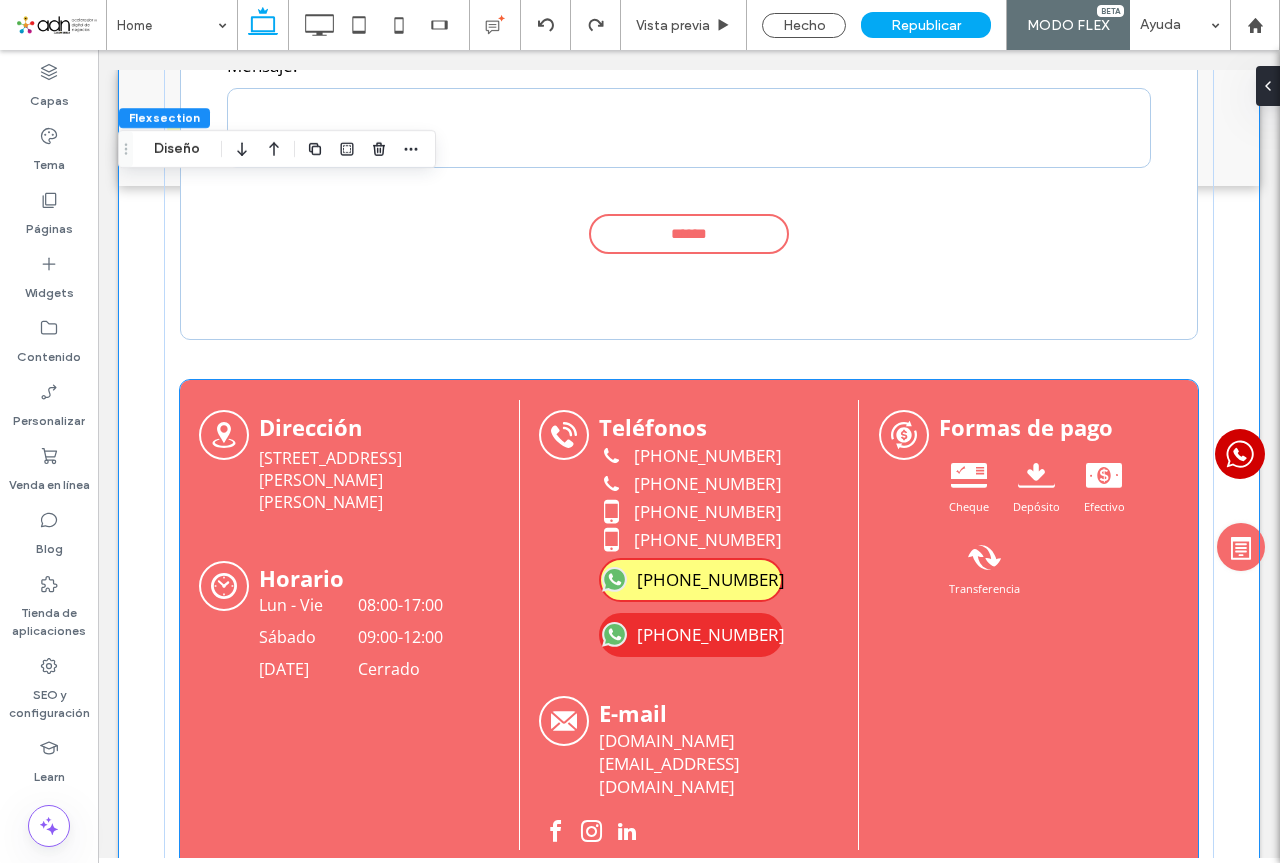 click on "[PHONE_NUMBER]" at bounding box center (711, 634) 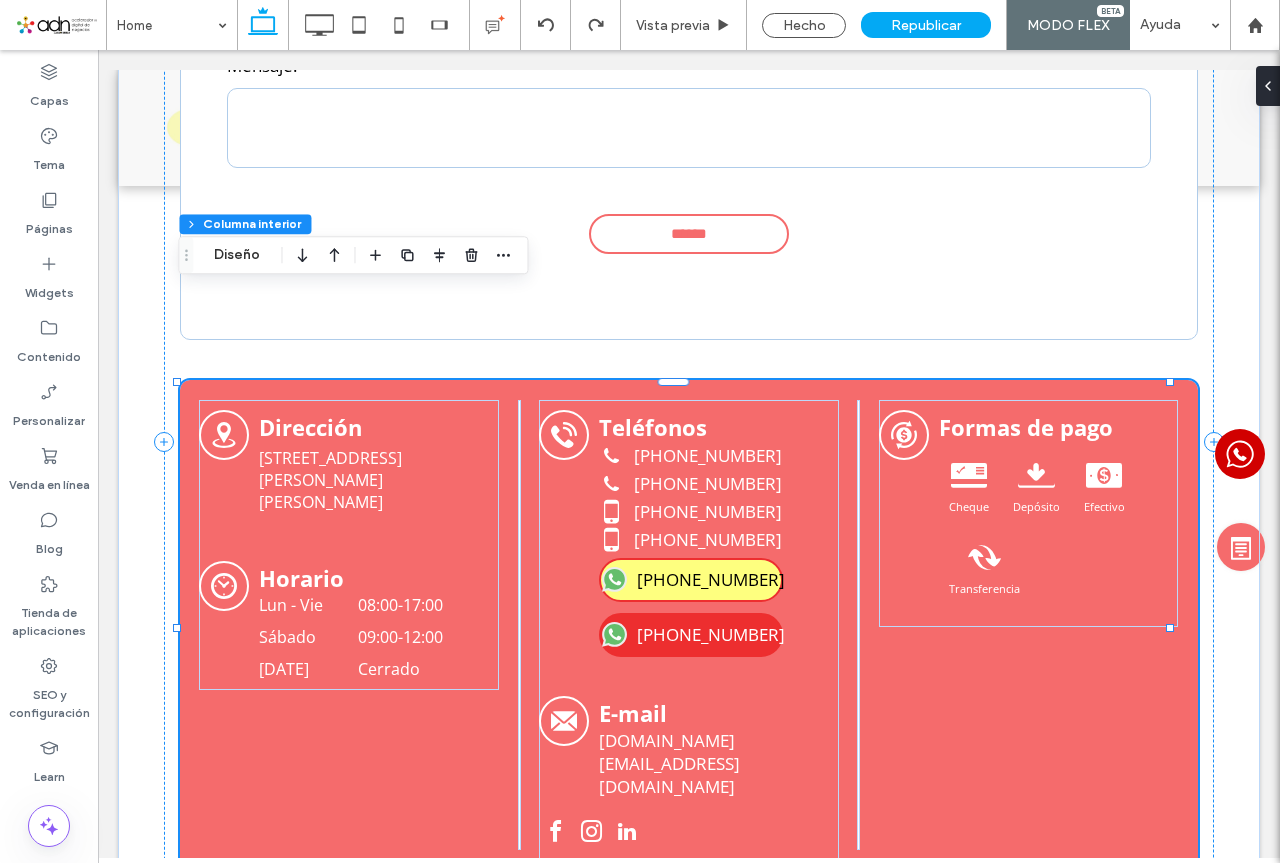 click on "[PHONE_NUMBER]" at bounding box center [711, 634] 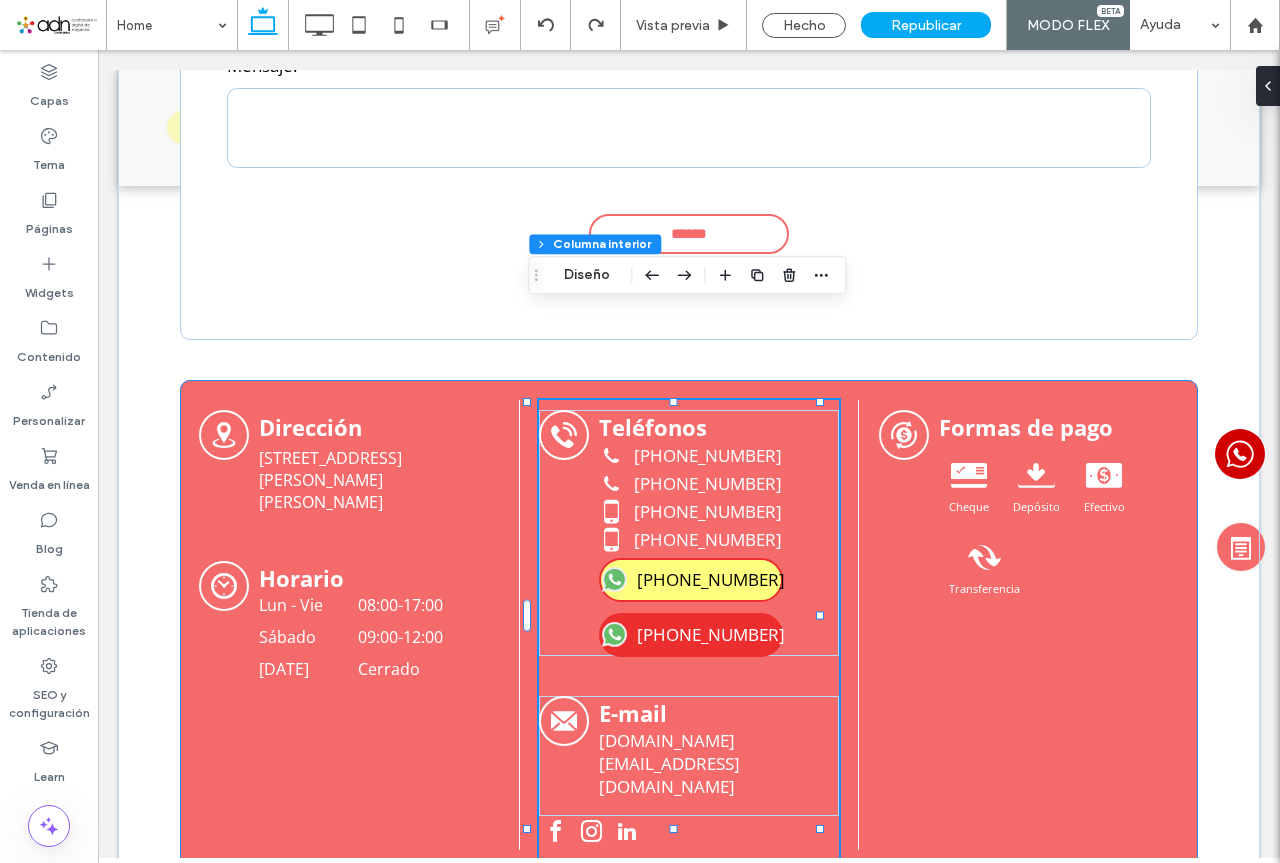 click on "[PHONE_NUMBER]" at bounding box center (711, 634) 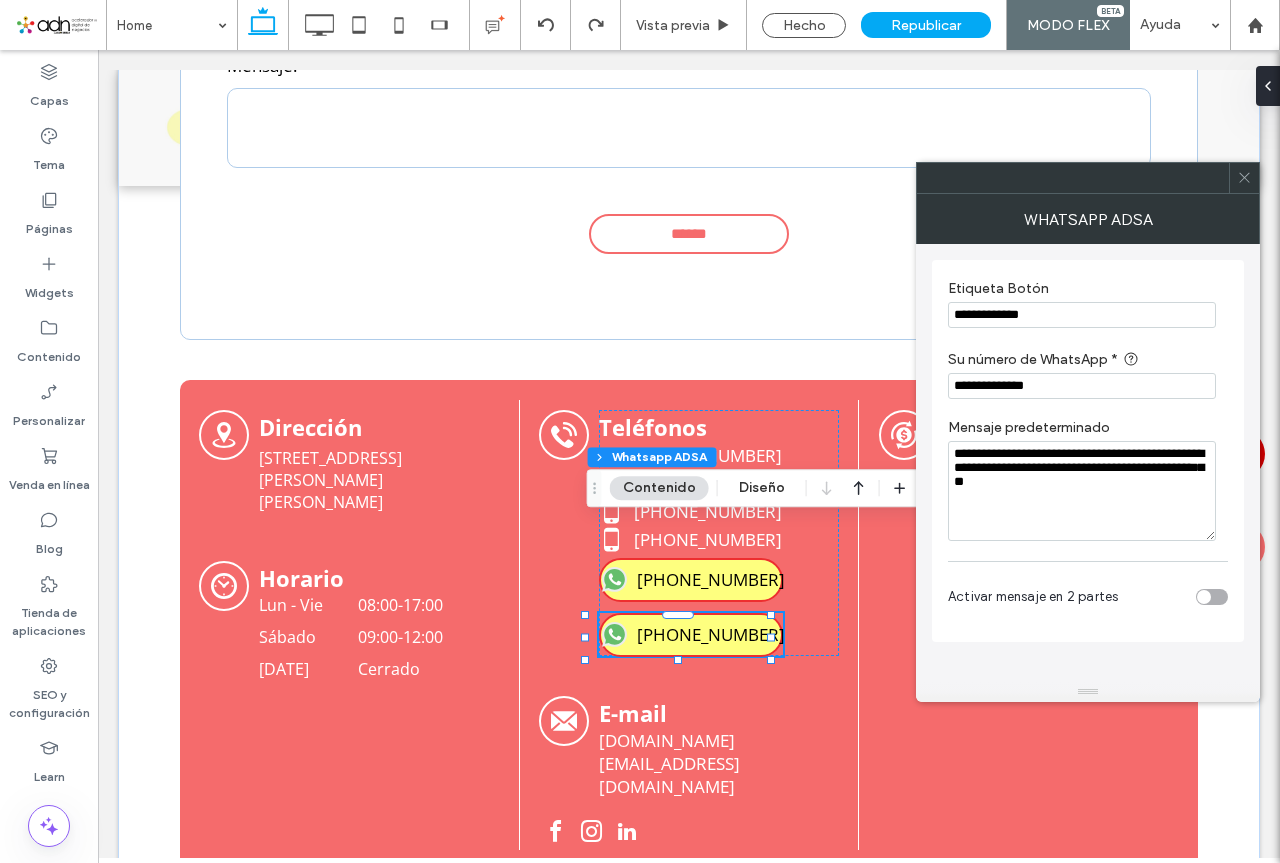 click on "[PHONE_NUMBER]" at bounding box center (711, 634) 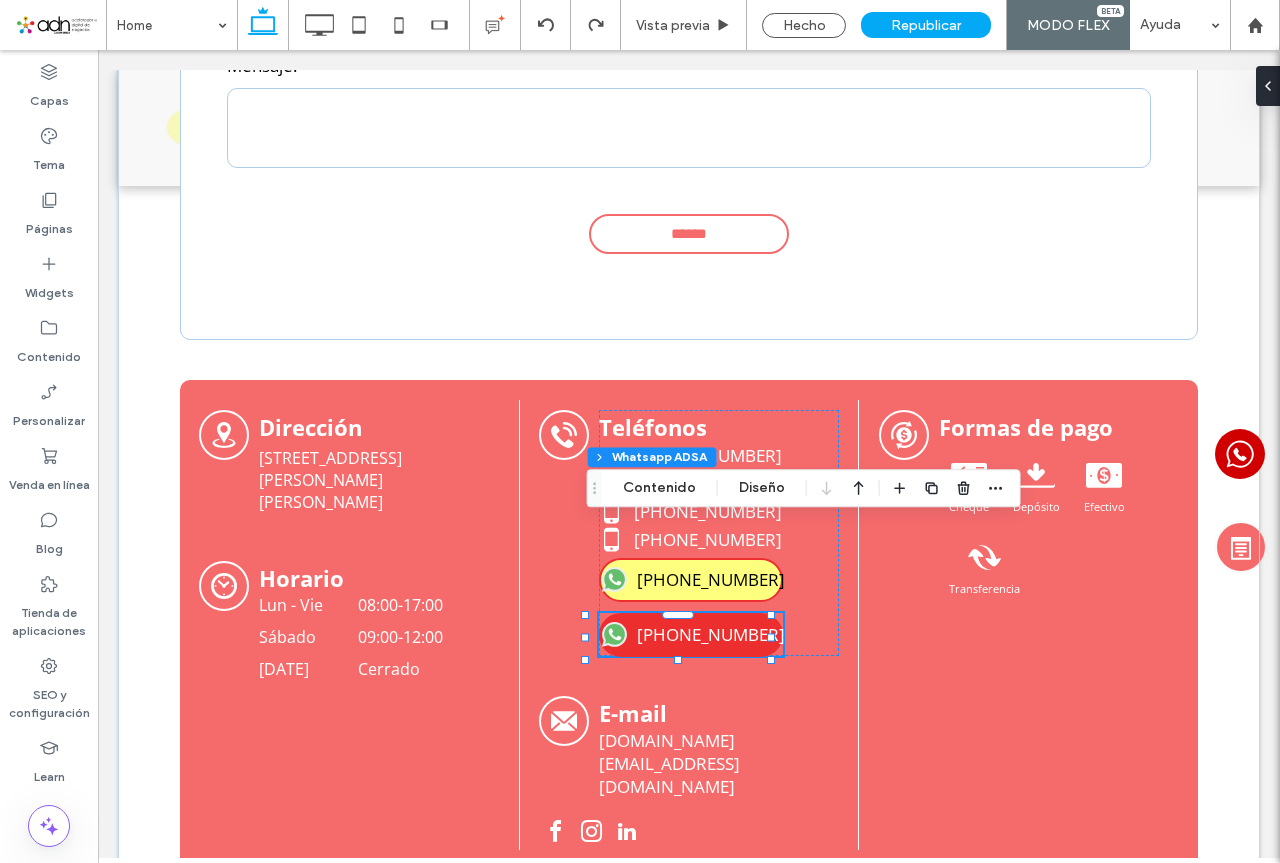 click on "[PHONE_NUMBER]" at bounding box center (711, 634) 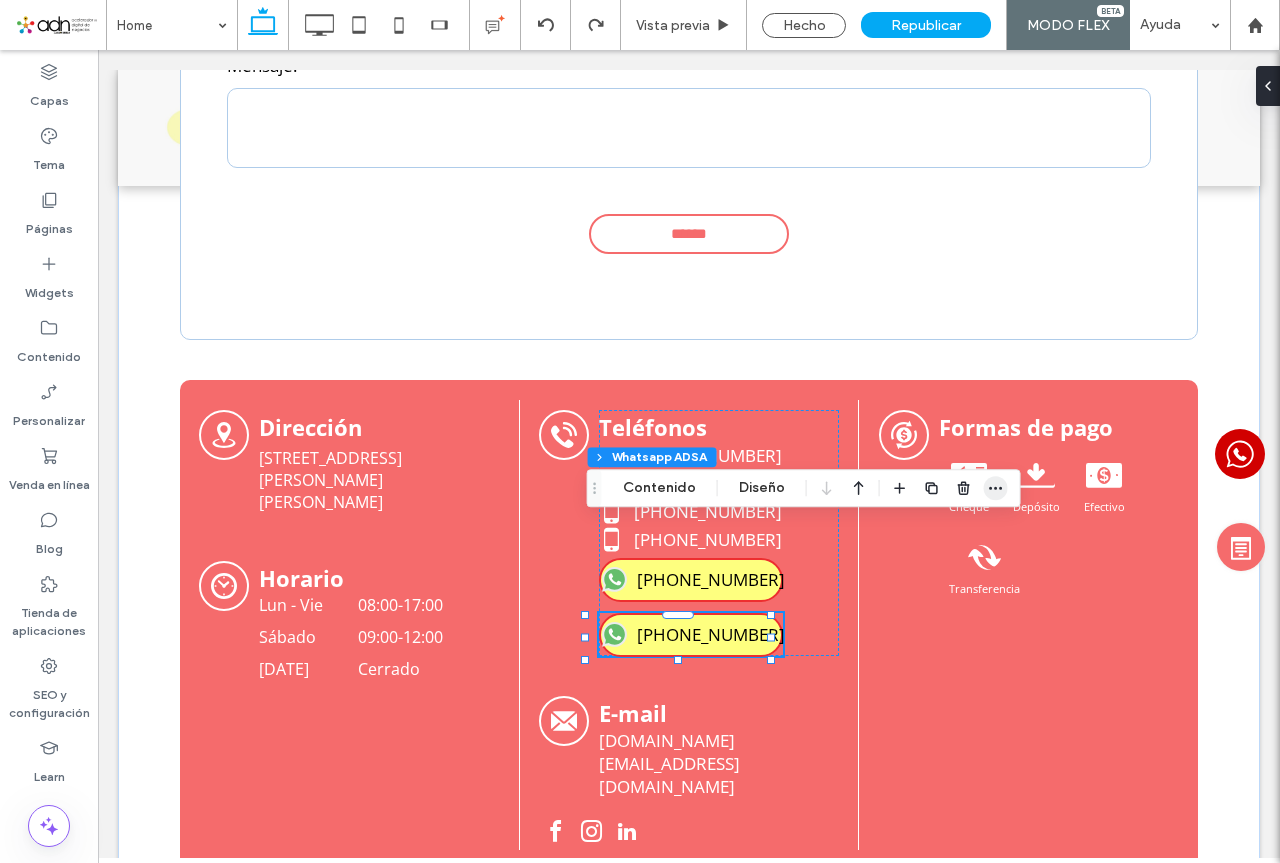 click 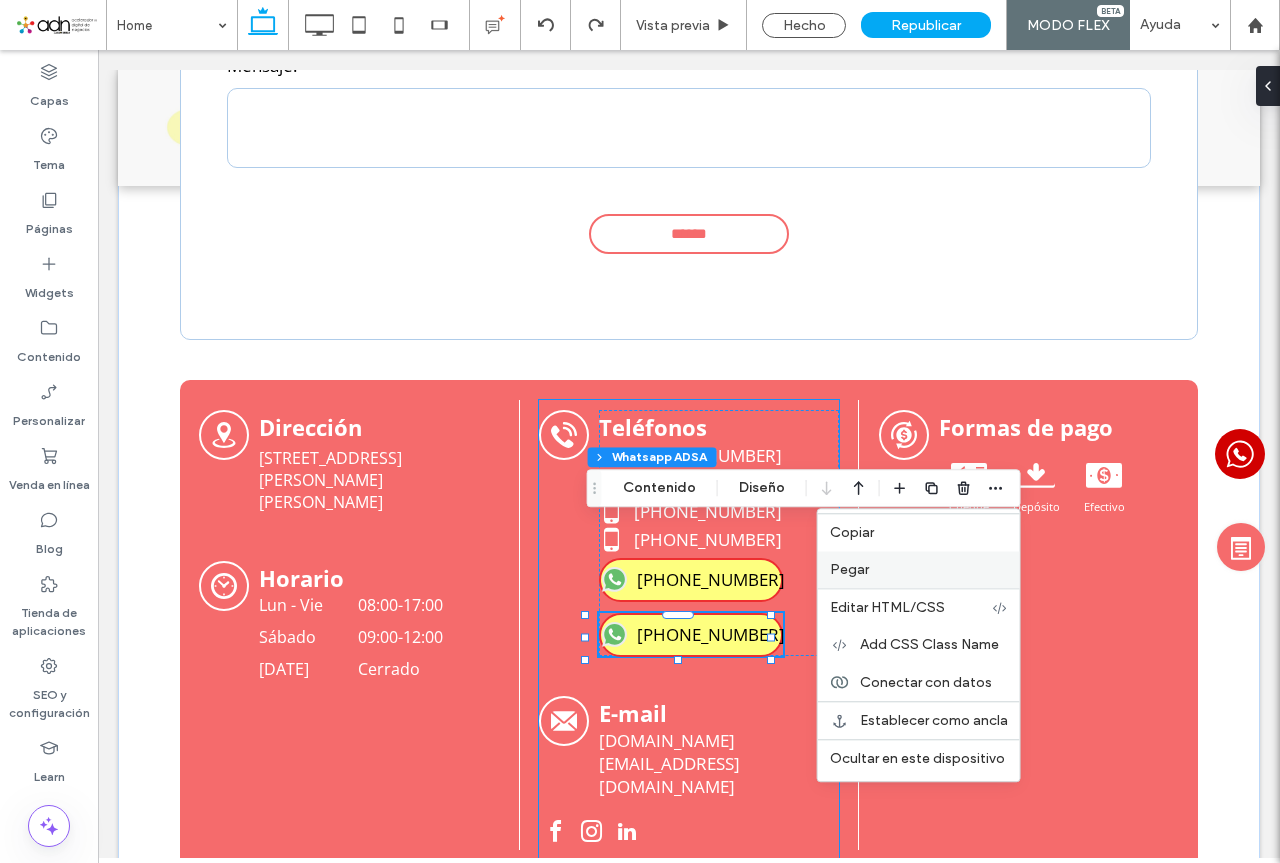 type 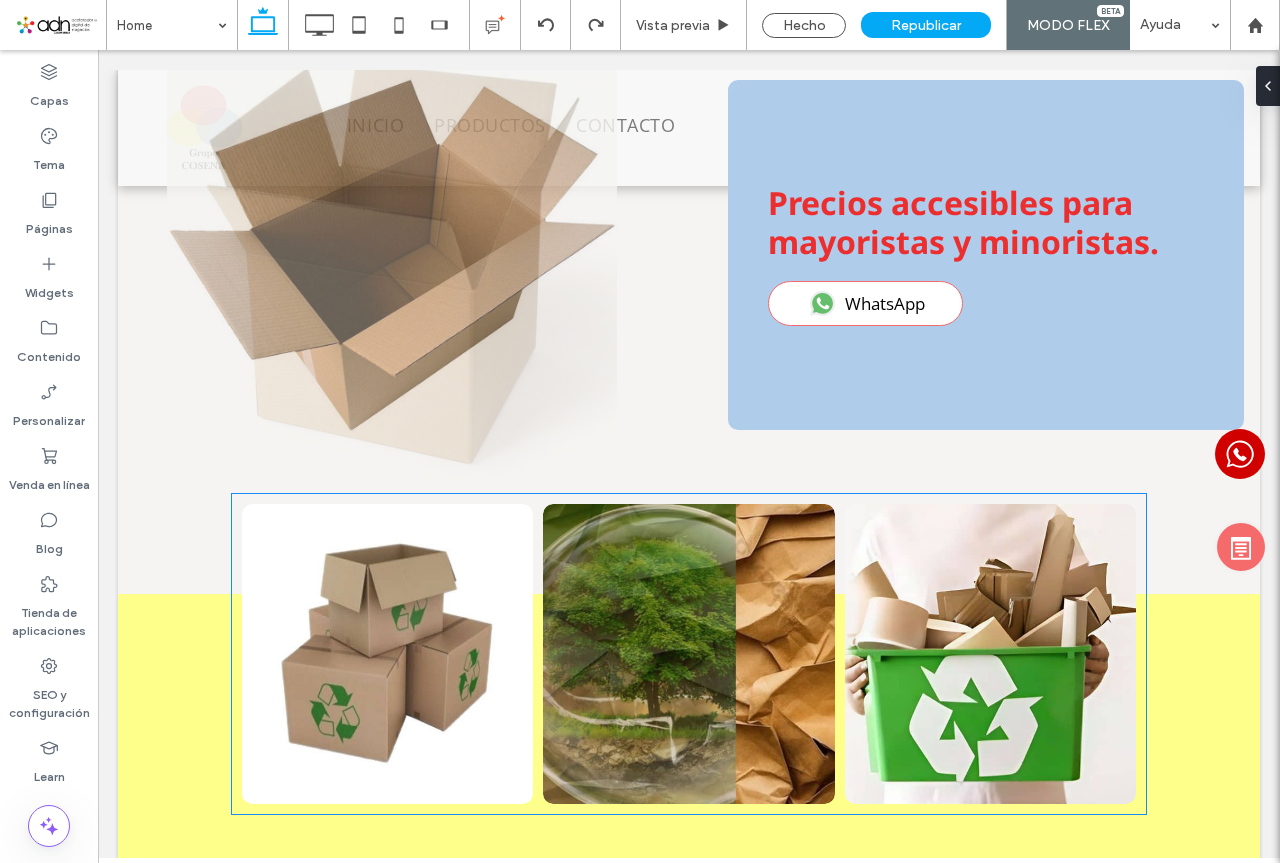 scroll, scrollTop: 5563, scrollLeft: 0, axis: vertical 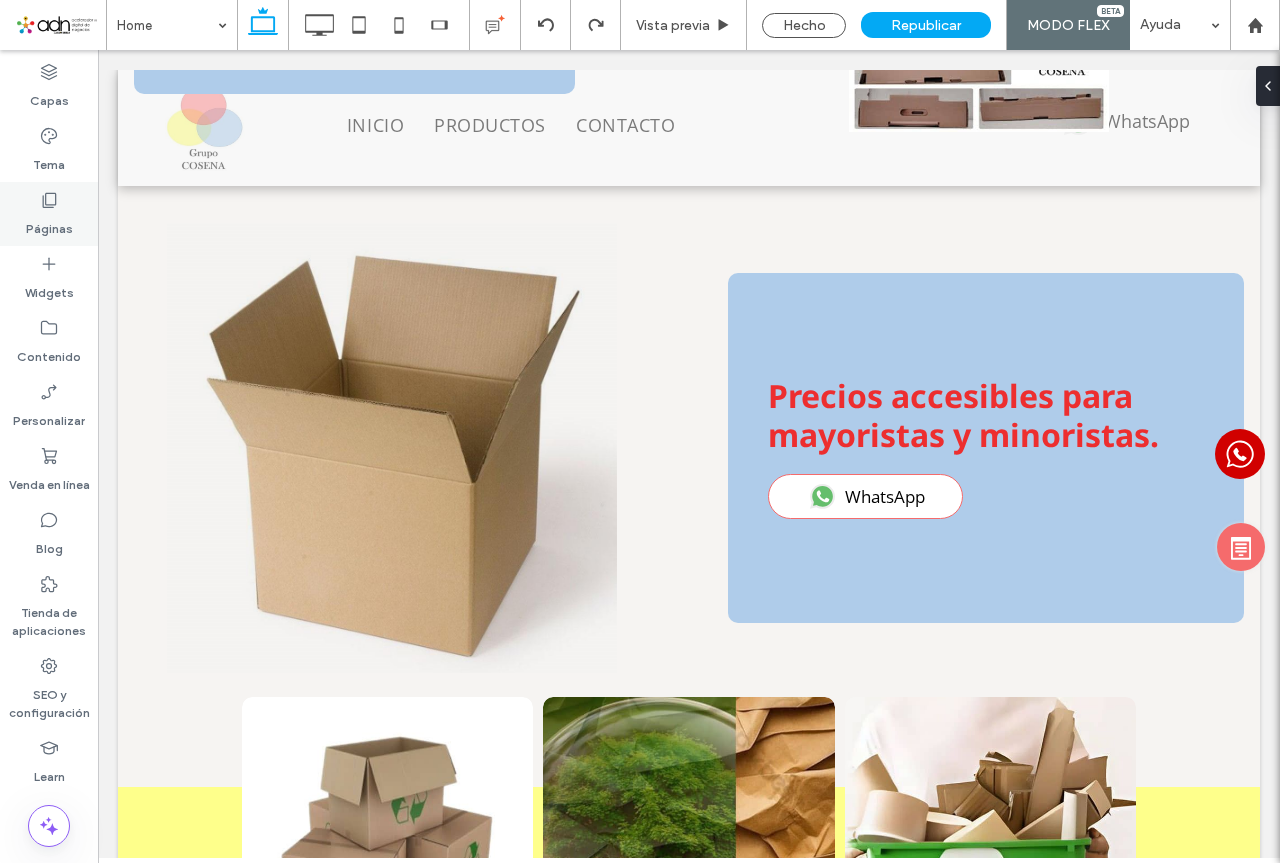 click on "Páginas" at bounding box center [49, 224] 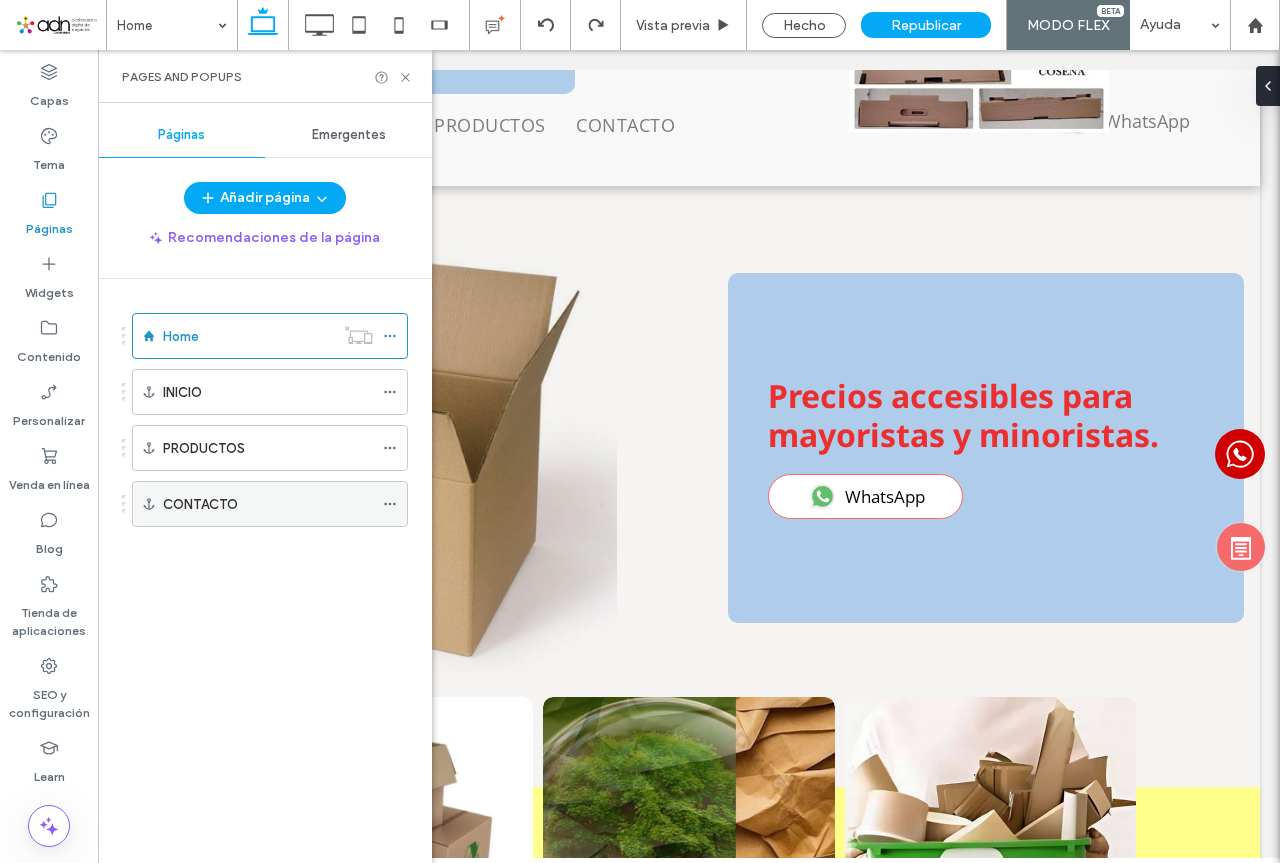 drag, startPoint x: 222, startPoint y: 499, endPoint x: 555, endPoint y: 429, distance: 340.27783 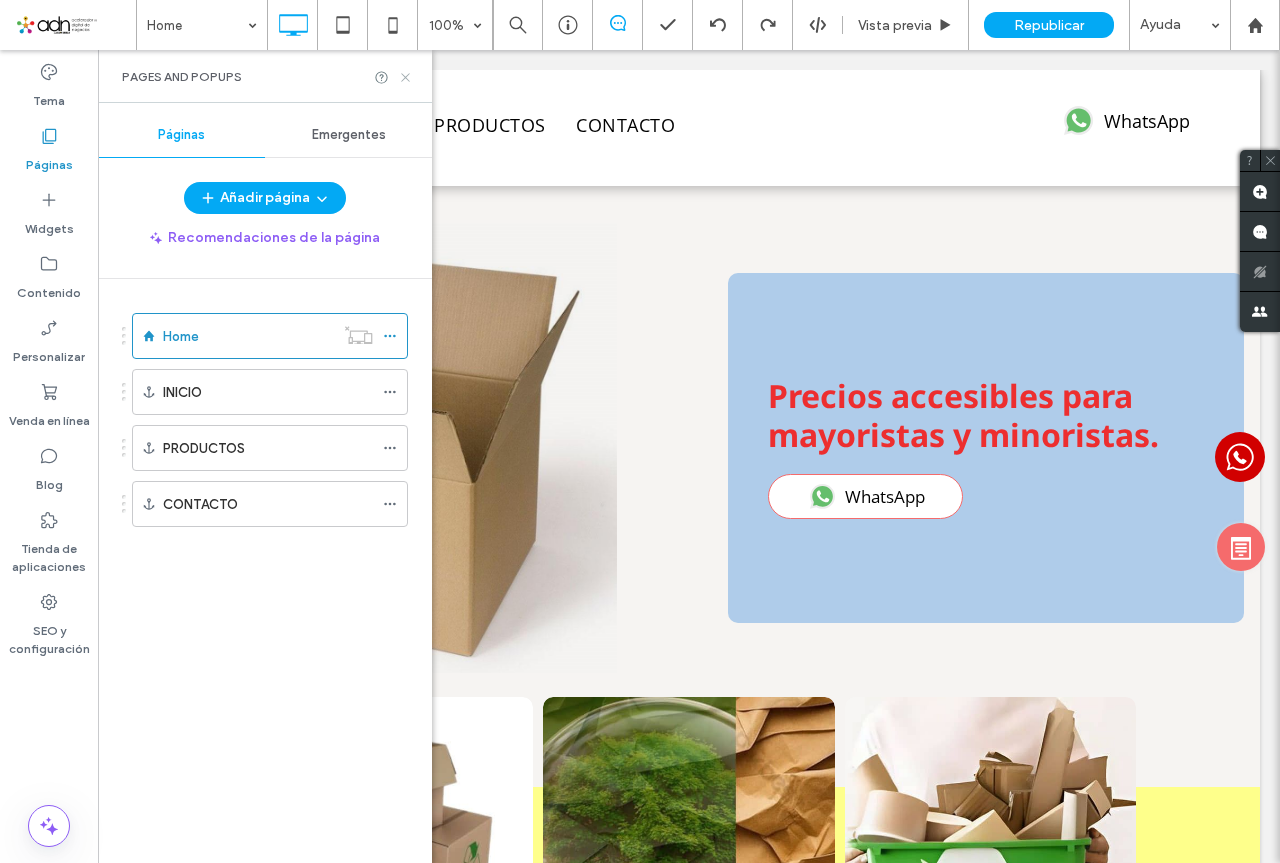 click 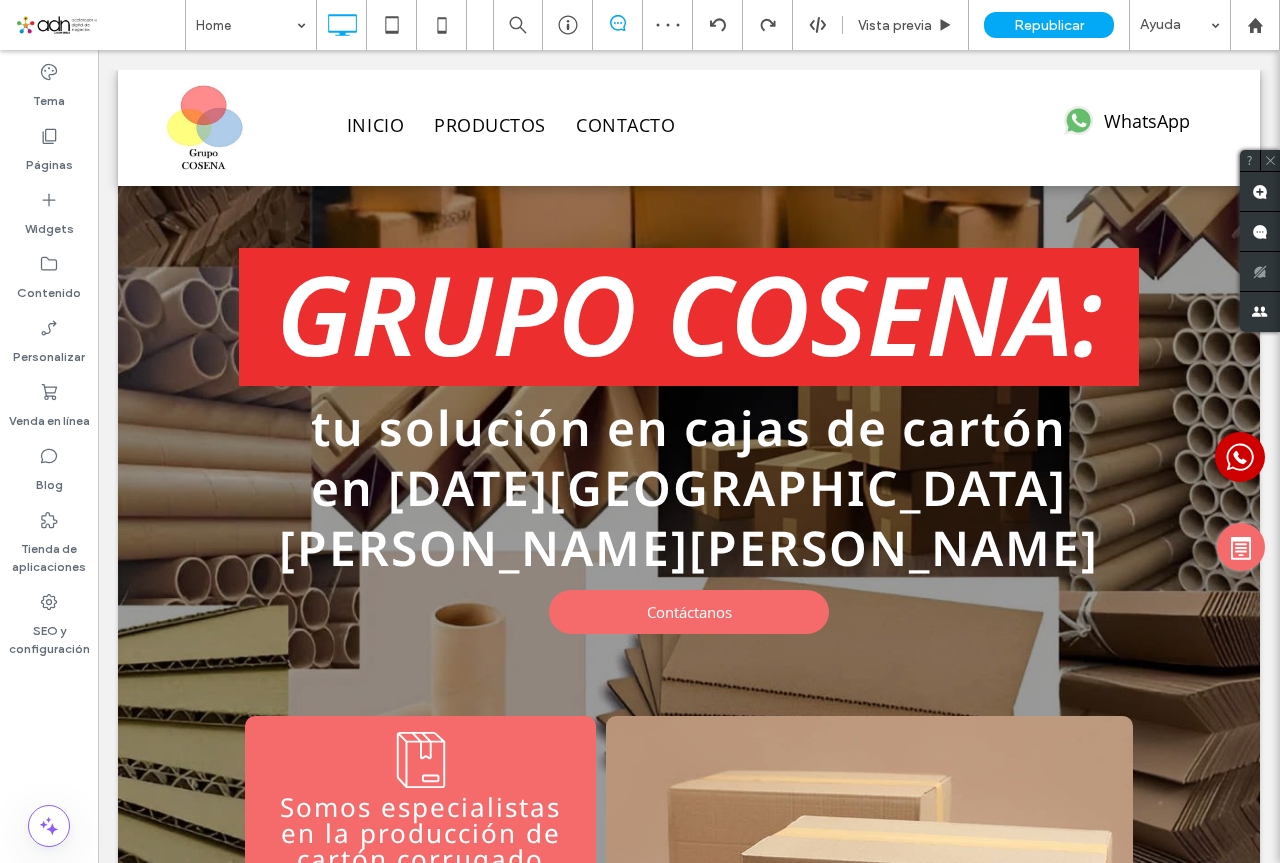 scroll, scrollTop: 7113, scrollLeft: 0, axis: vertical 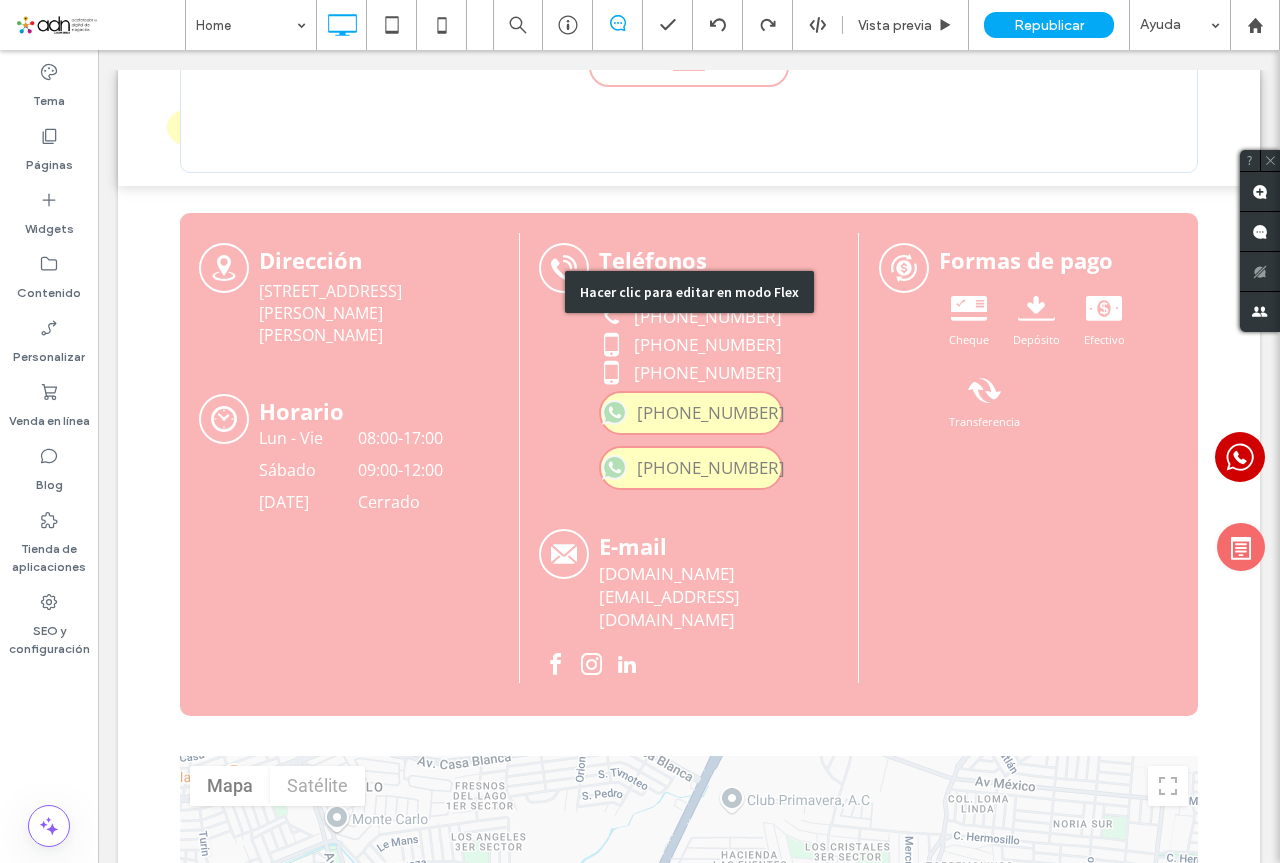 click on "Hacer clic para editar en modo Flex" at bounding box center [689, 291] 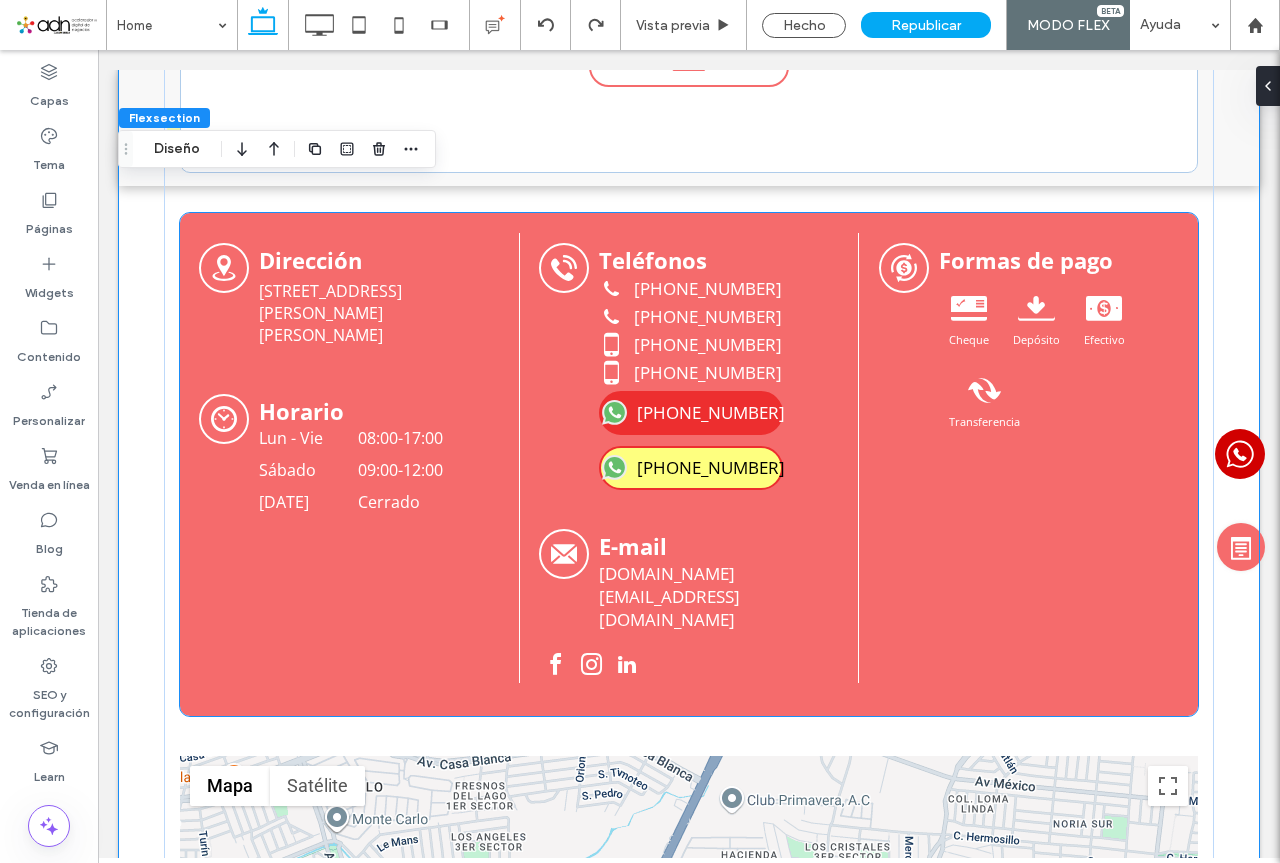 click on "[PHONE_NUMBER]" at bounding box center [711, 412] 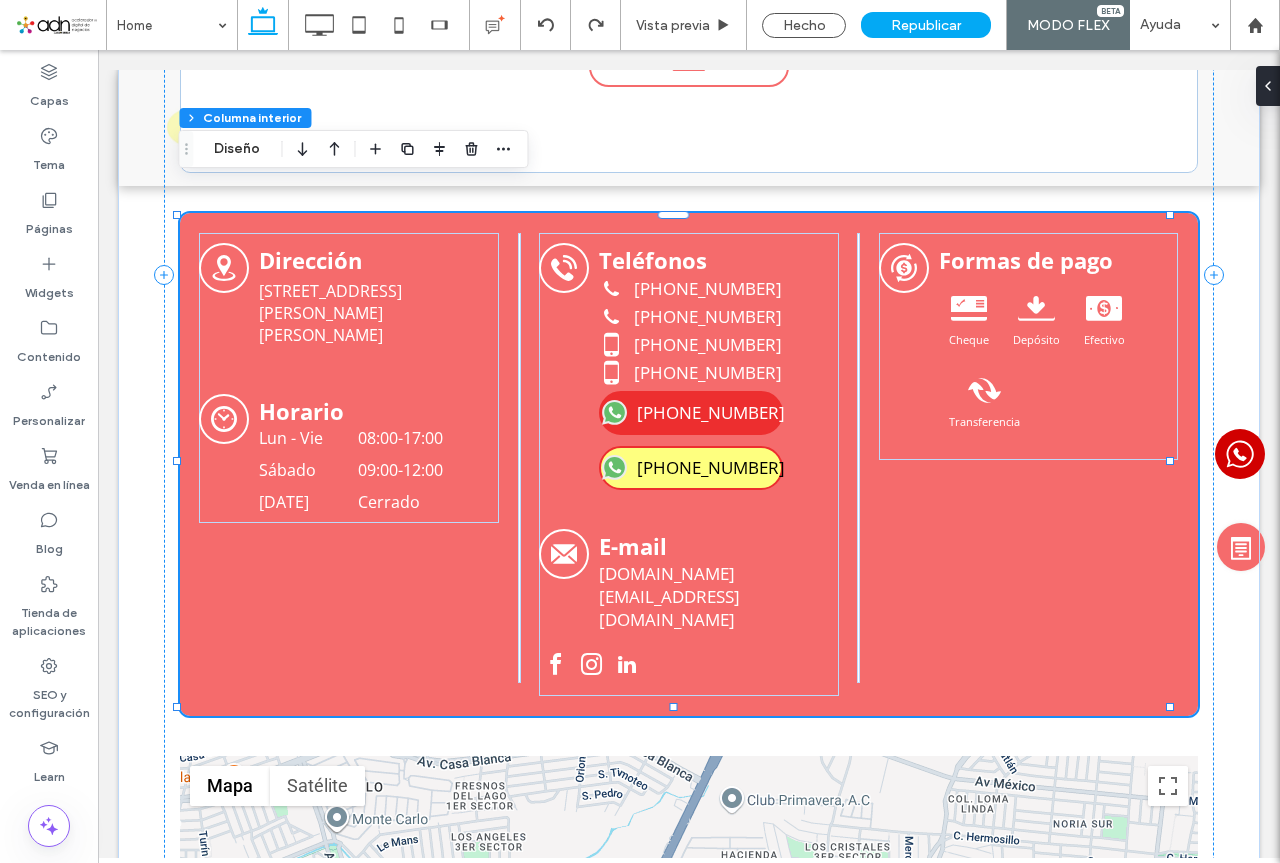 type on "**" 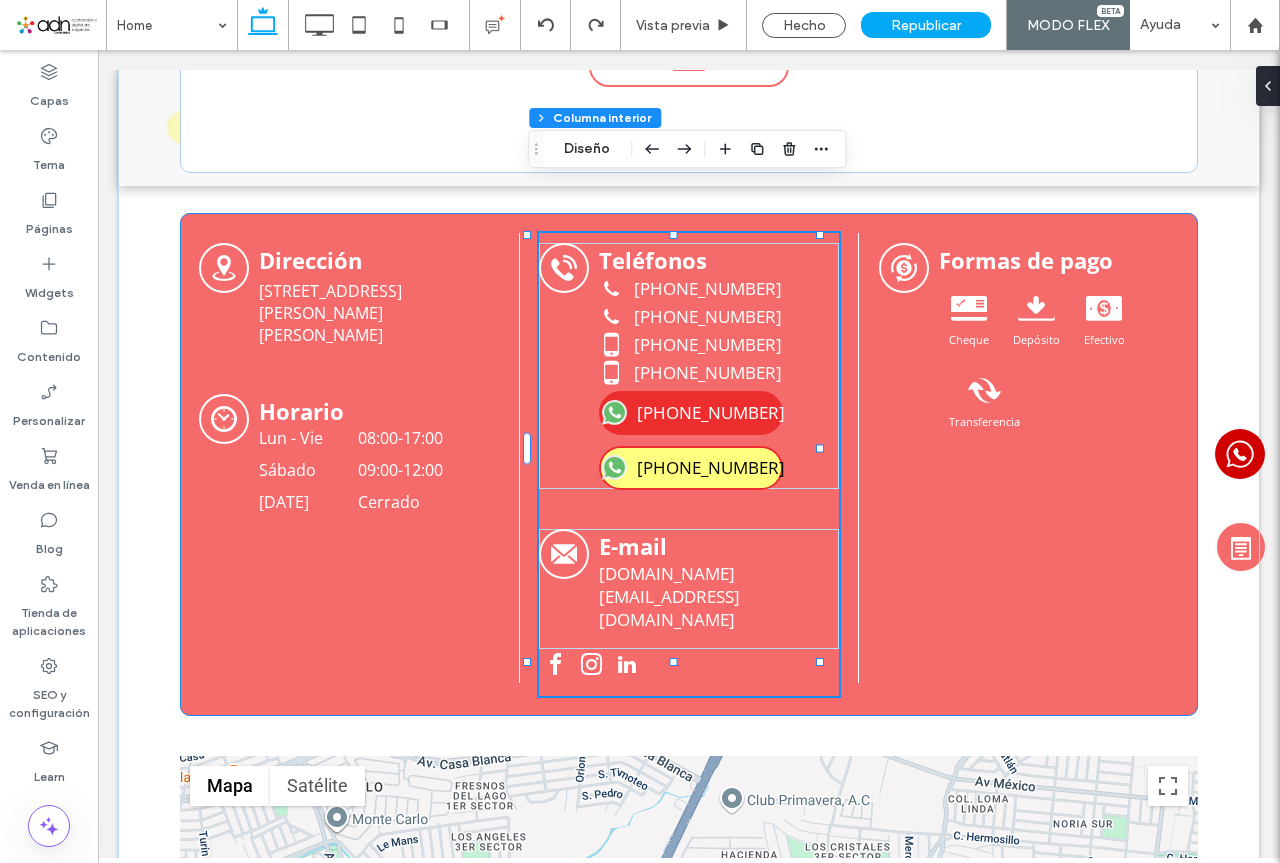 type on "**" 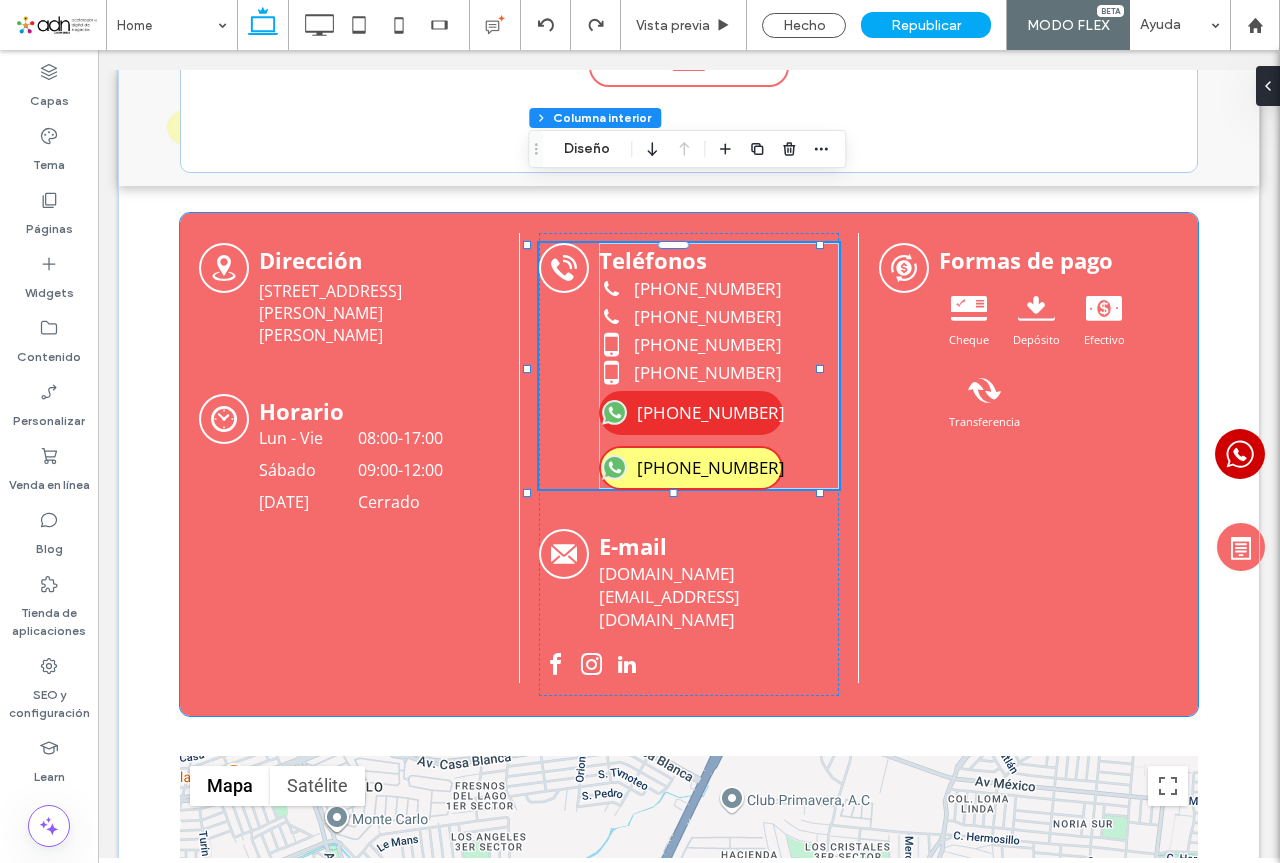 click on "[PHONE_NUMBER]" at bounding box center [711, 412] 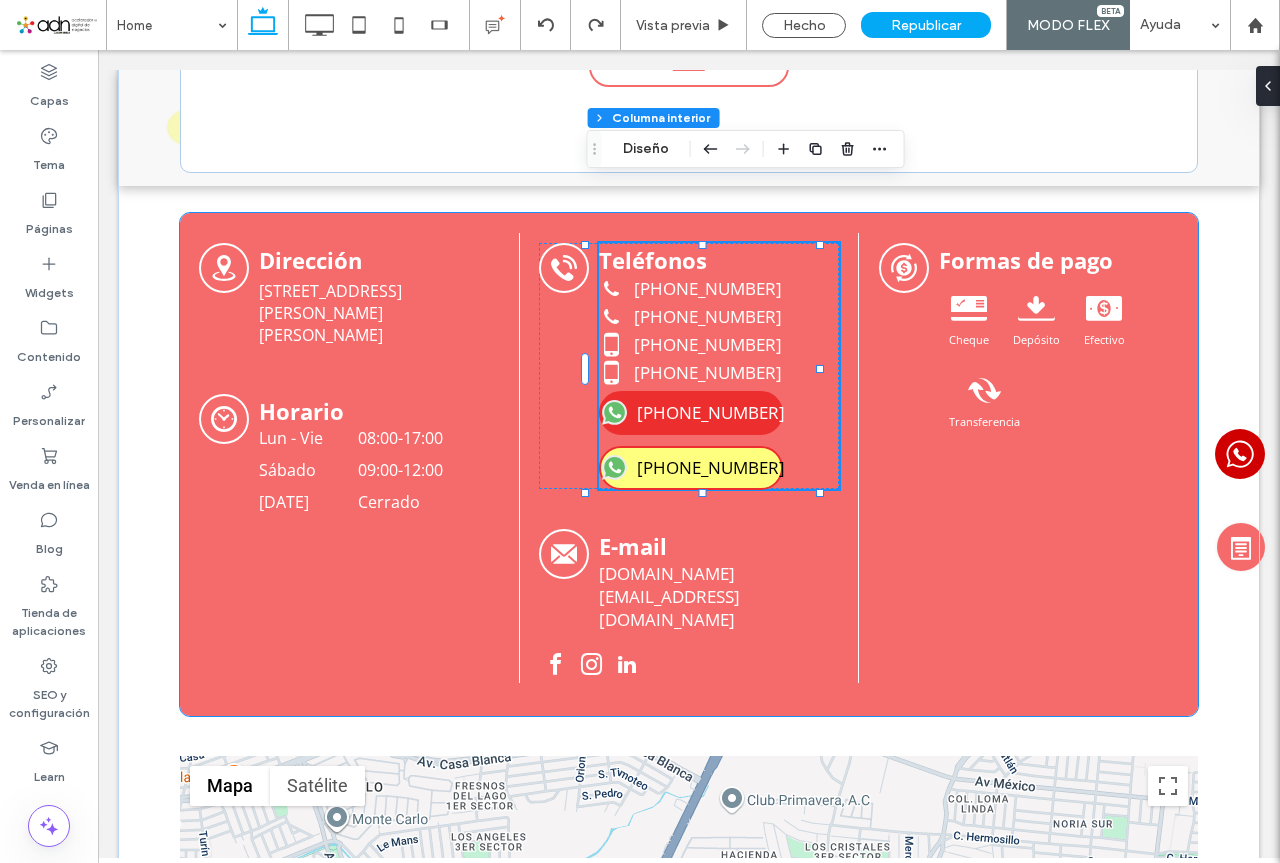 click on "[PHONE_NUMBER]" at bounding box center (711, 412) 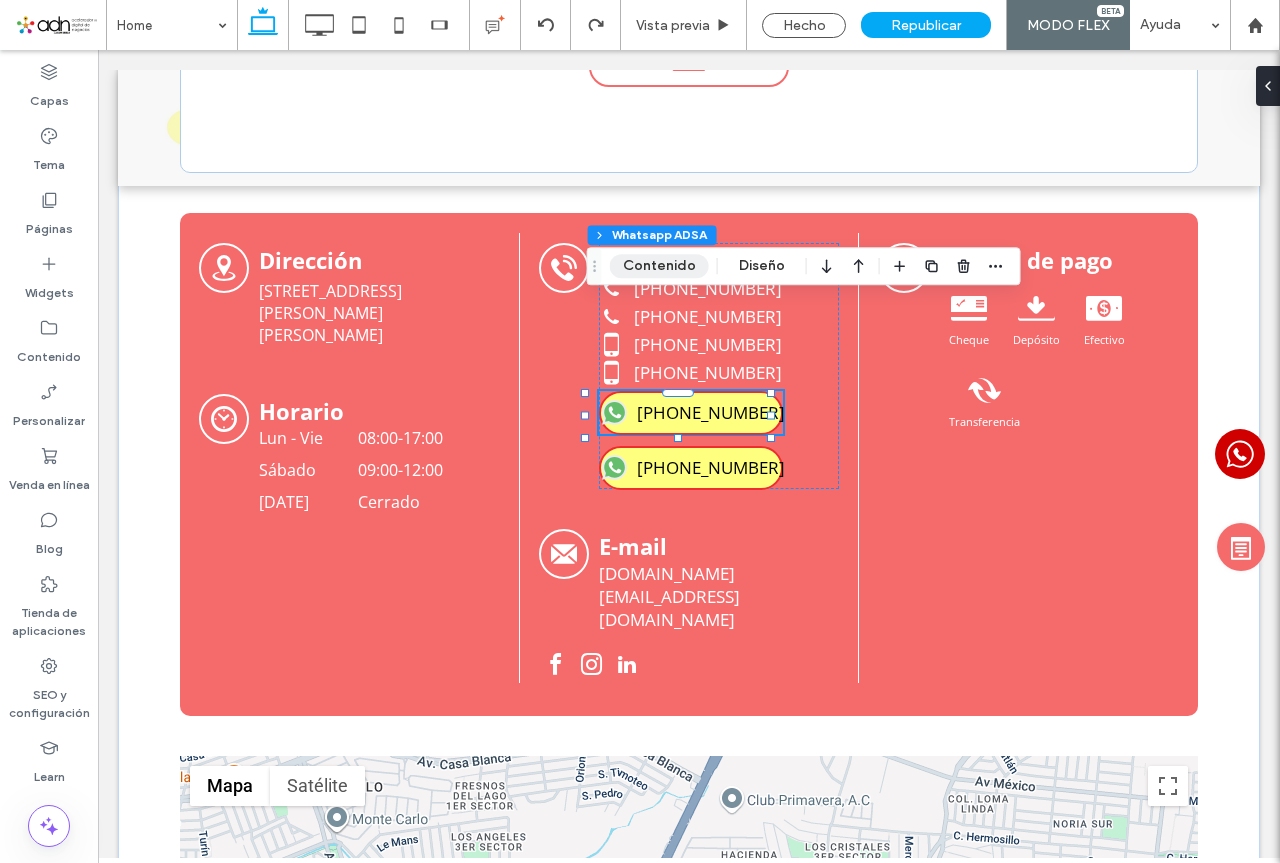 click on "Contenido" at bounding box center (659, 266) 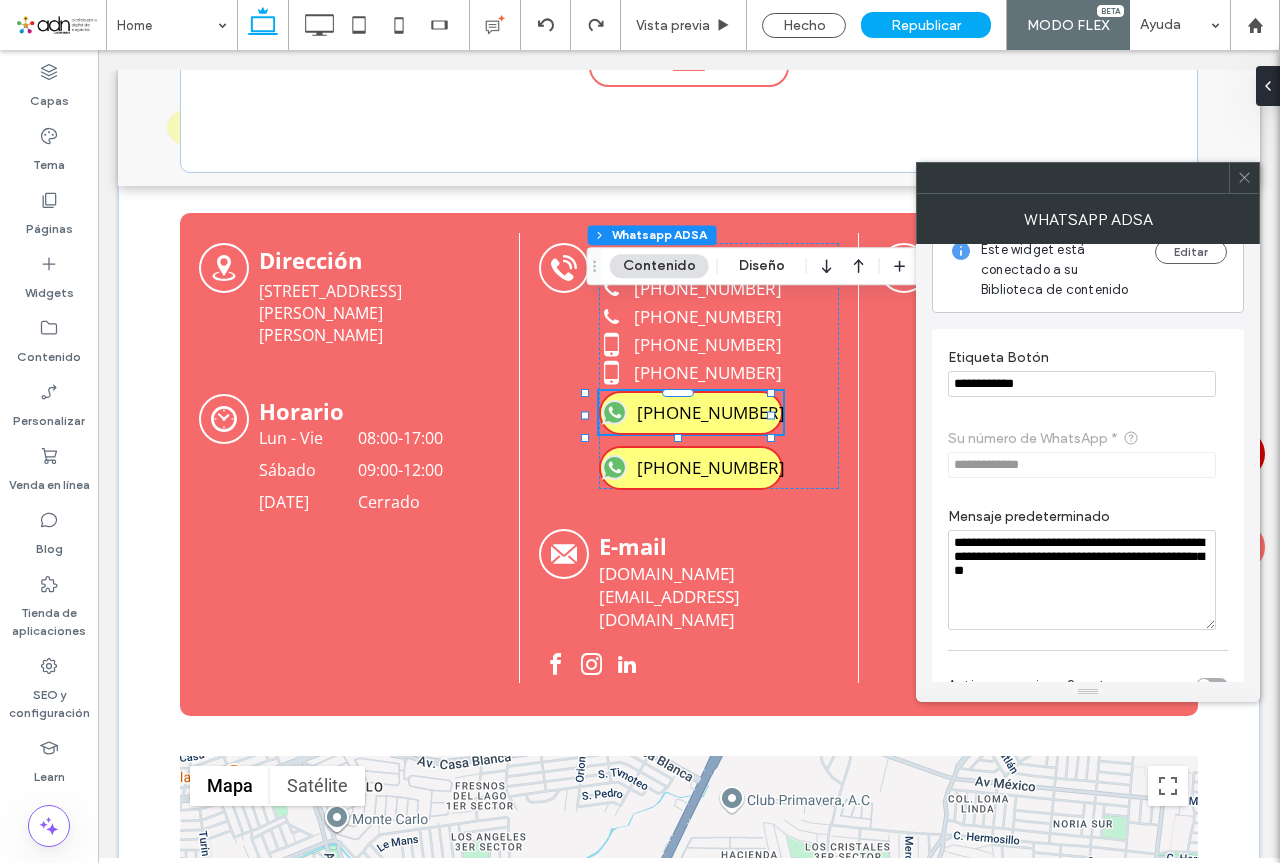 scroll, scrollTop: 0, scrollLeft: 0, axis: both 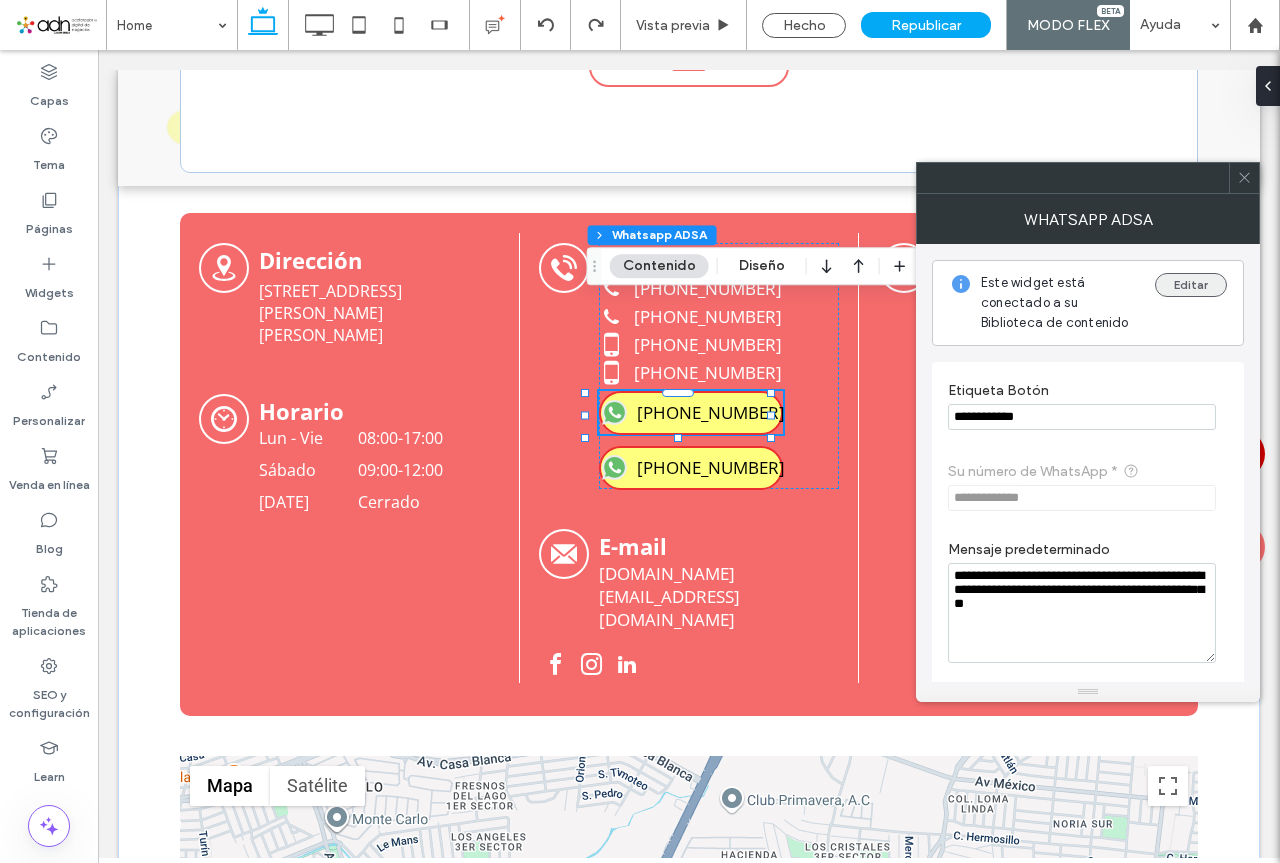 click on "Editar" at bounding box center [1191, 285] 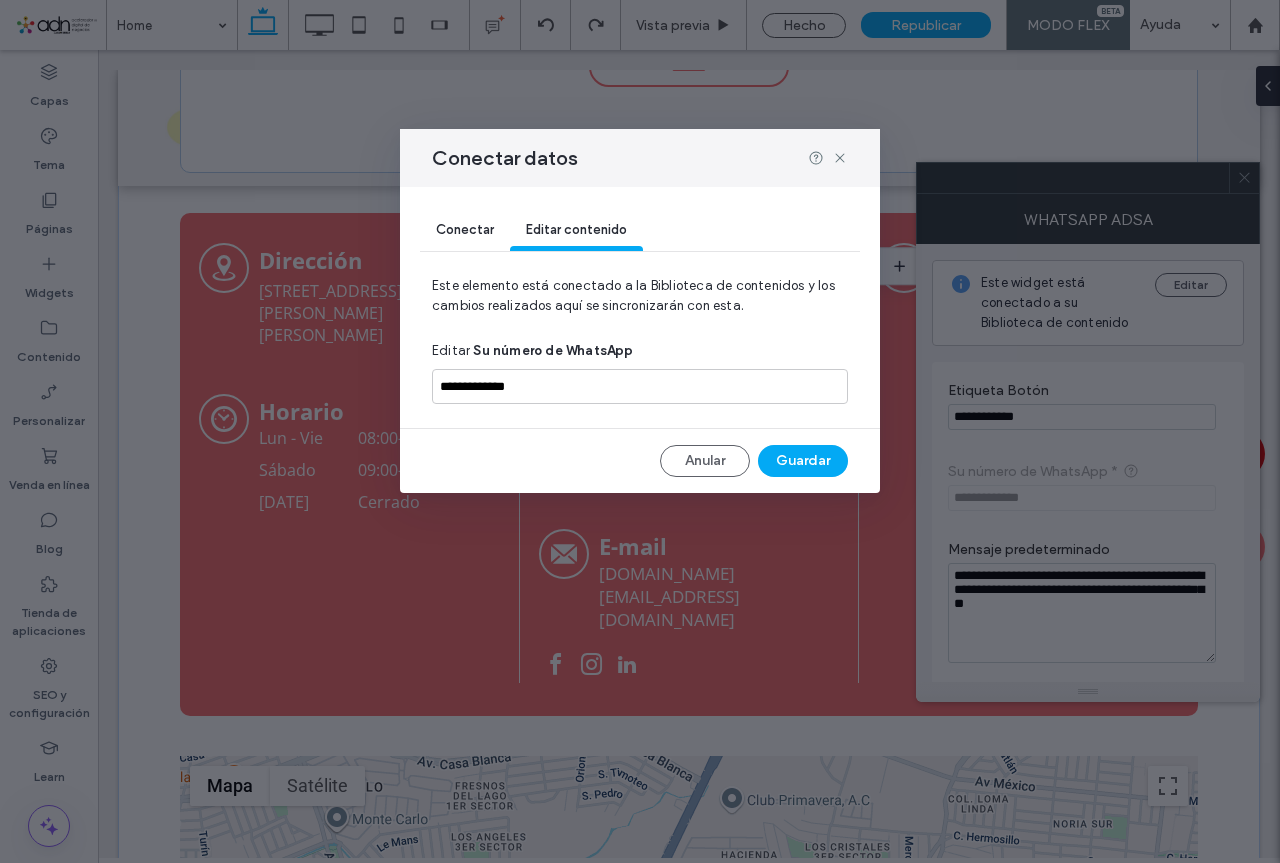 click on "Conectar" at bounding box center (465, 229) 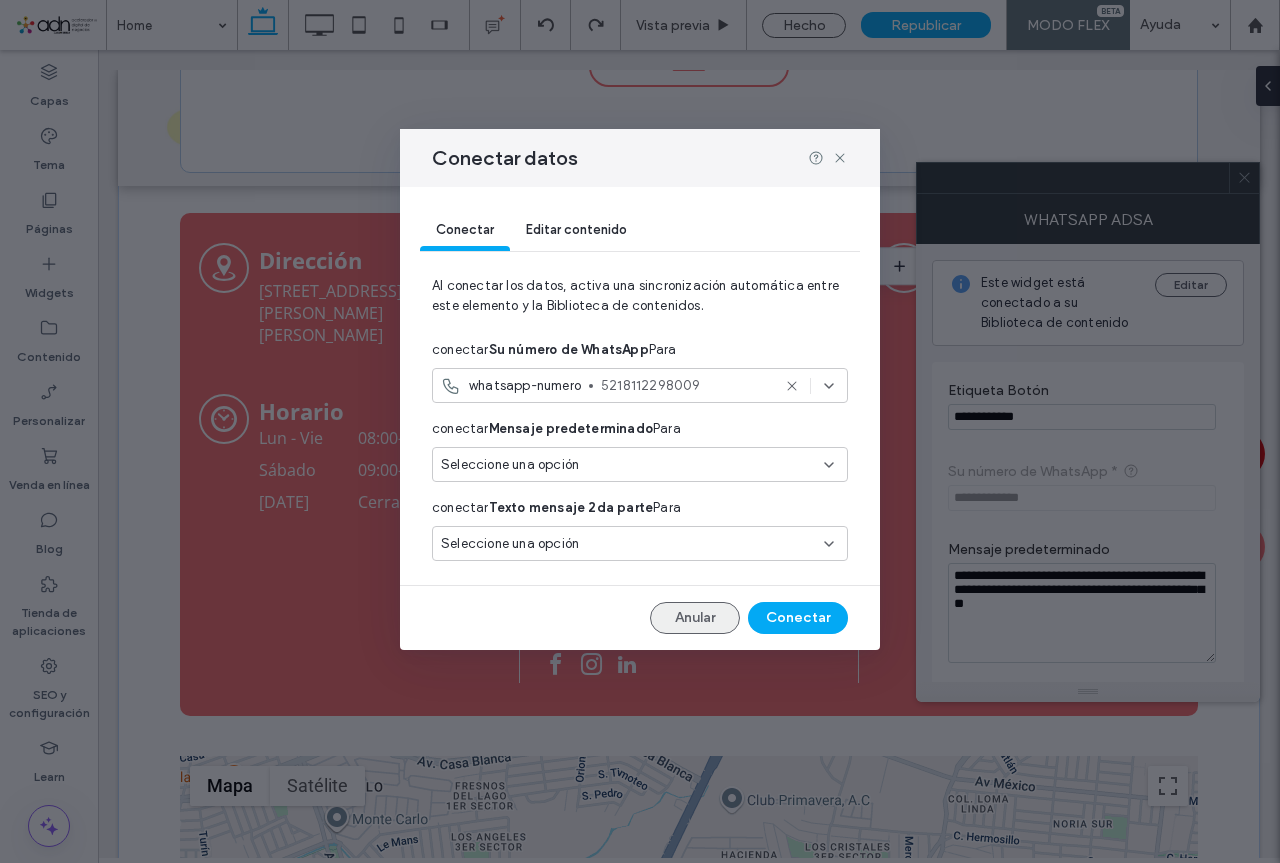 click on "Anular" at bounding box center (695, 618) 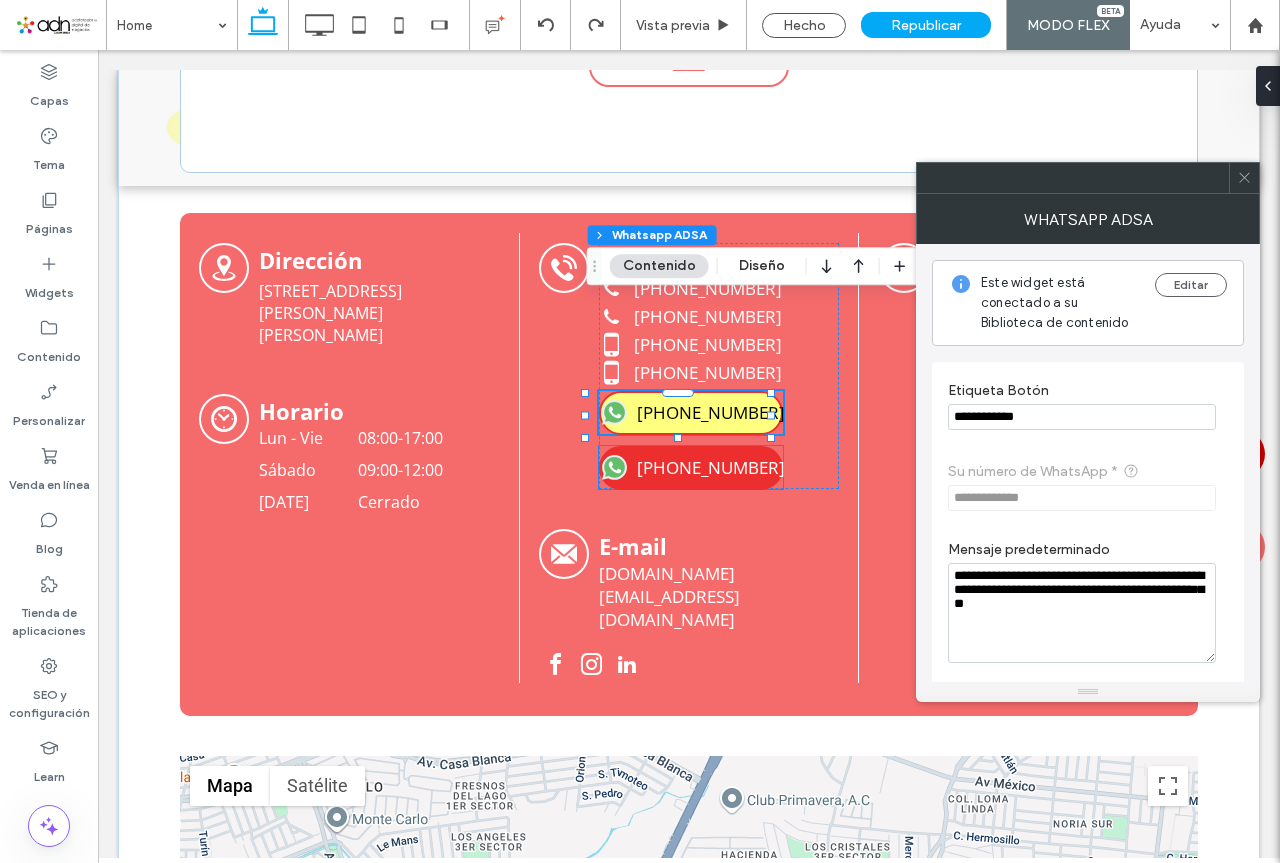 click on "[PHONE_NUMBER]" at bounding box center [711, 467] 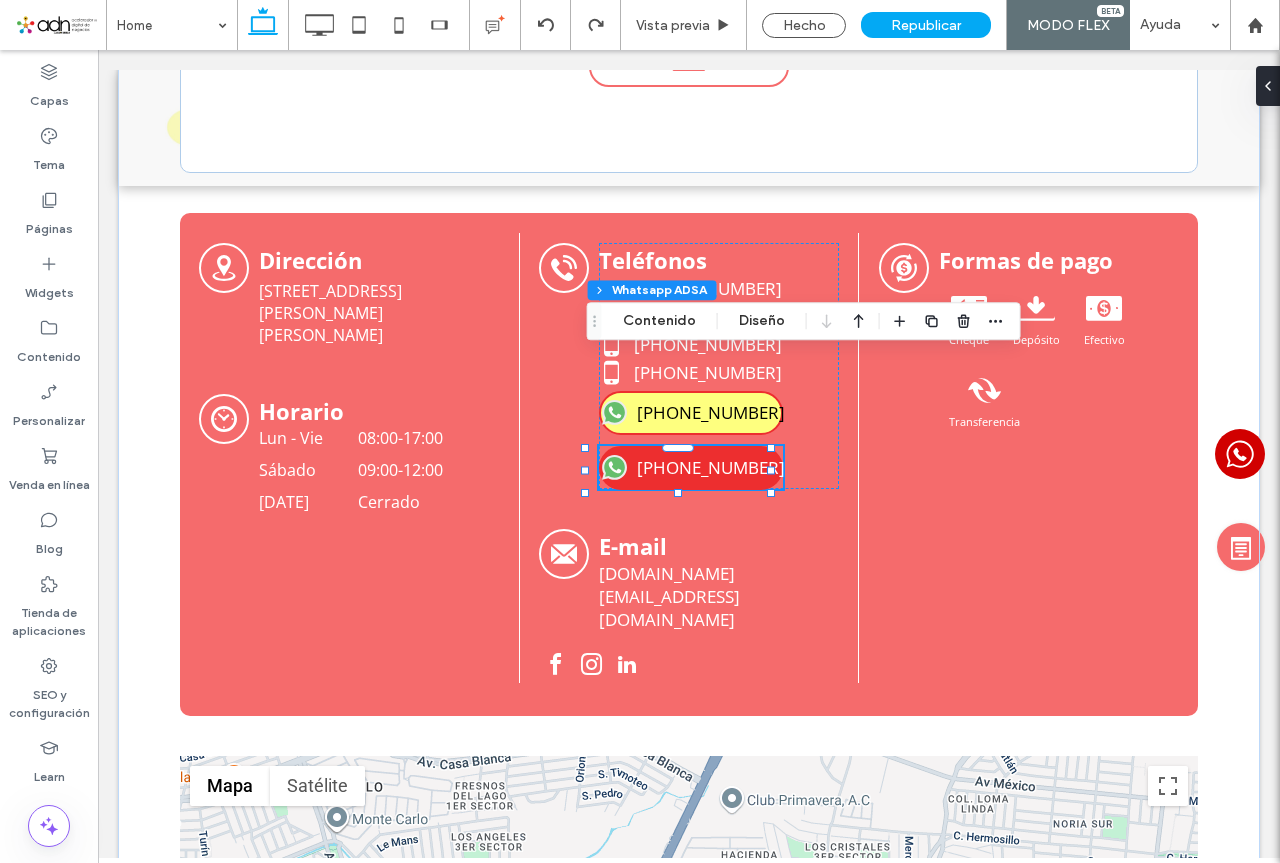 click on "[PHONE_NUMBER]" at bounding box center [711, 467] 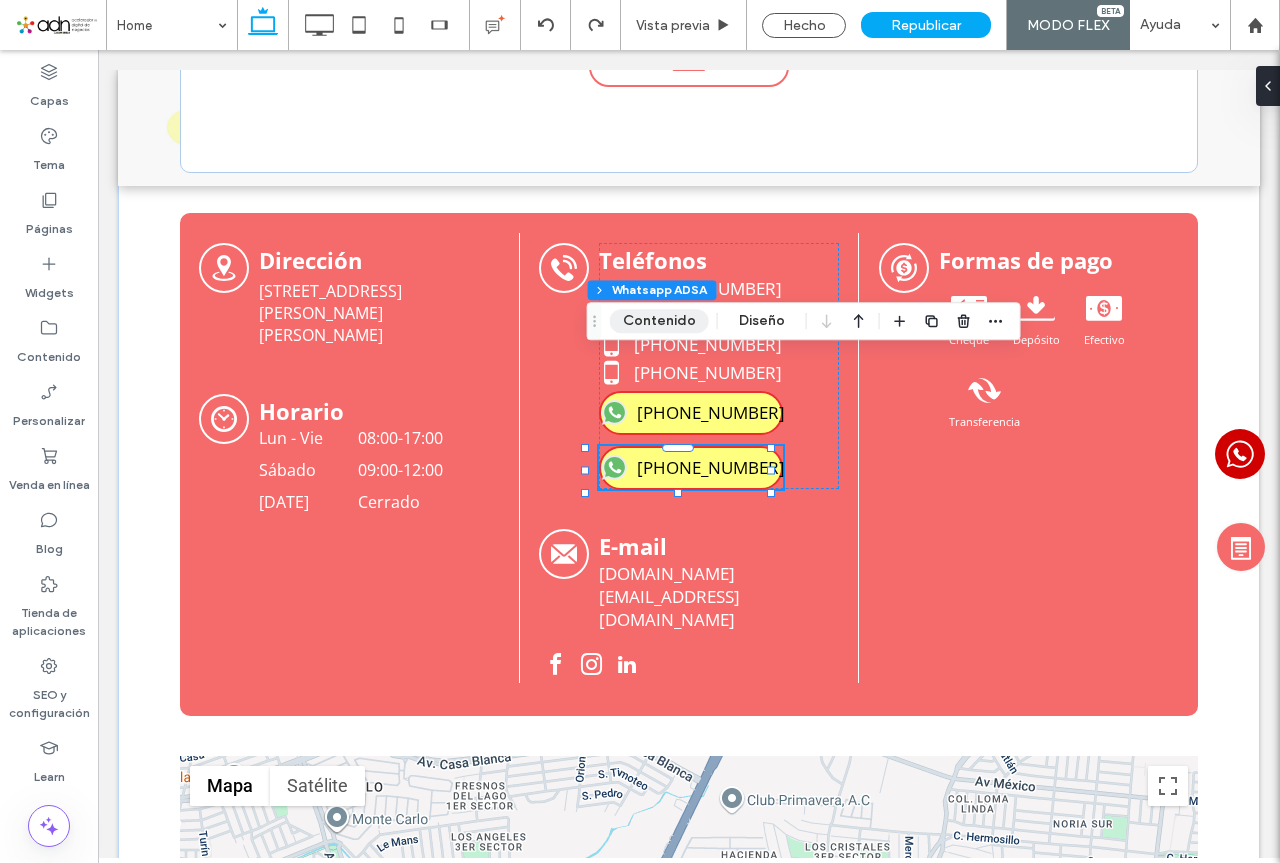 click on "Contenido" at bounding box center (659, 321) 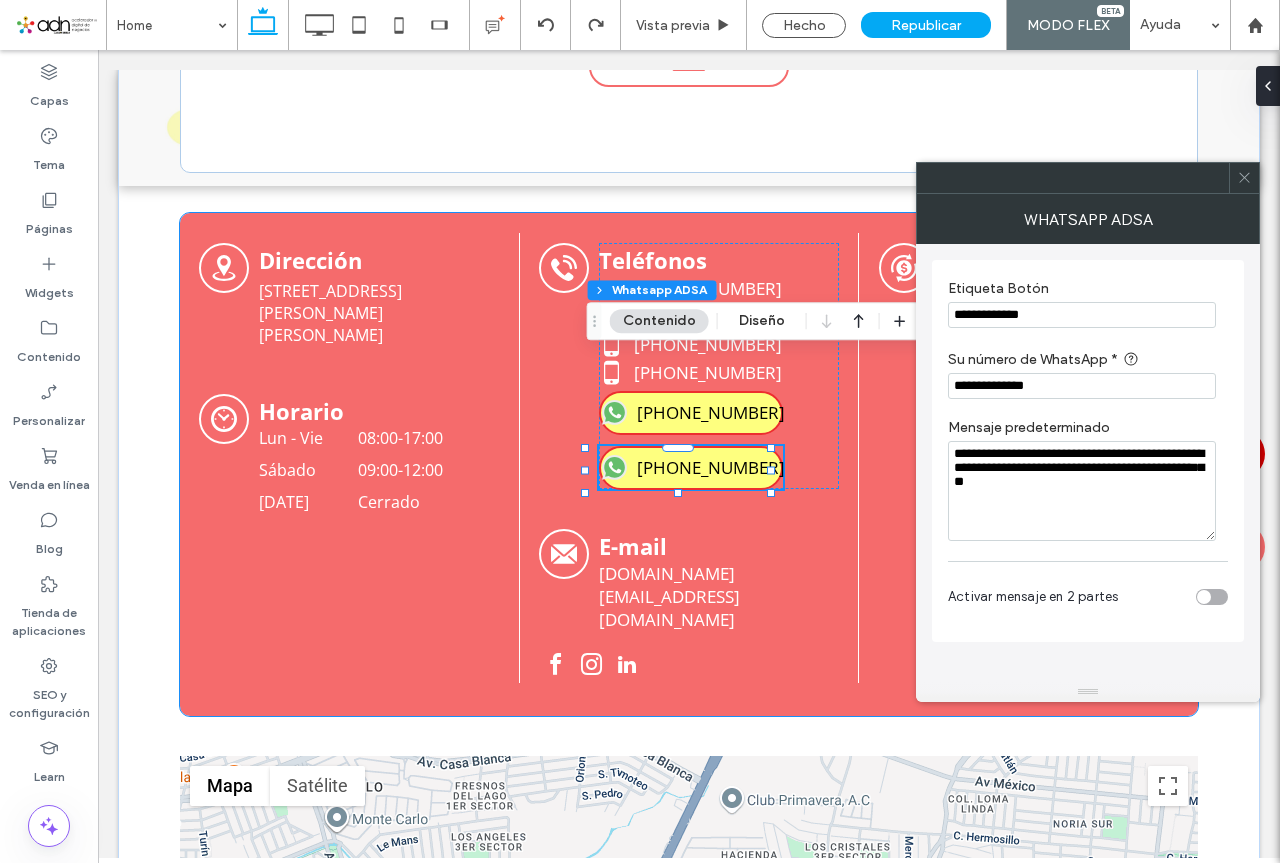 type 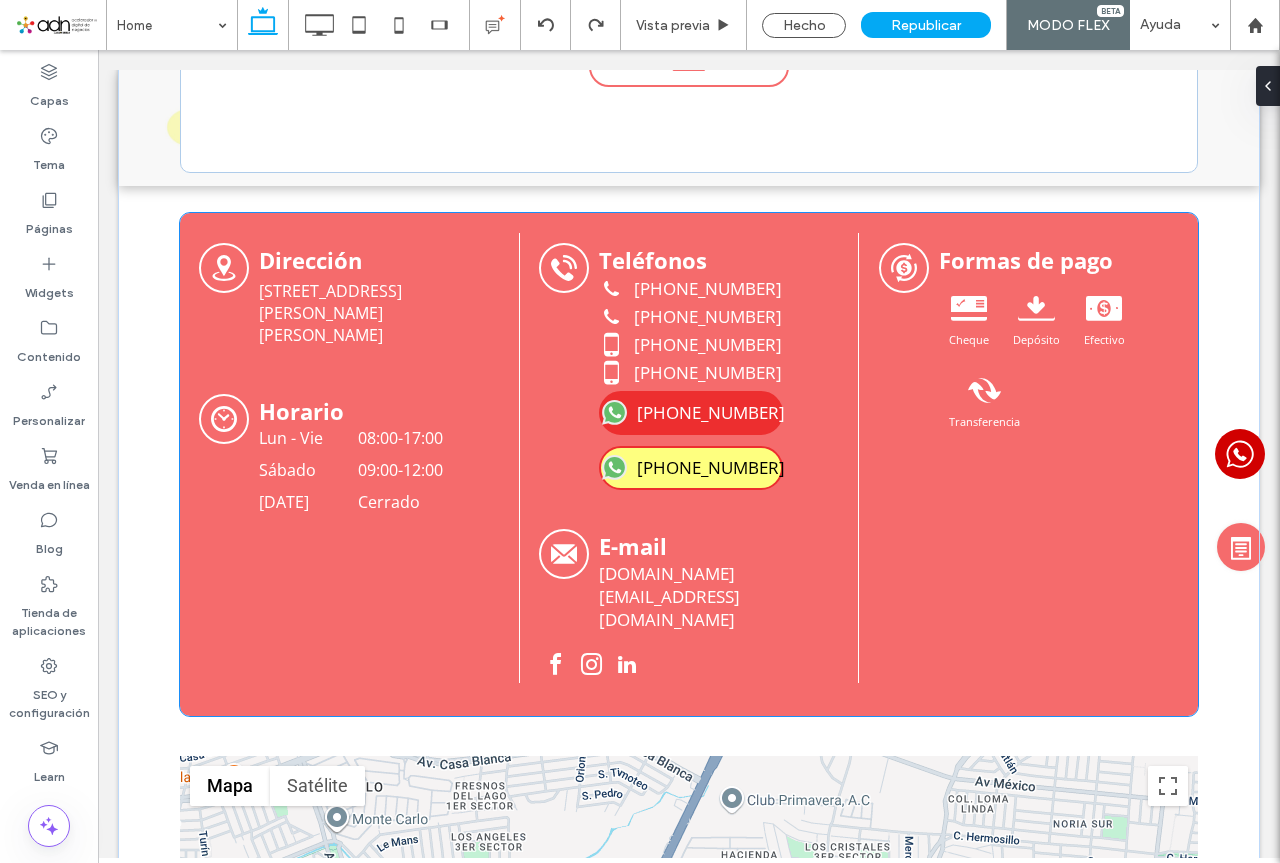 click on "[PHONE_NUMBER]" at bounding box center [711, 412] 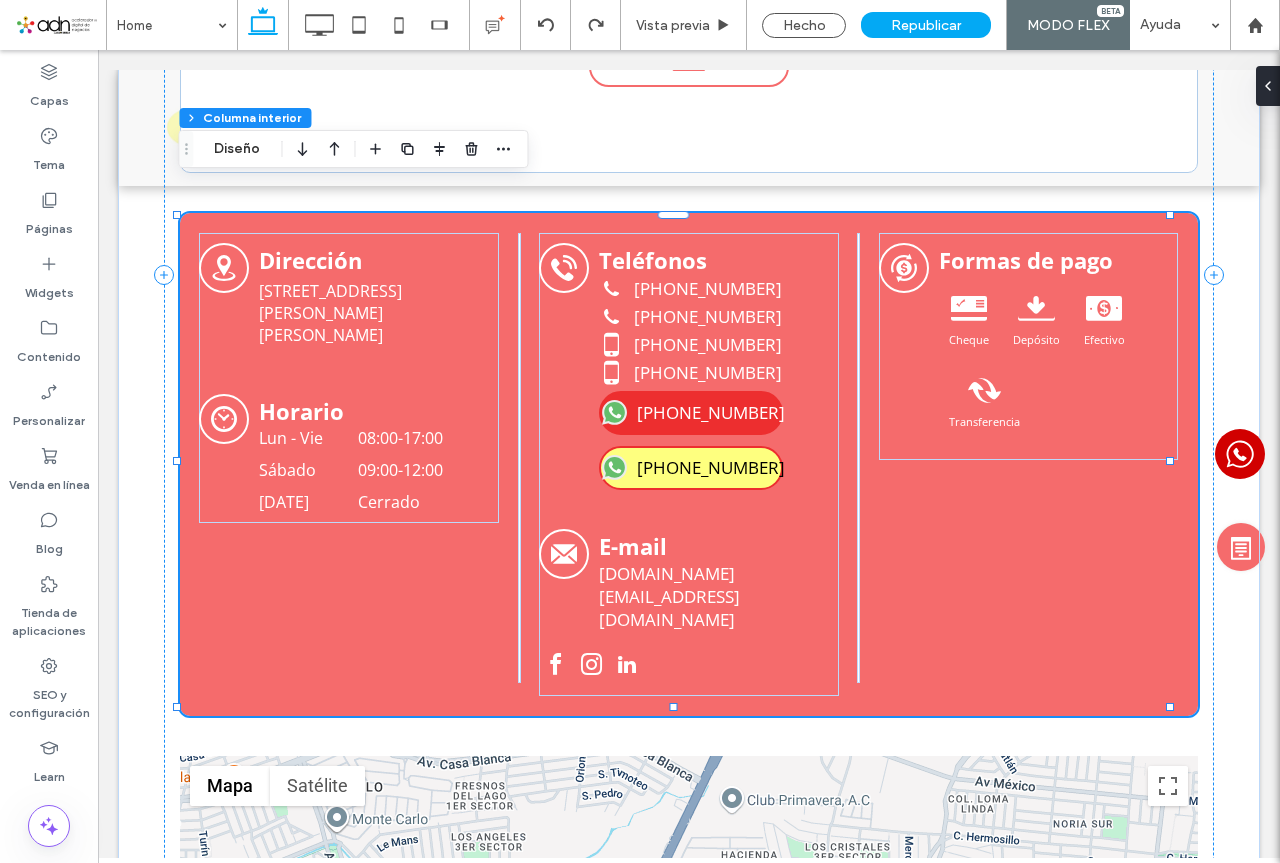 click on "[PHONE_NUMBER]" at bounding box center (711, 412) 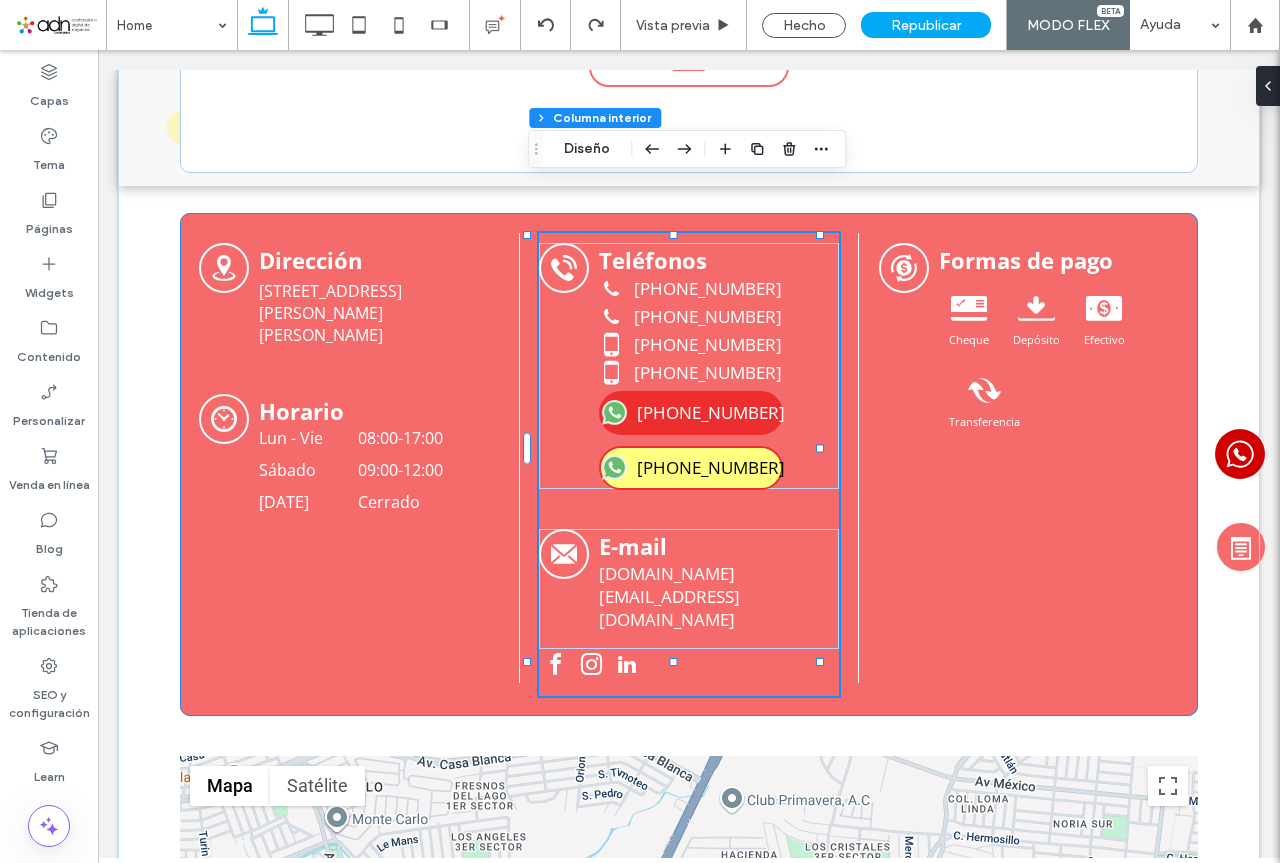 click on "[PHONE_NUMBER]" at bounding box center (711, 412) 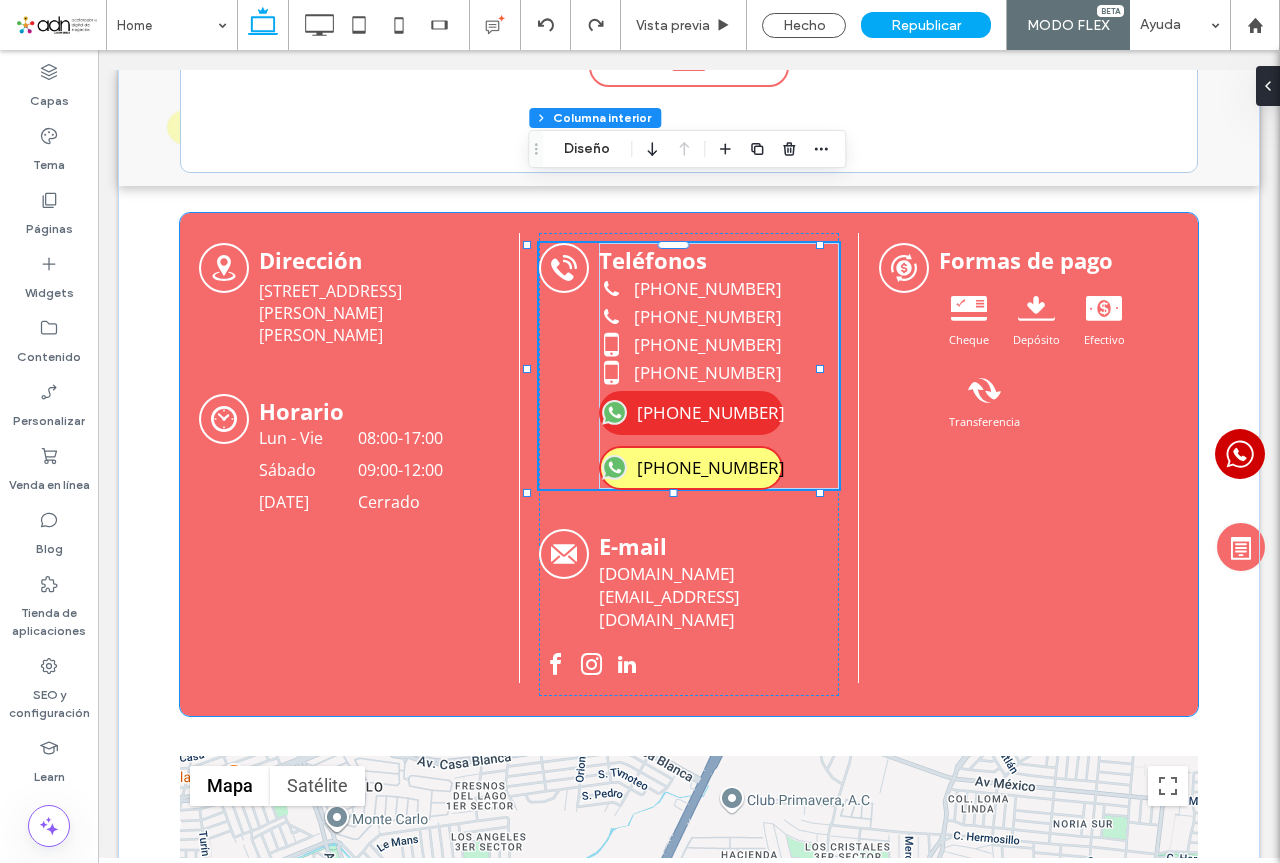 type on "**" 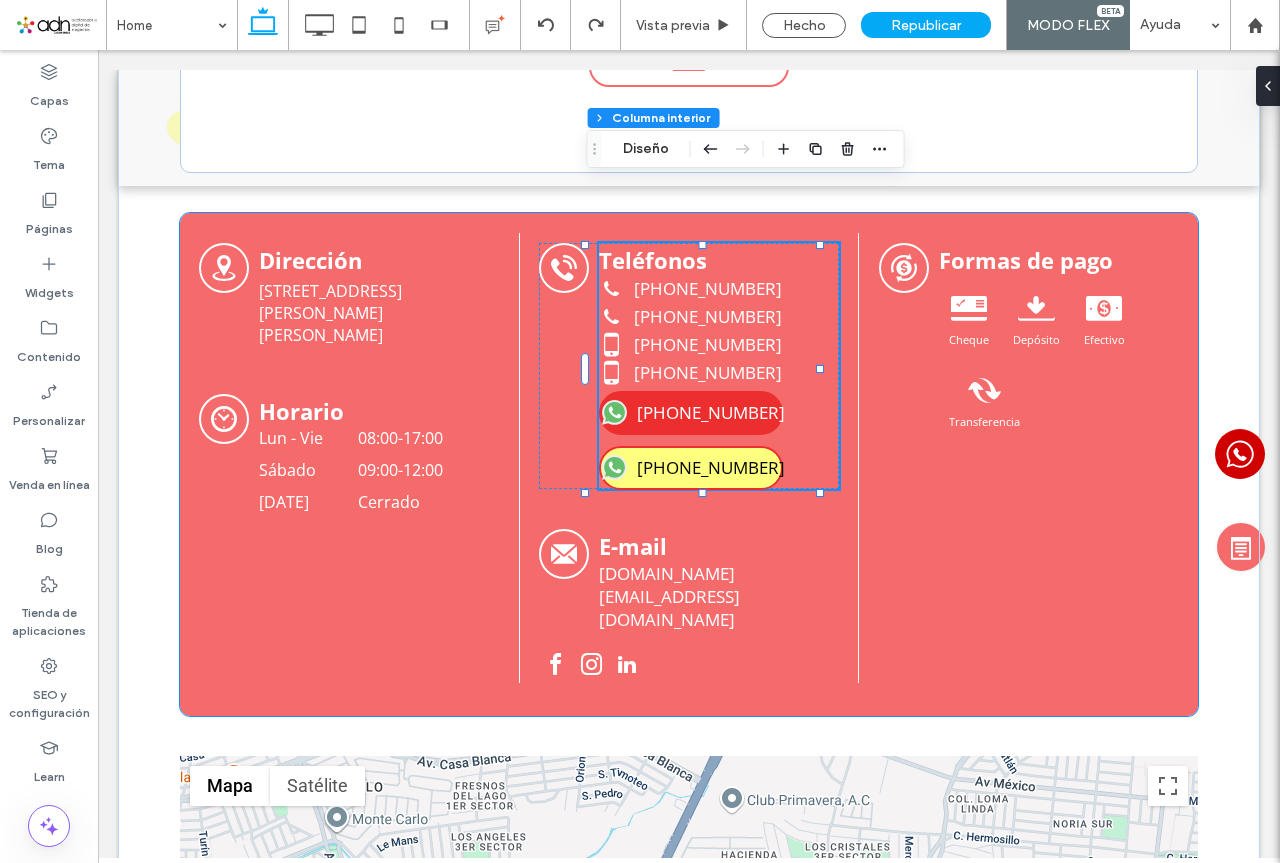 click on "[PHONE_NUMBER]" at bounding box center (711, 412) 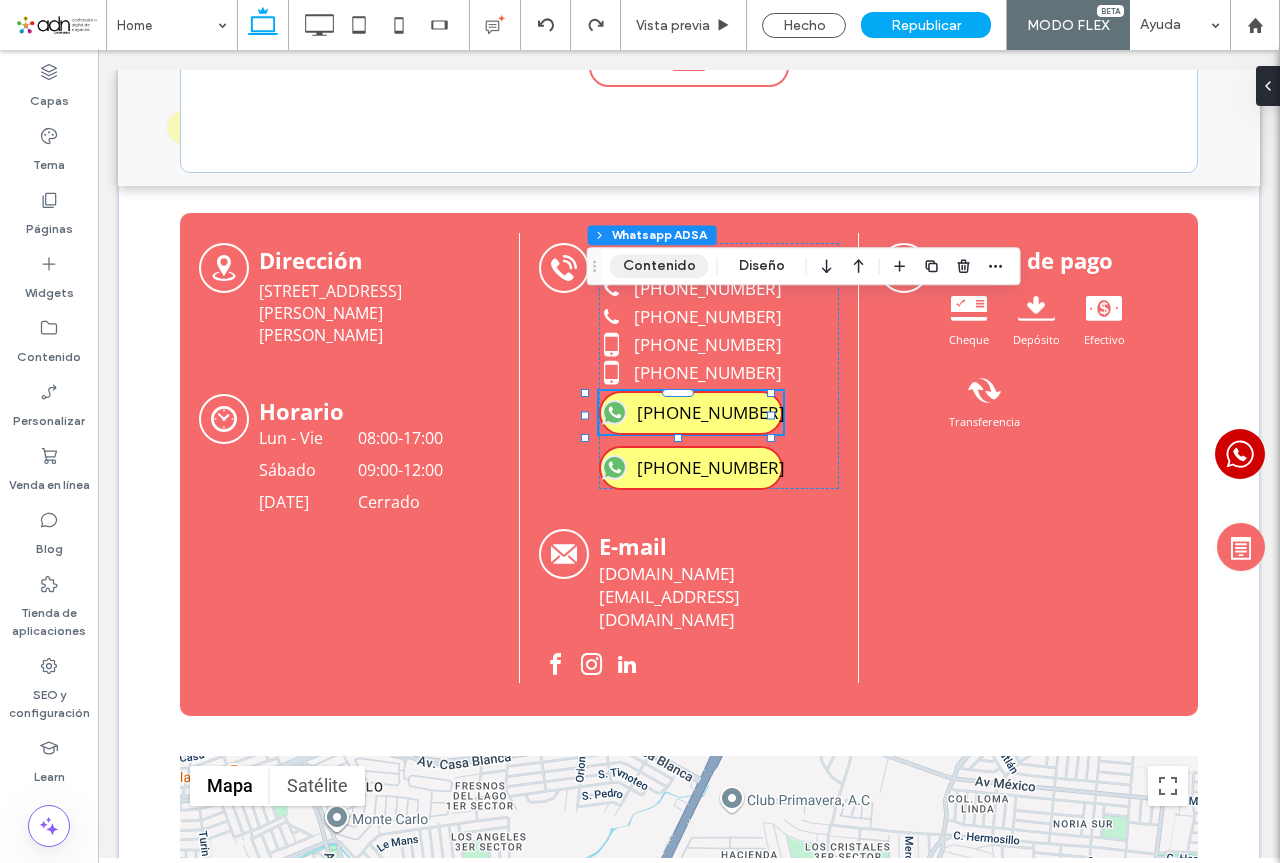 click on "Contenido" at bounding box center [659, 266] 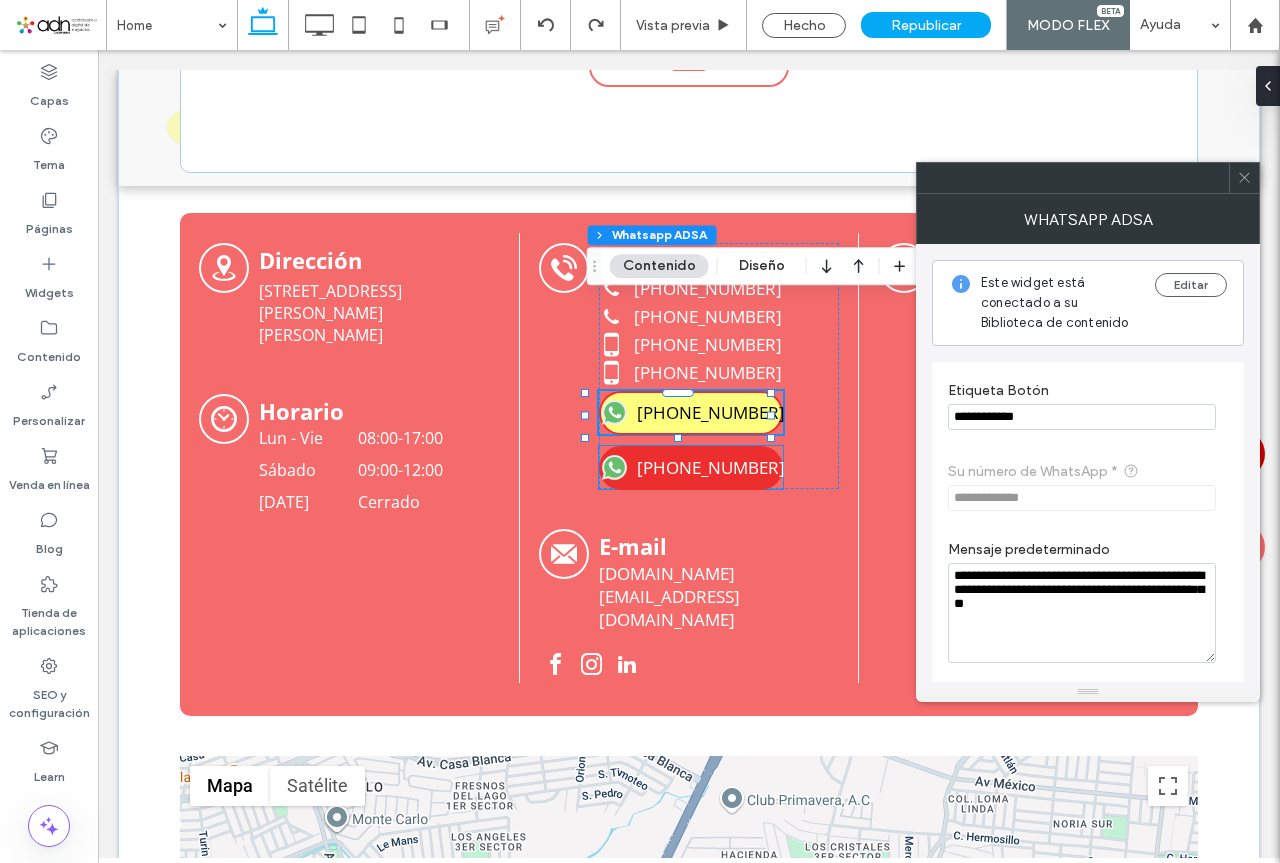 click on "[PHONE_NUMBER]" at bounding box center [711, 467] 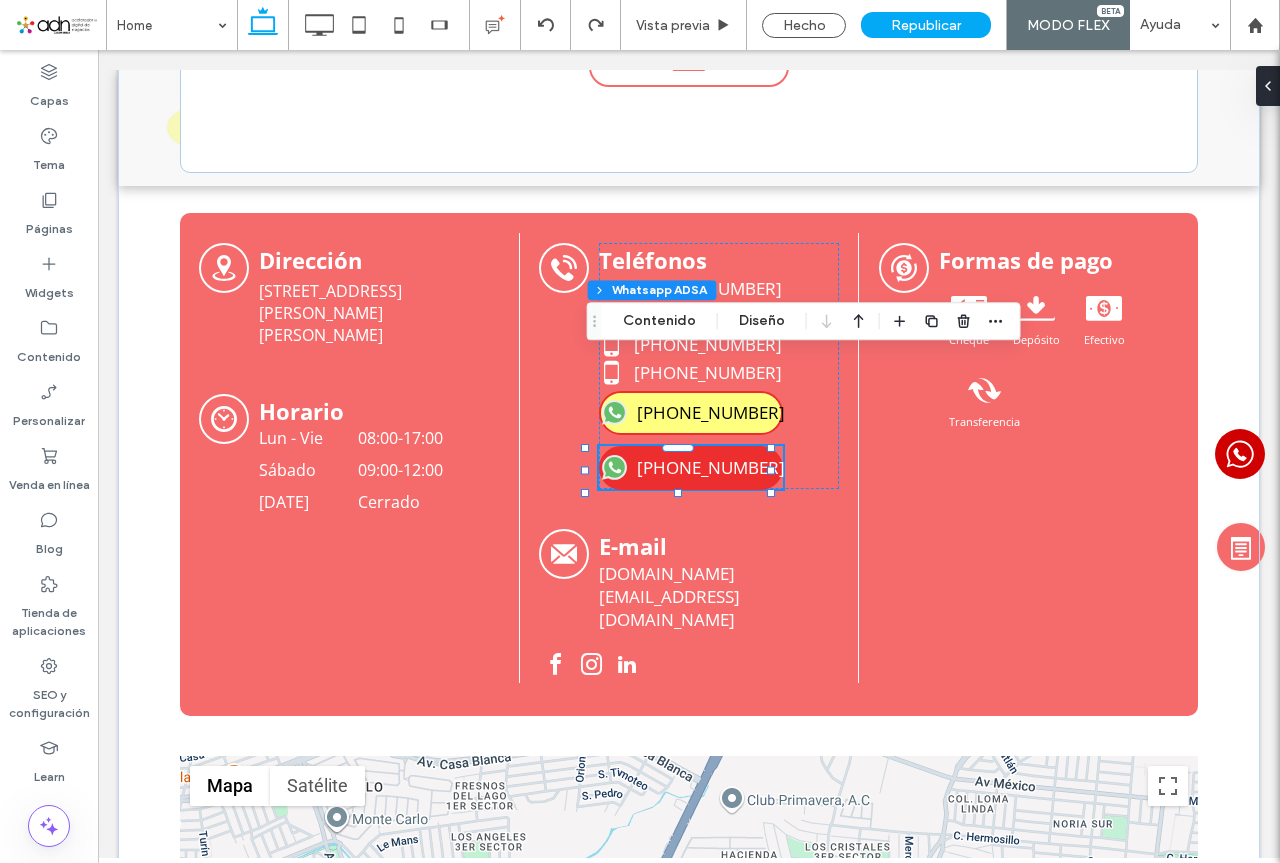 click on "[PHONE_NUMBER]" at bounding box center [711, 467] 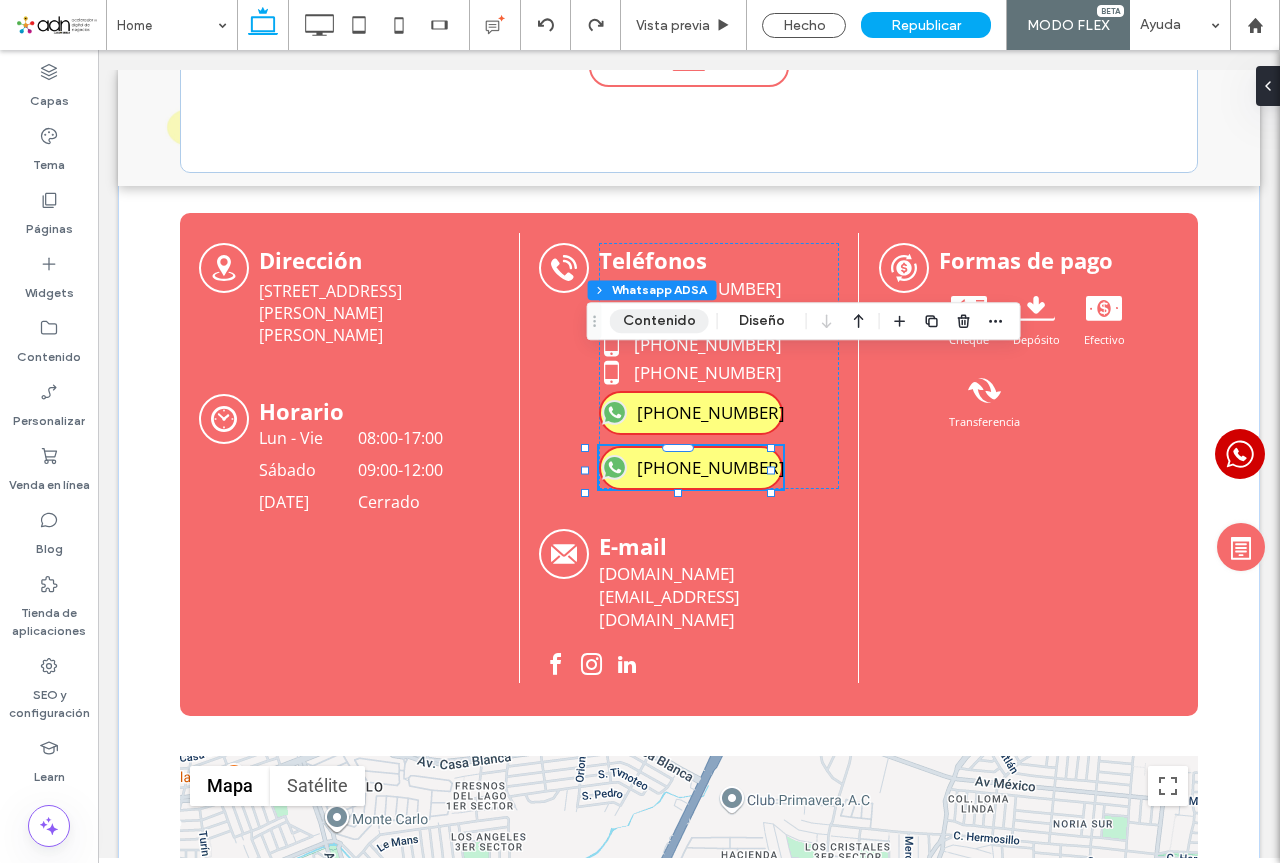 click on "Contenido" at bounding box center (659, 321) 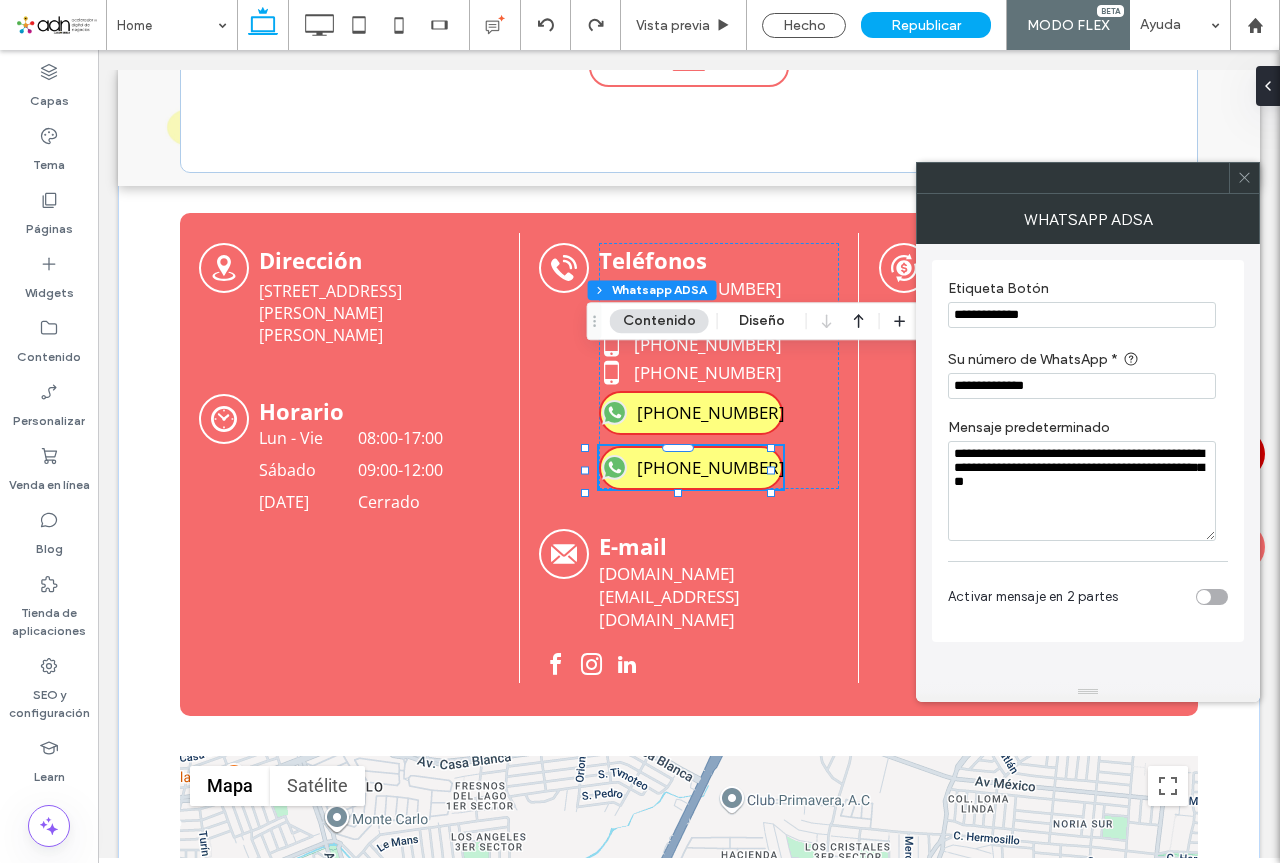 click on "**********" at bounding box center [1082, 386] 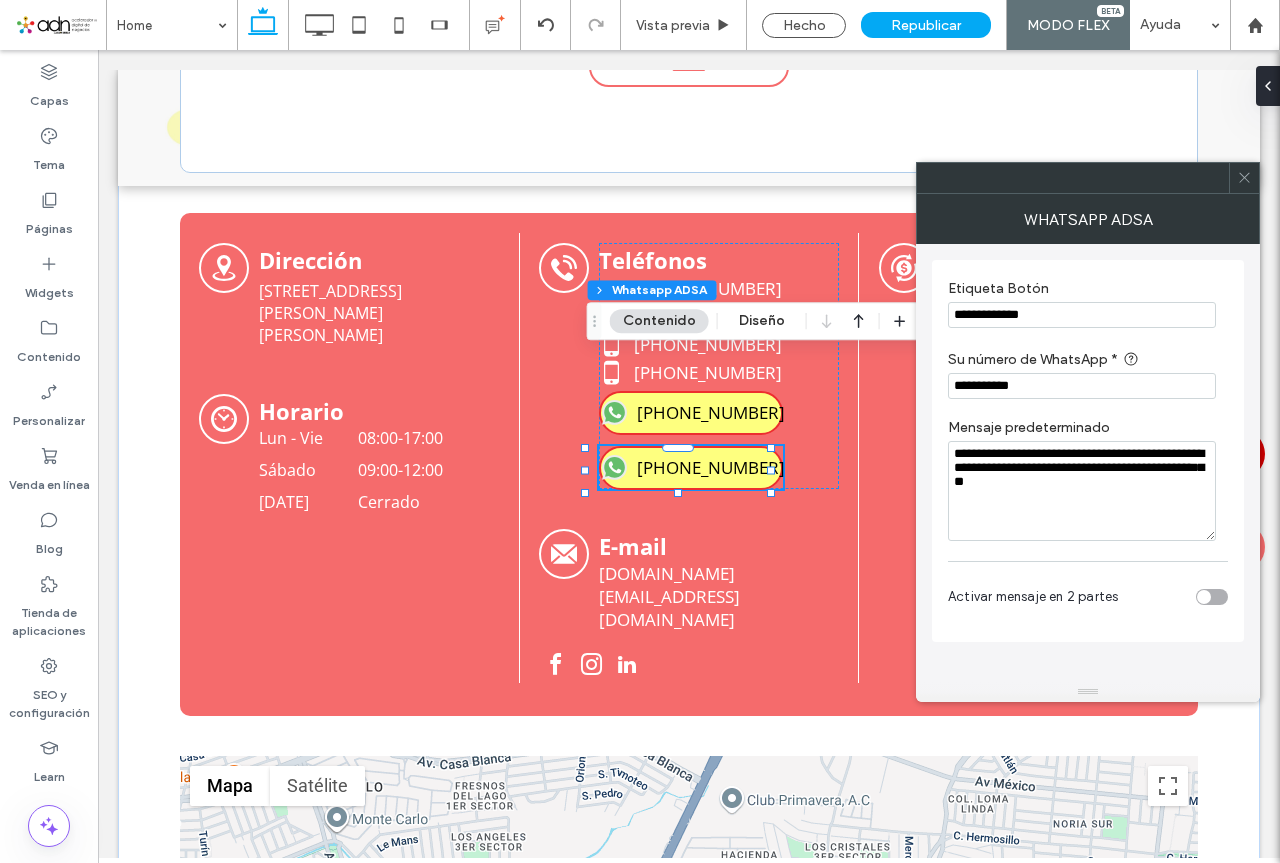 type on "**********" 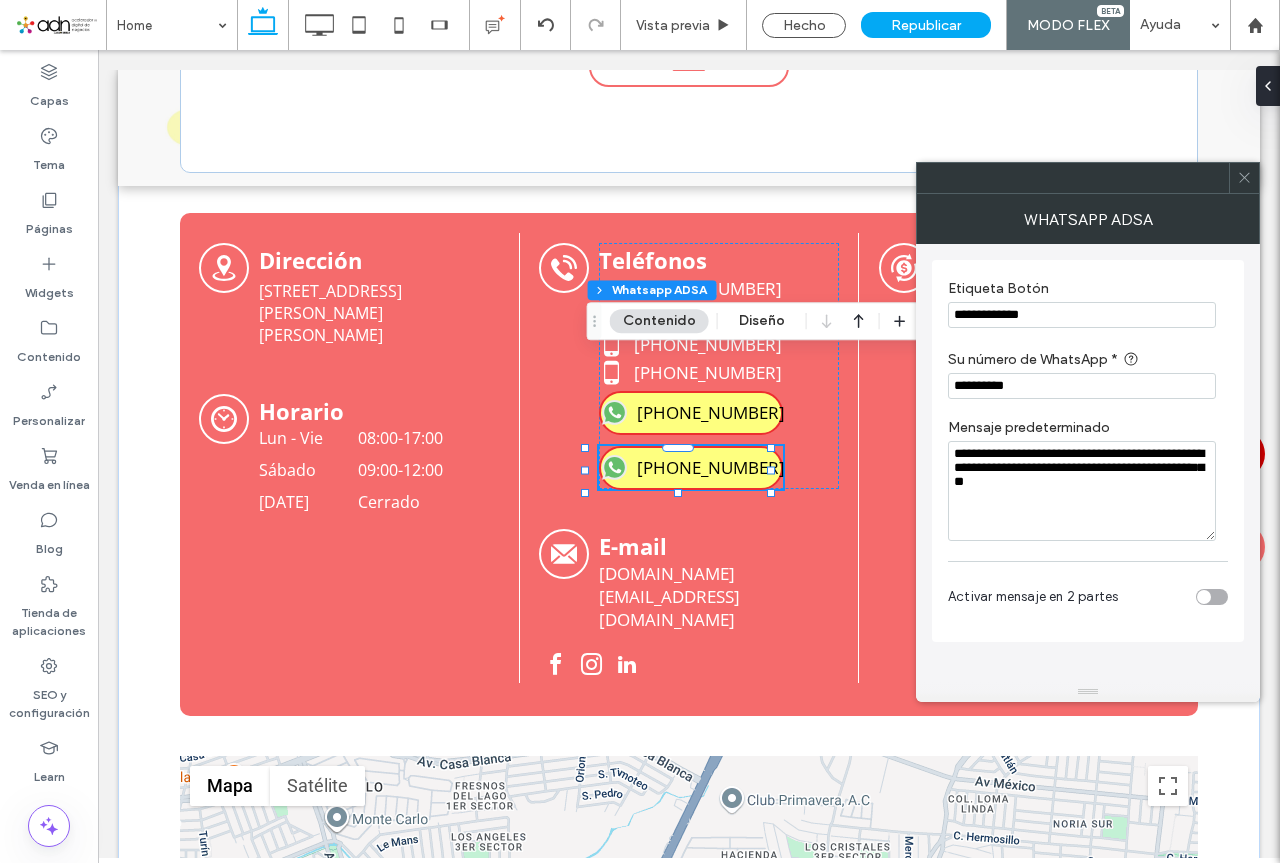click at bounding box center [1244, 178] 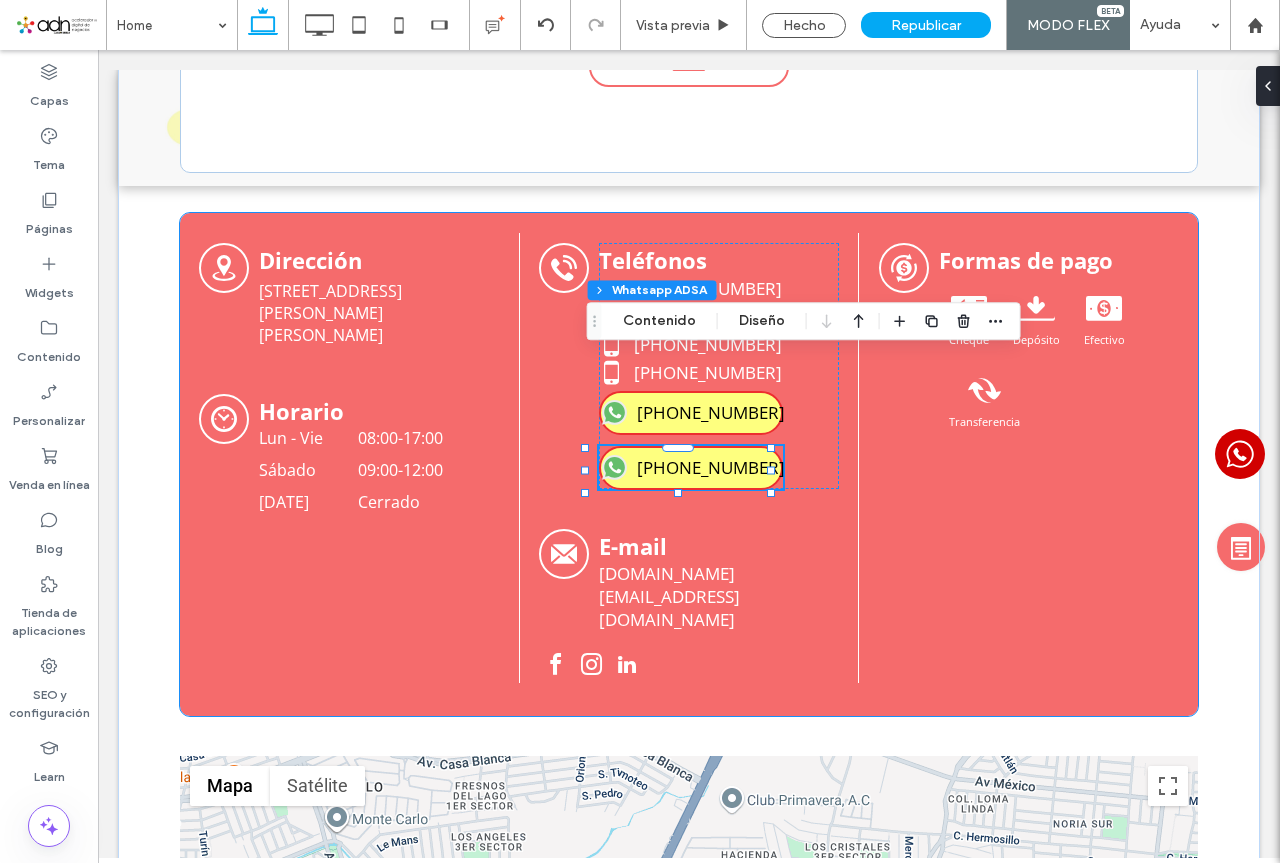 click on "Dirección
[STREET_ADDRESS][PERSON_NAME][PERSON_NAME]
Esto es un indicador de posición y no aparecerá en el sitio activo.
Esto es un indicador de posición y no aparecerá en el sitio activo.
[STREET_ADDRESS][PERSON_NAME][PERSON_NAME]
Cómo llegar
Horario
Lun - Vie
08:00
-  17:00
[DATE]
09:00
-  12:00
[DATE][PERSON_NAME]
Teléfonos
[PHONE_NUMBER]
[PHONE_NUMBER]
[PHONE_NUMBER]
[PHONE_NUMBER]" at bounding box center (689, 464) 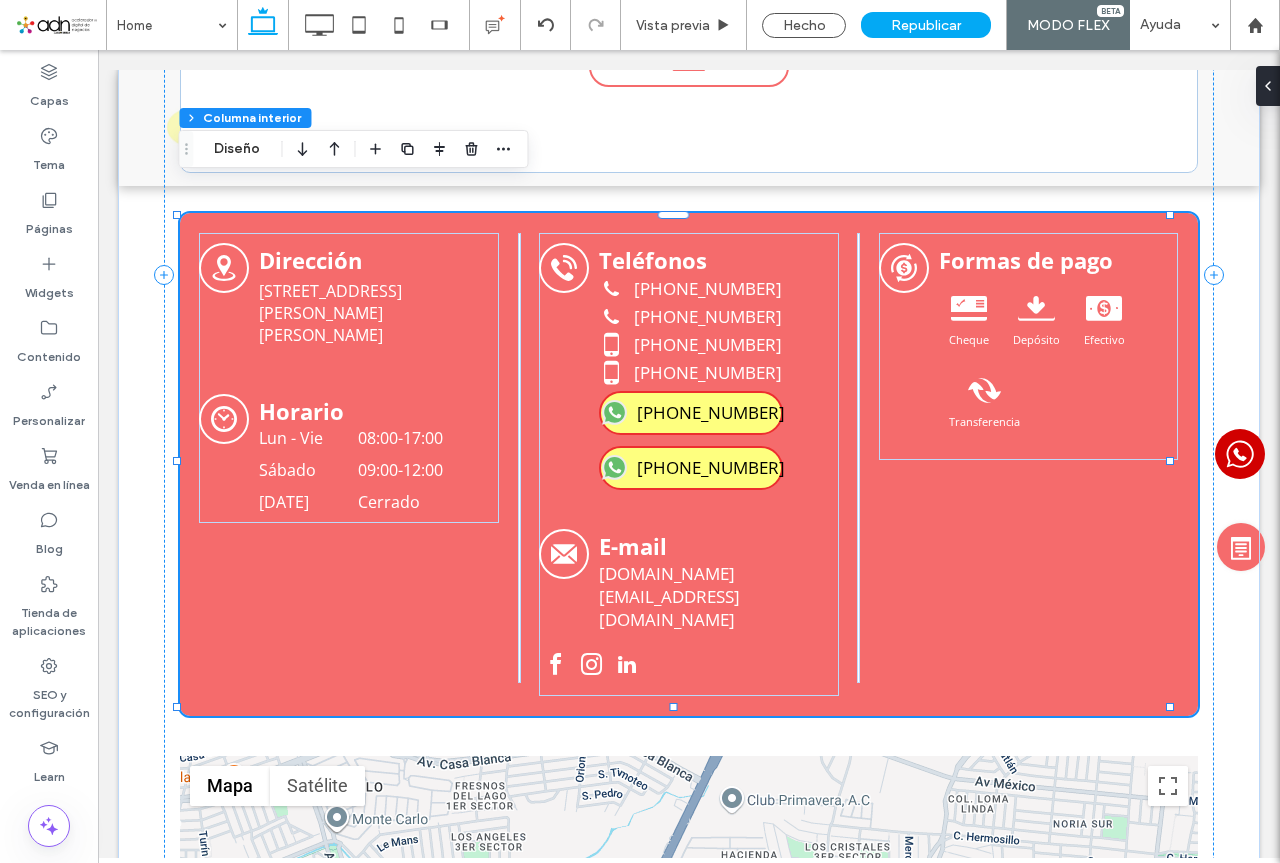 type on "**" 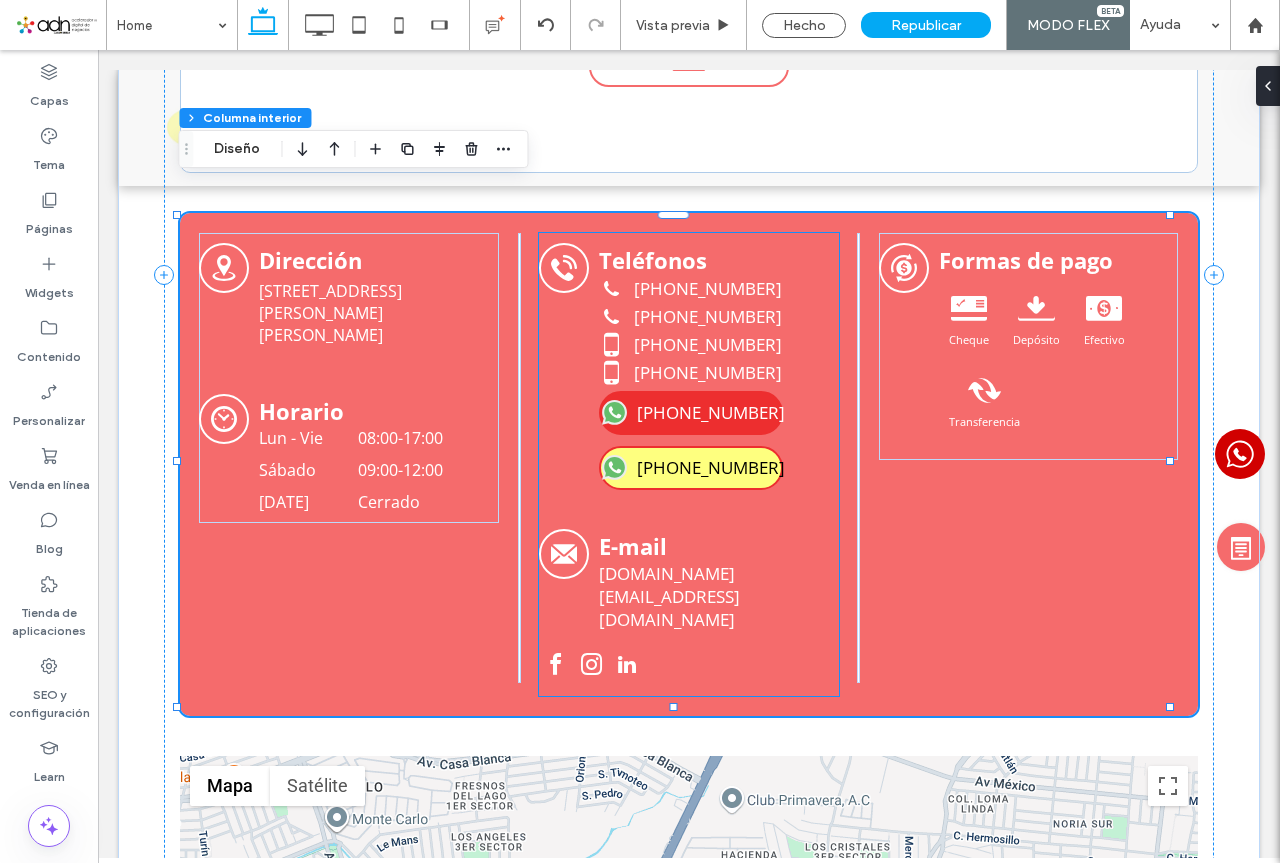 click on "[PHONE_NUMBER]" at bounding box center [711, 412] 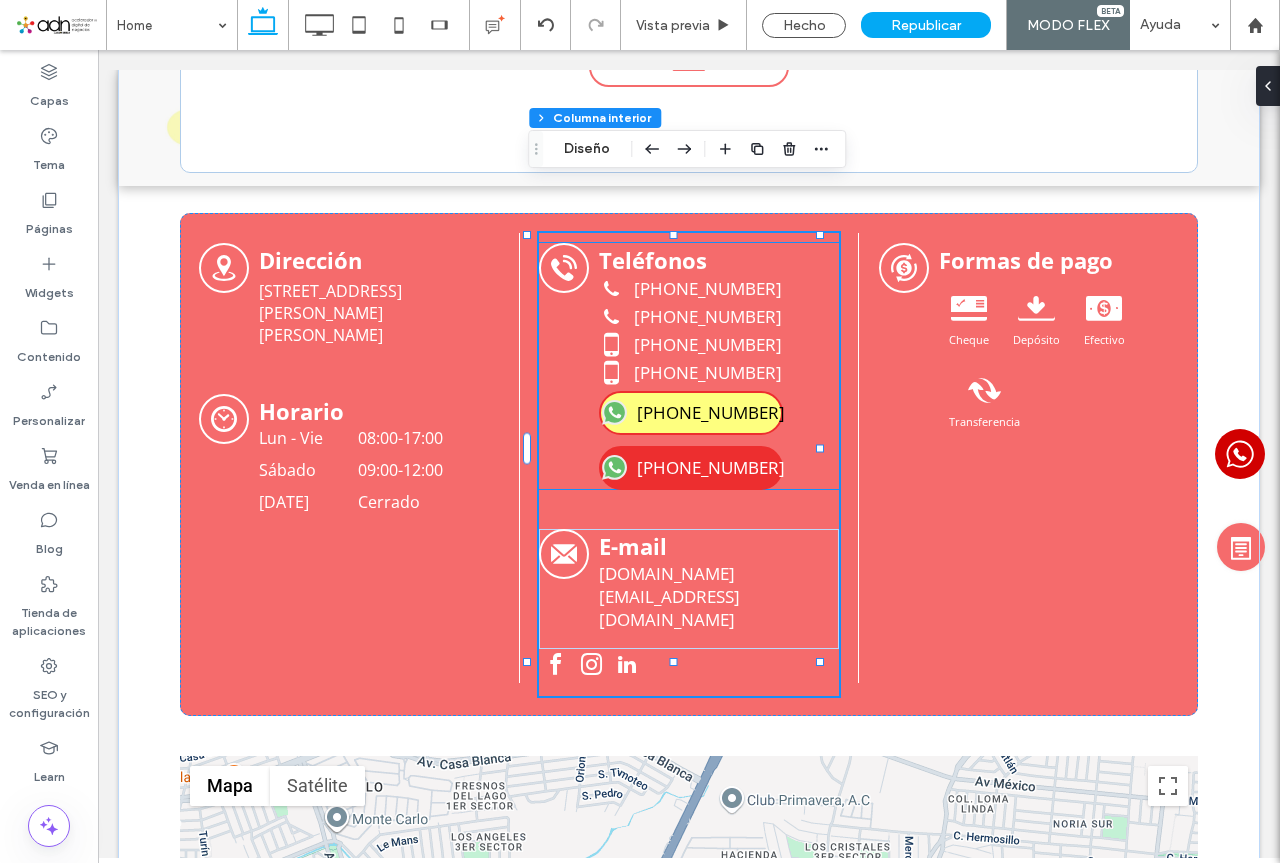 click on "[PHONE_NUMBER]" at bounding box center (711, 467) 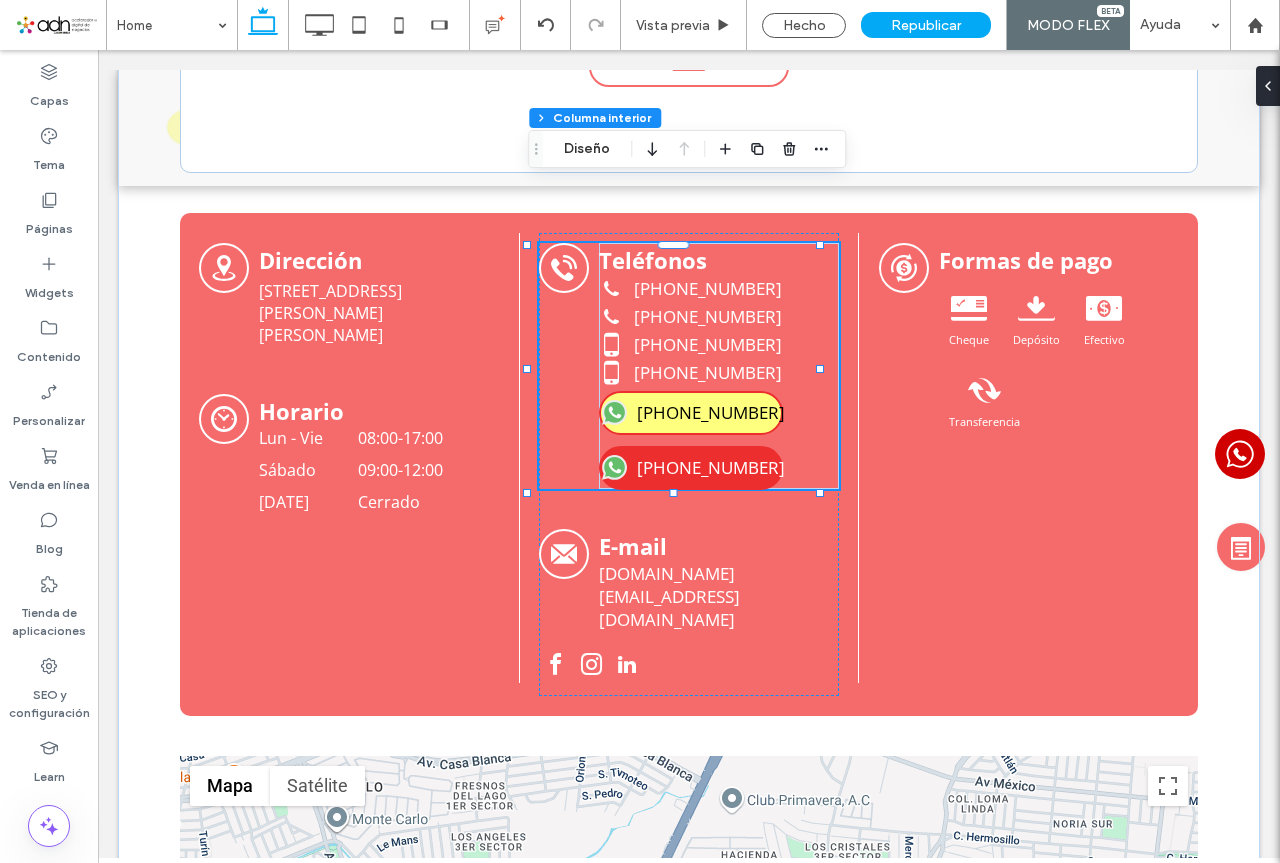 type on "**" 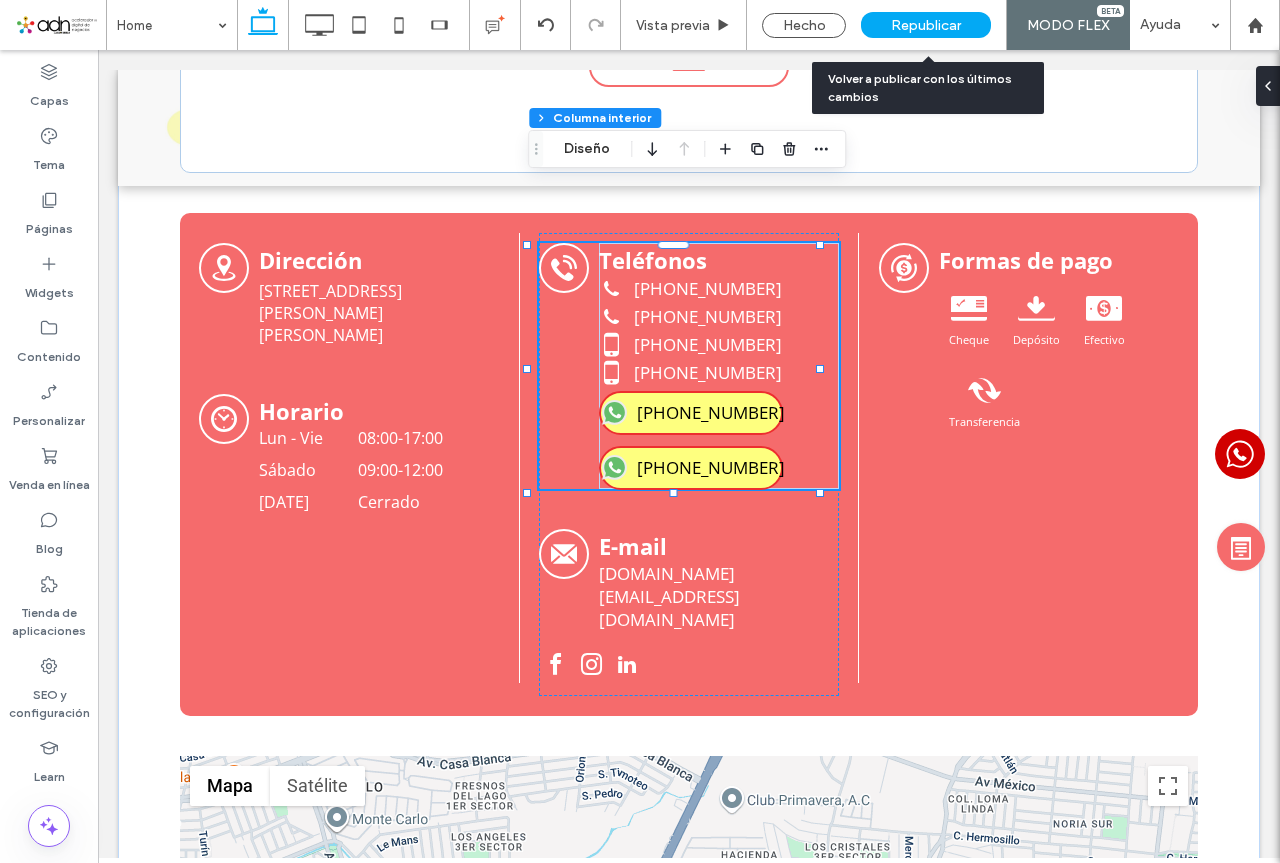click on "Republicar" at bounding box center (926, 25) 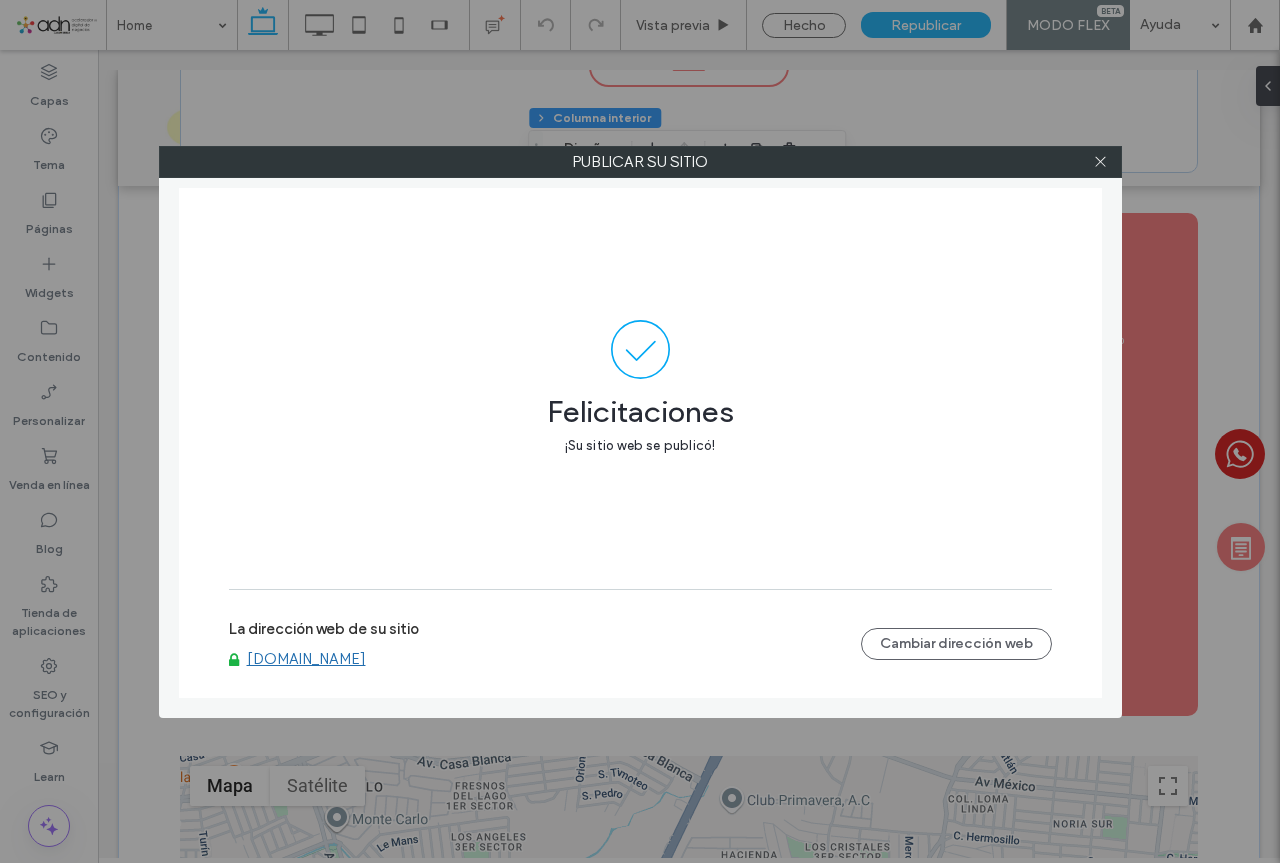 click on "[DOMAIN_NAME]" at bounding box center (306, 659) 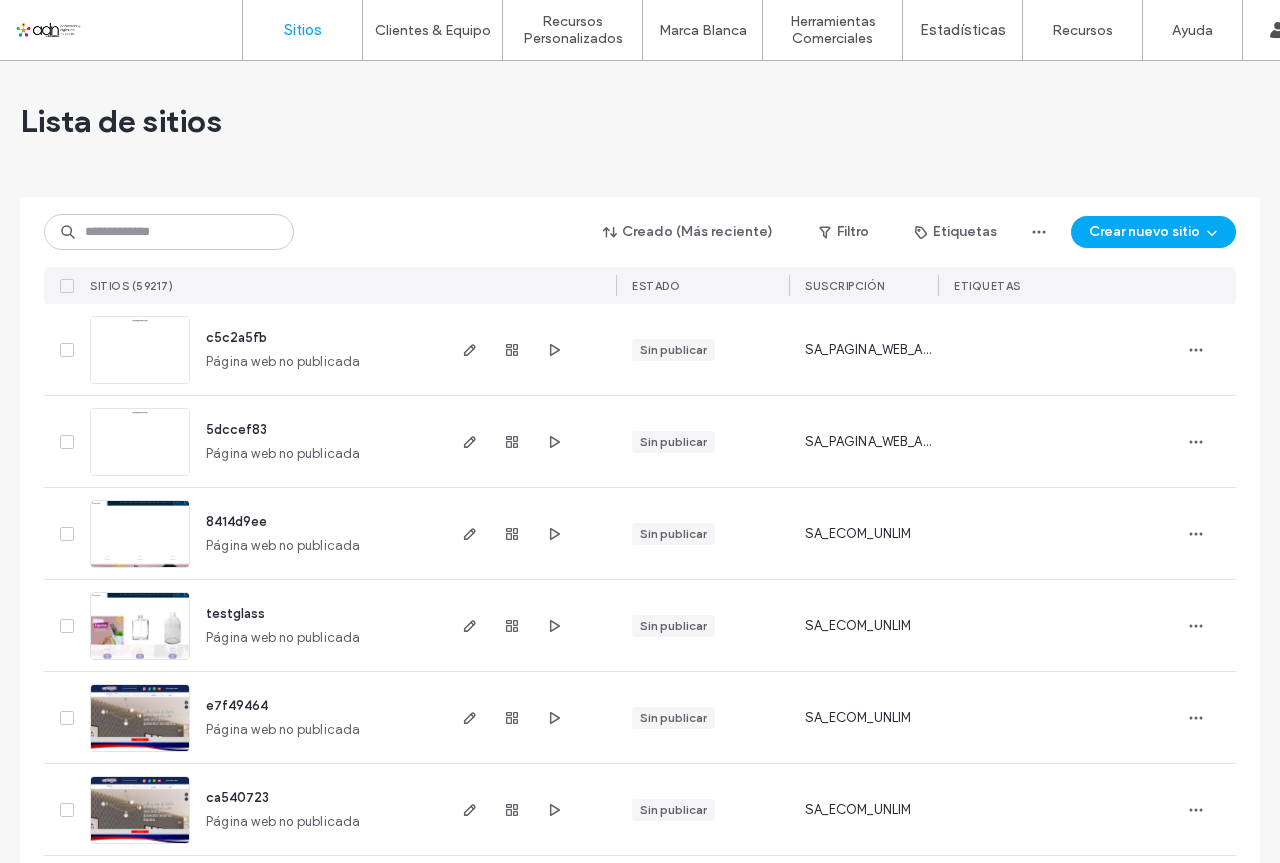 scroll, scrollTop: 0, scrollLeft: 0, axis: both 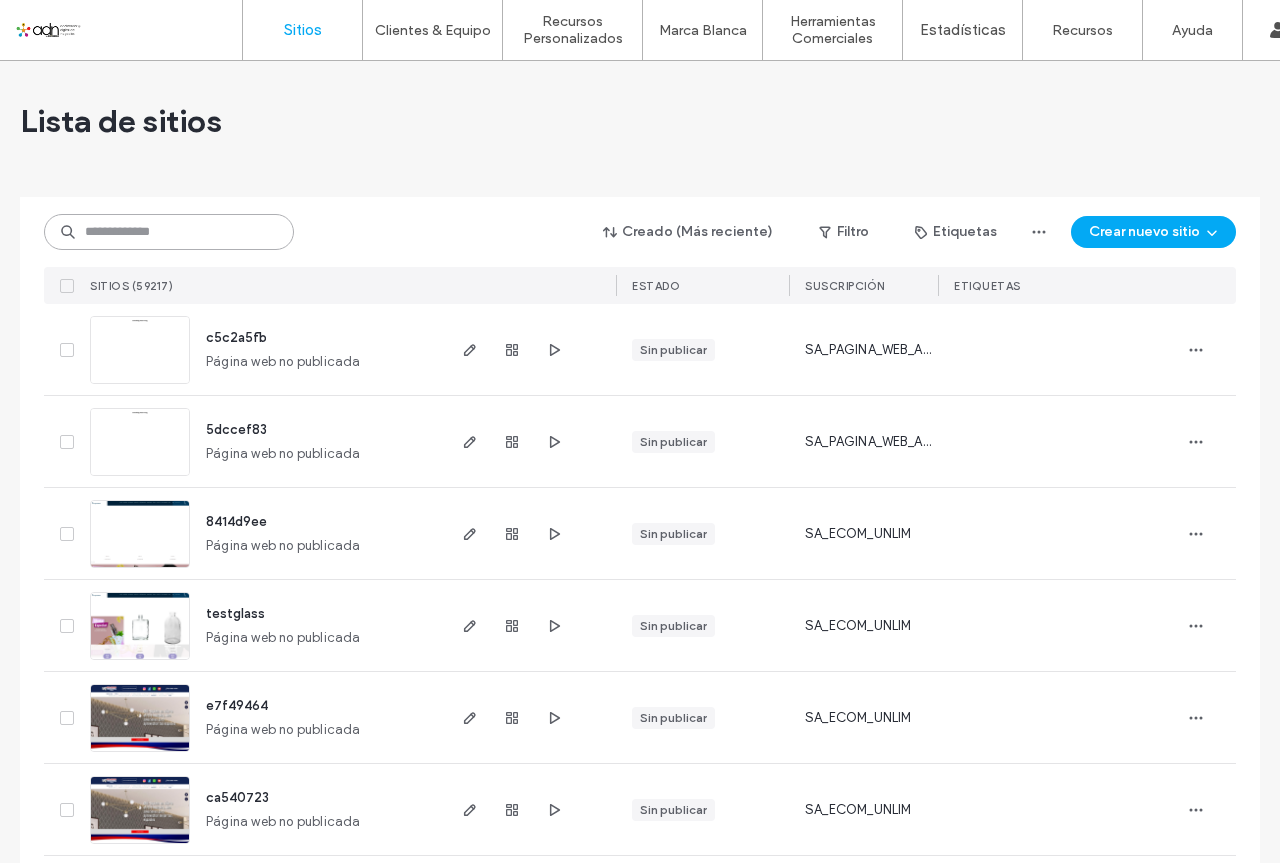 click at bounding box center [169, 232] 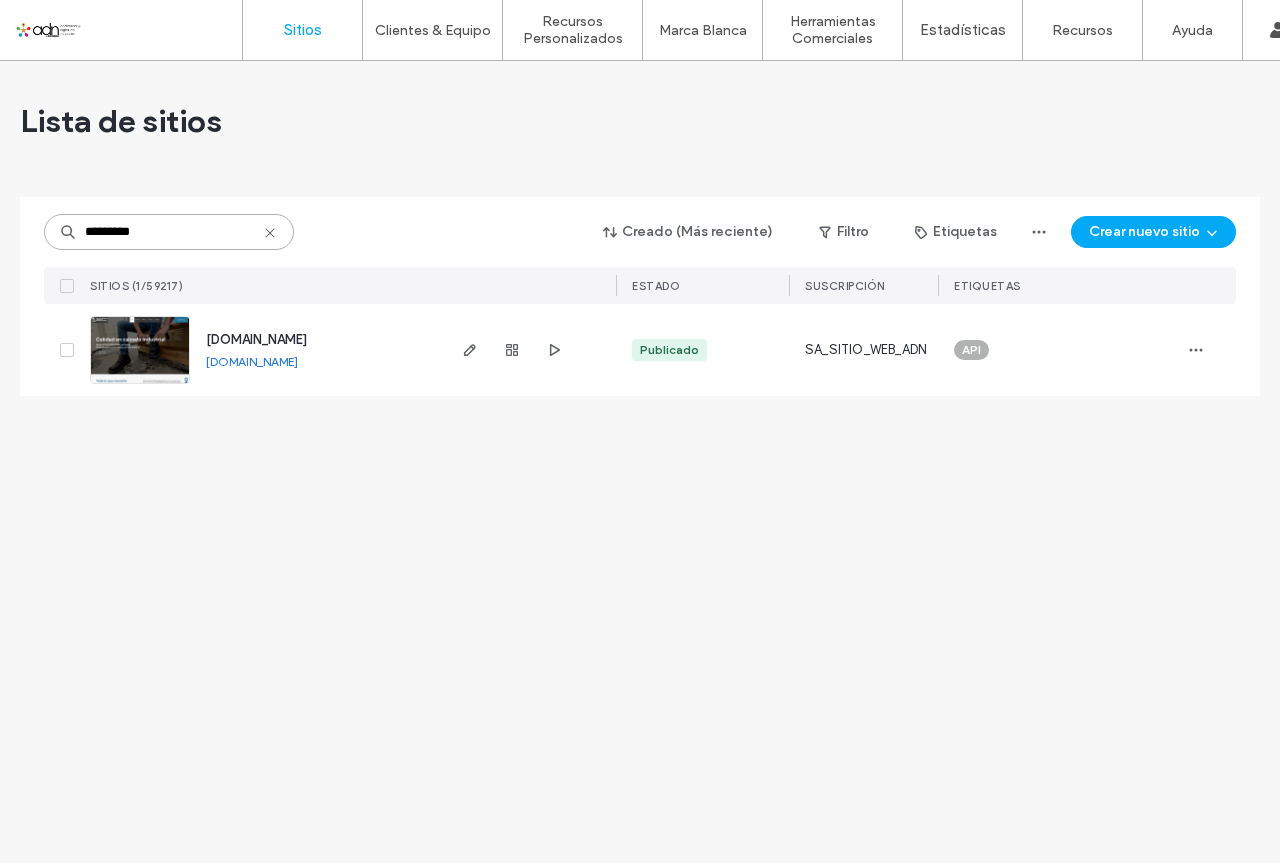 type on "*********" 